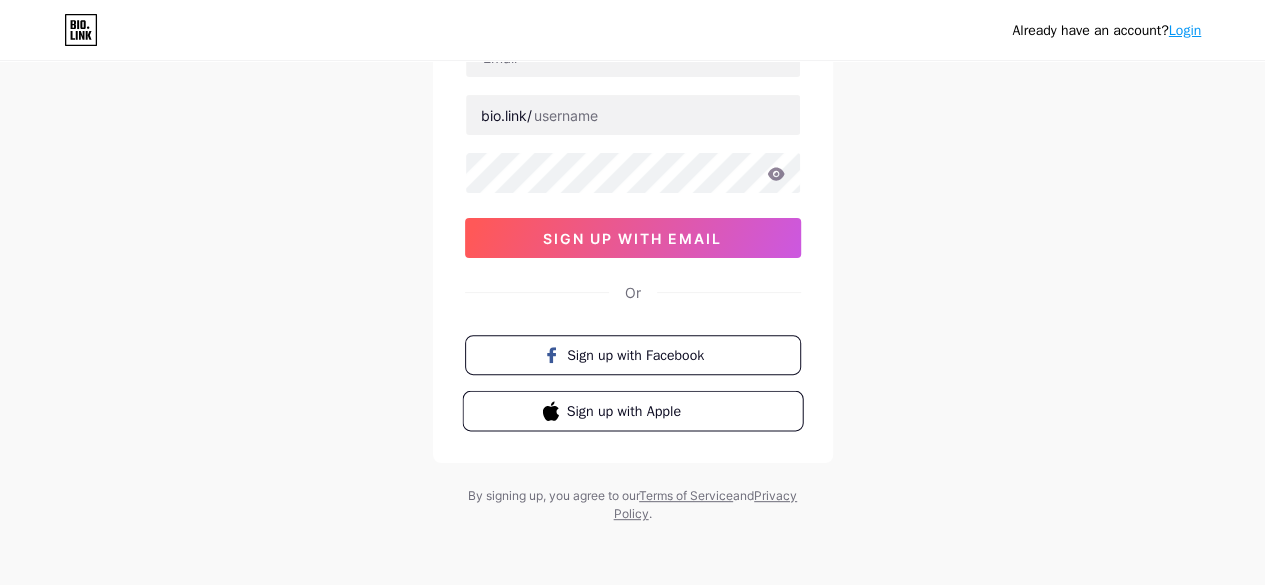scroll, scrollTop: 0, scrollLeft: 0, axis: both 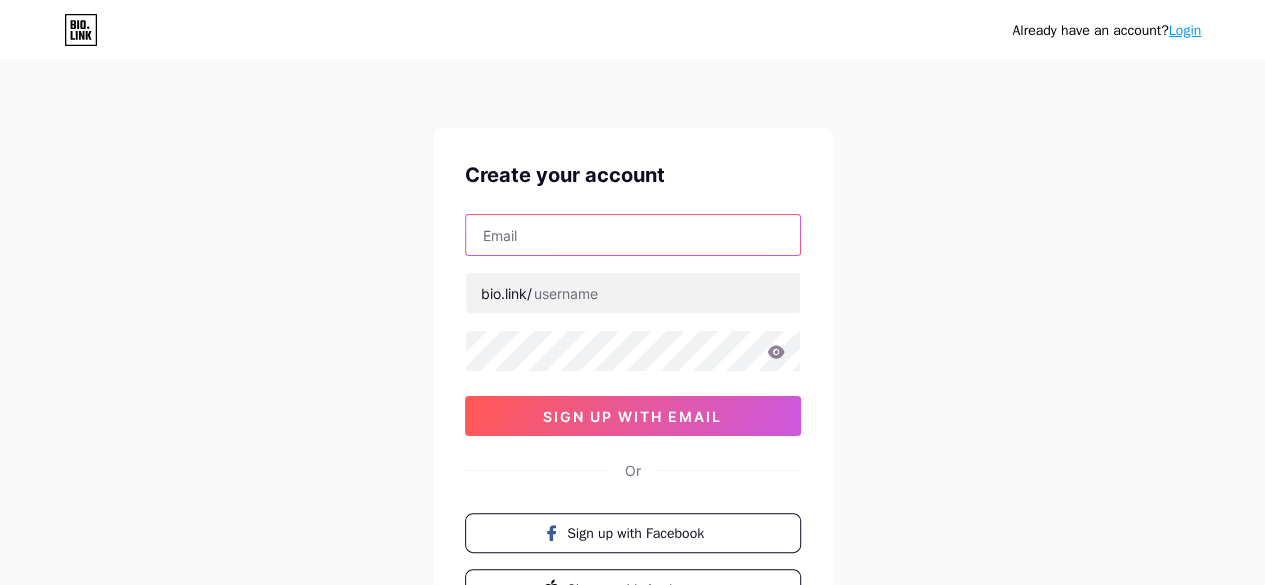 click at bounding box center (633, 235) 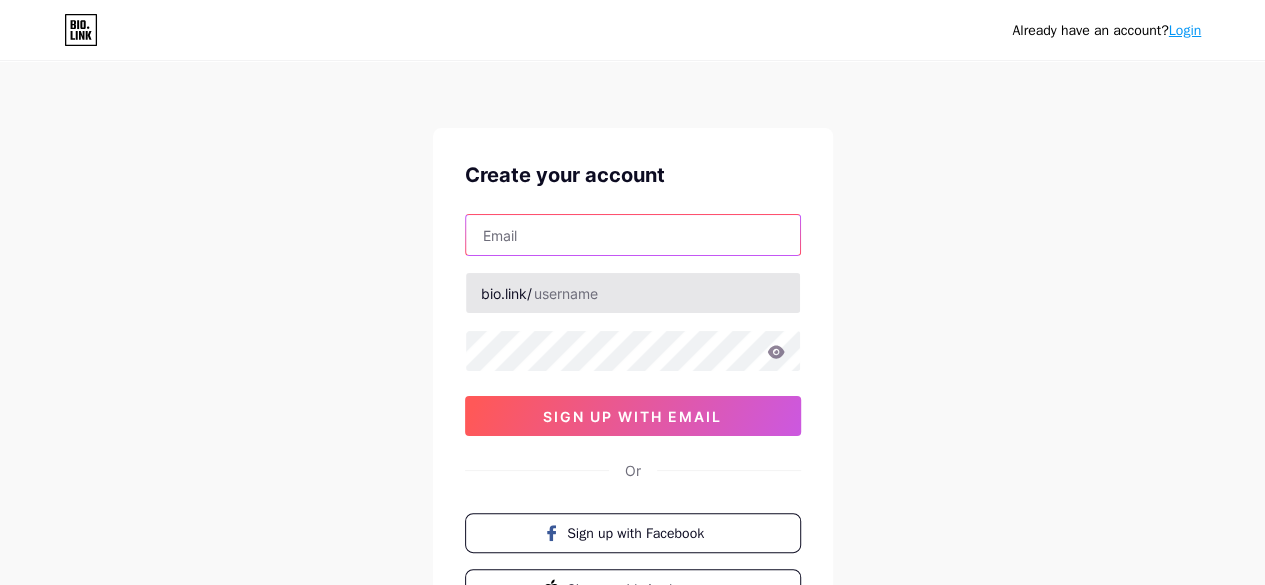type on "[USERNAME]@example.com" 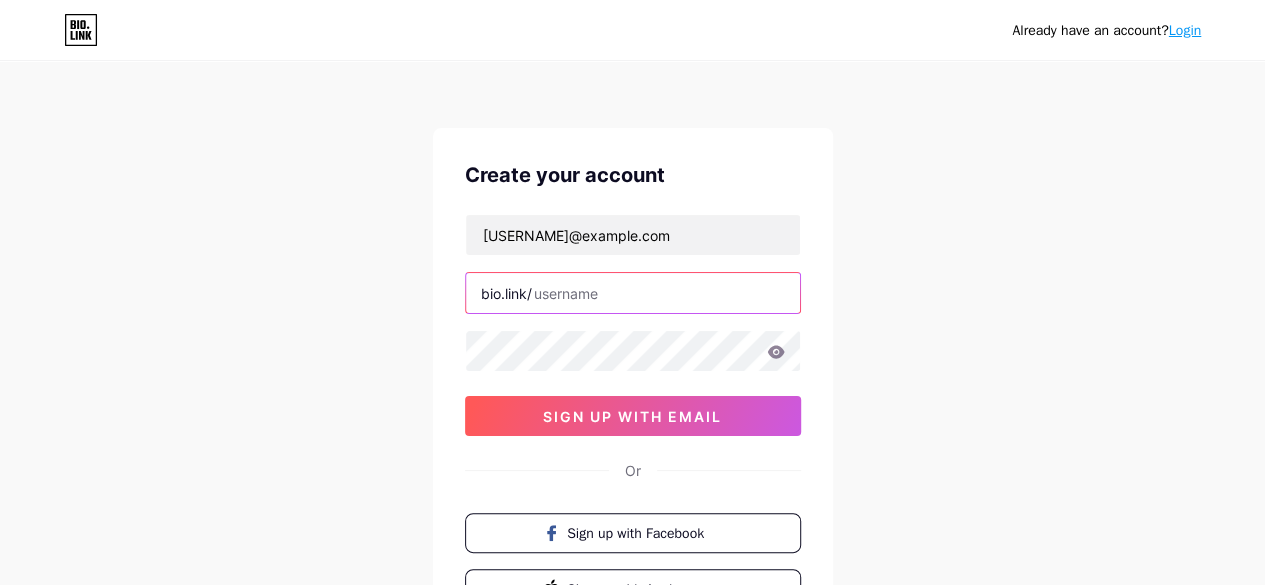 click at bounding box center (633, 293) 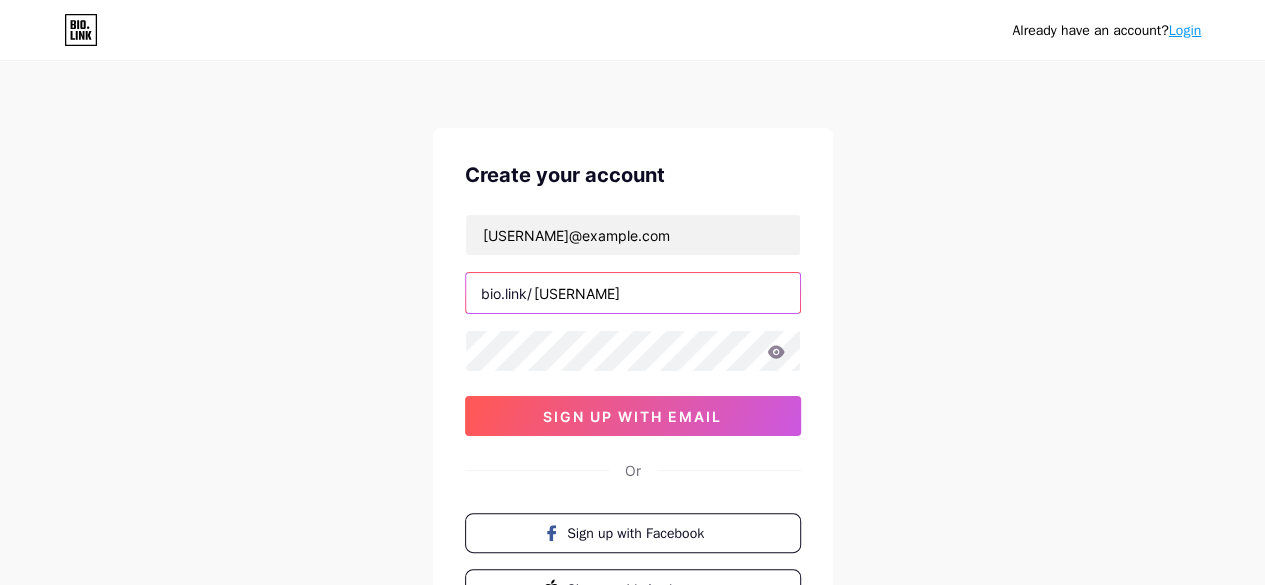 type on "[USERNAME]" 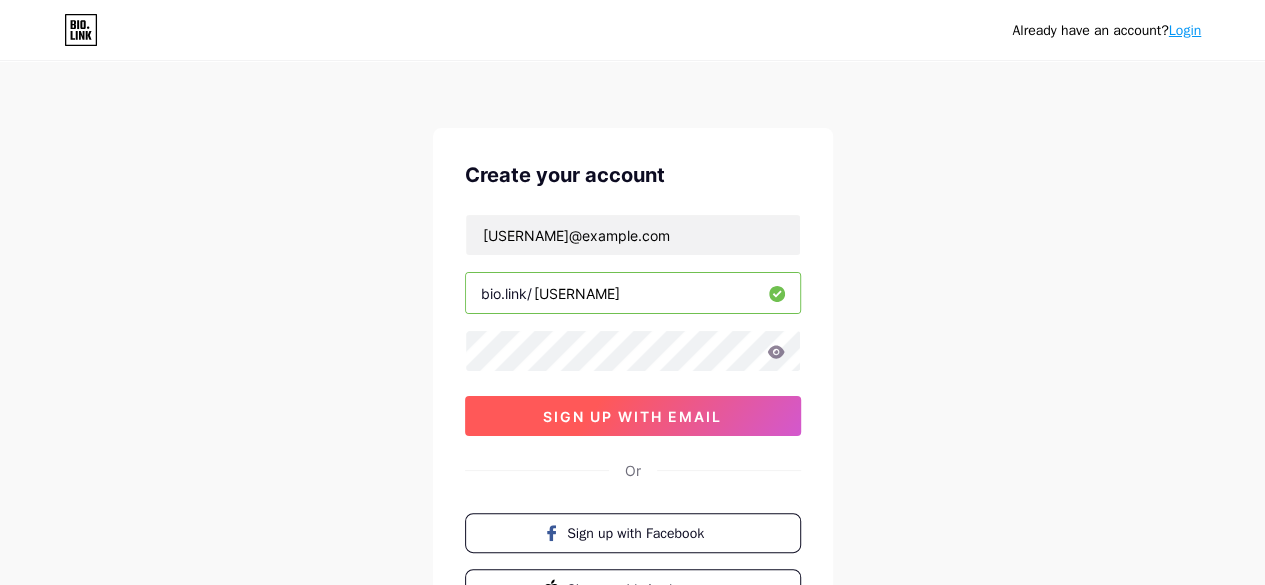 click on "sign up with email" at bounding box center [632, 416] 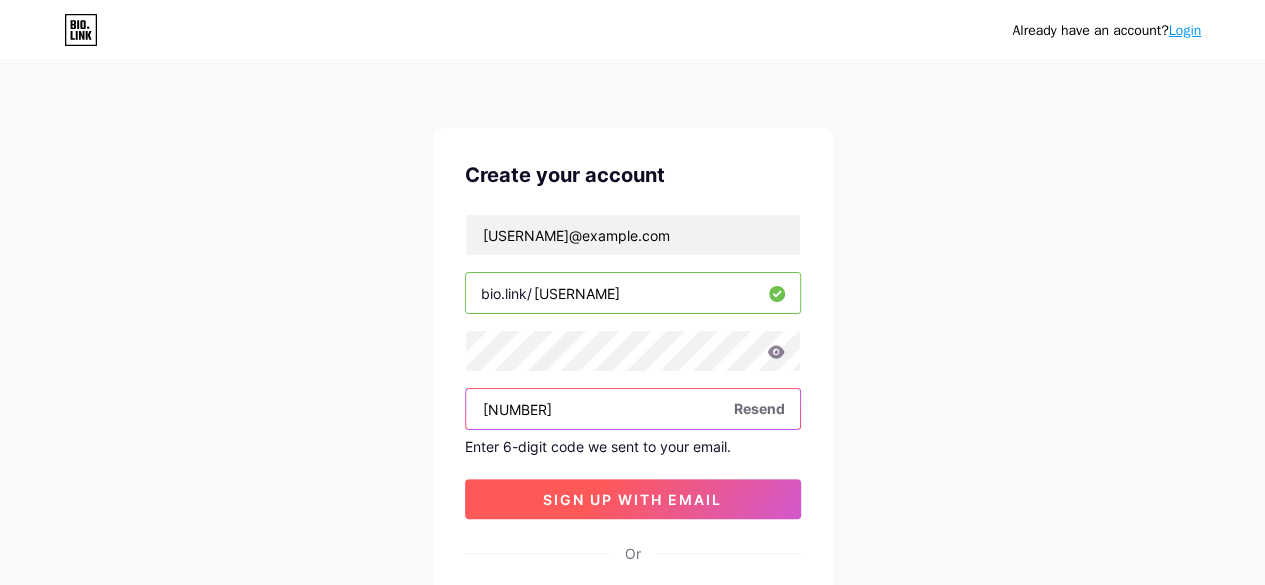 type on "[NUMBER]" 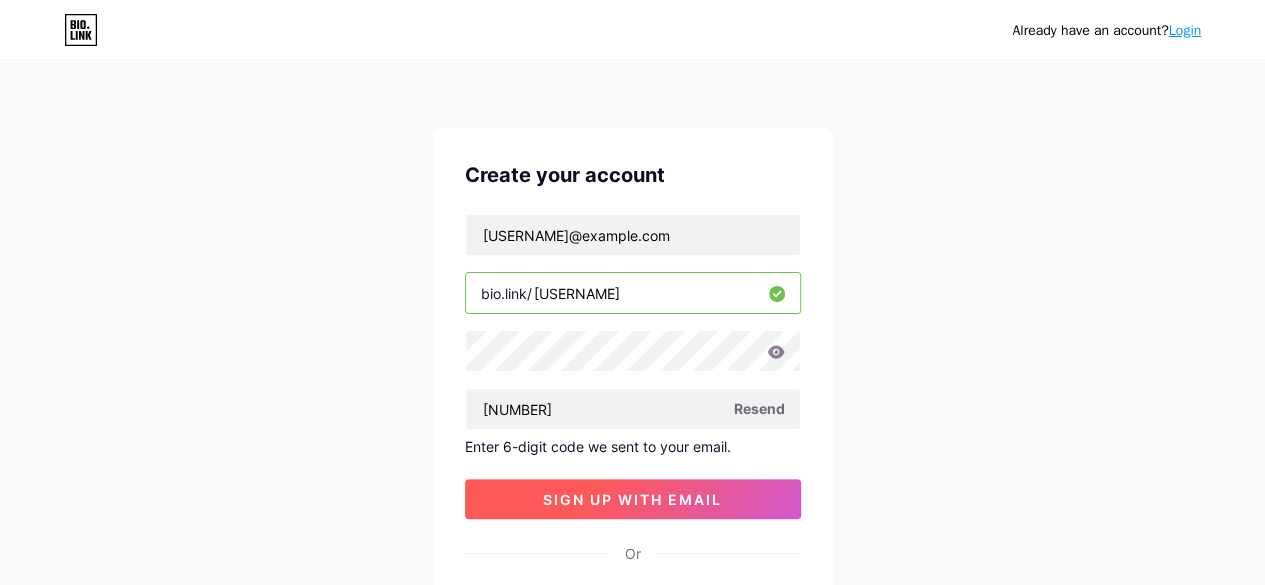 click on "sign up with email" at bounding box center [632, 499] 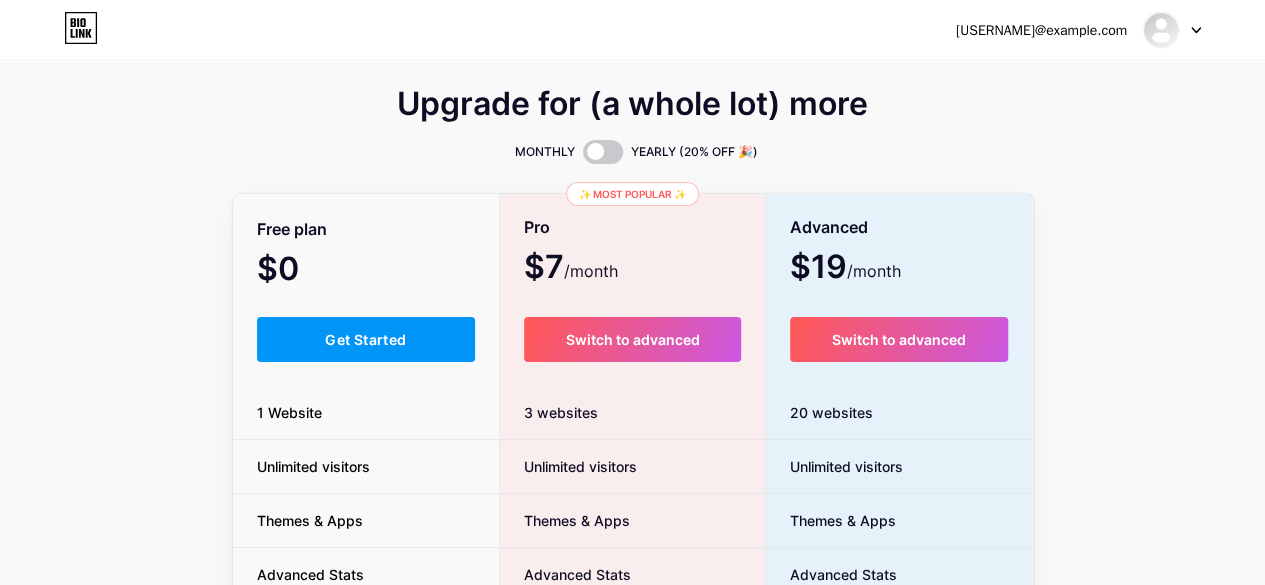 click on "MONTHLY
YEARLY (20% OFF 🎉)" at bounding box center [633, 152] 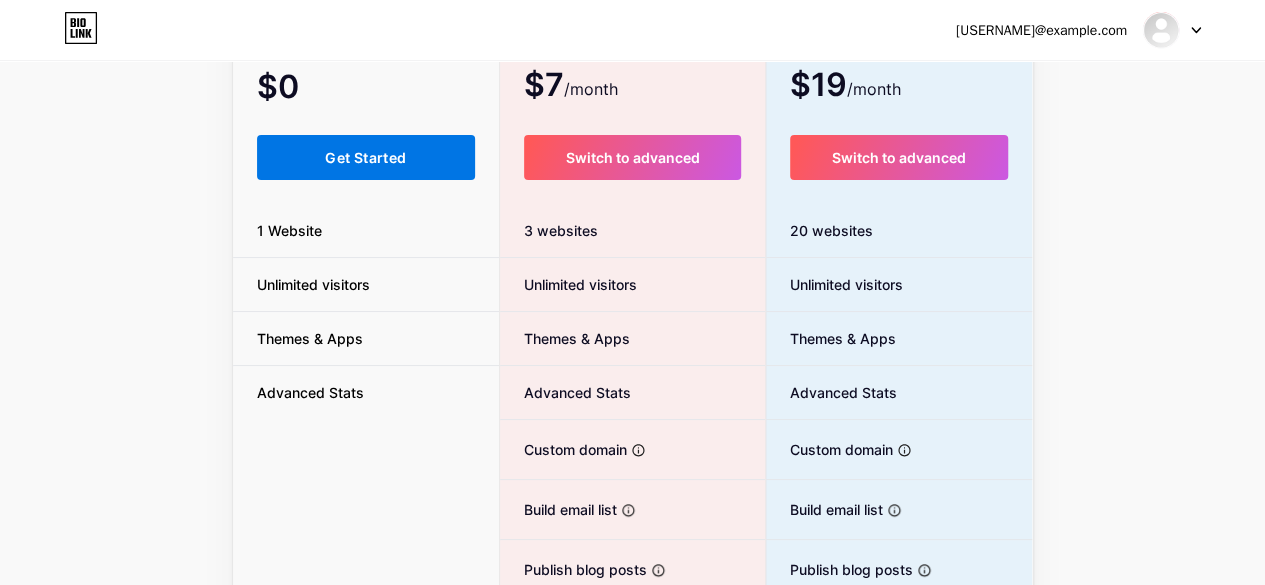 scroll, scrollTop: 200, scrollLeft: 0, axis: vertical 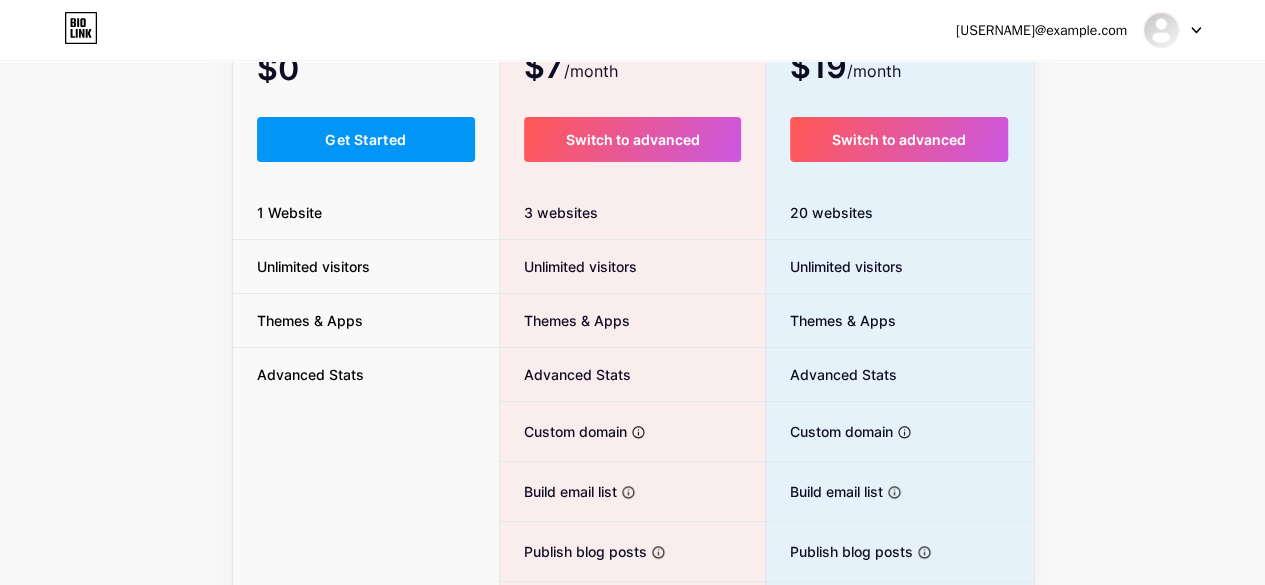 click on "Upgrade for (a whole lot) more
MONTHLY
YEARLY (20% OFF 🎉)
Free plan   $0   /month   Get Started     1 Website Unlimited visitors Themes & Apps Advanced Stats   ✨ Most popular ✨   Pro   $7   /month     Switch to advanced      3 websites
Unlimited visitors     Themes & Apps     Advanced Stats     Custom domain        Host it on your own personal domain    Build email list        Collect emails of your visitors and send them email updates    Publish blog posts        Start a blog in seconds, powered by a powerful editor    Verified badge        Add authenticity by showing a blue checkmark    Remove Bio Link branding        Remove all credits and make it fully white-label      Advanced   $19   /month     Switch to advanced      20 websites
Unlimited visitors     Themes & Apps     Advanced Stats     Custom domain        Host it on your own personal domain    Build email list         Publish blog posts         Verified badge" at bounding box center (632, 297) 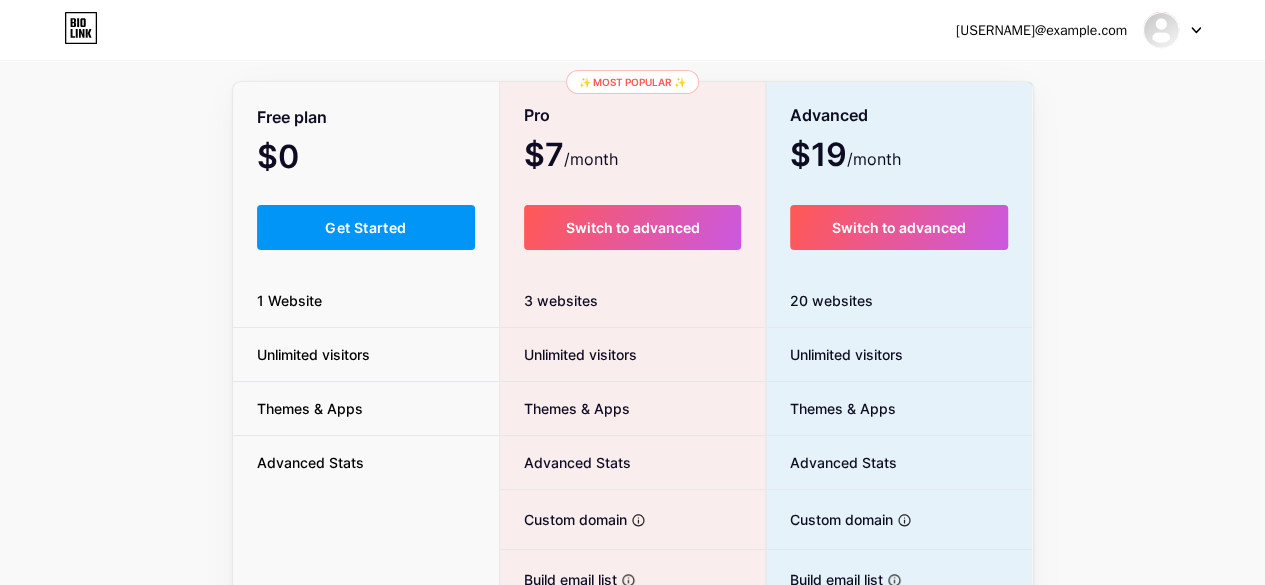 scroll, scrollTop: 0, scrollLeft: 0, axis: both 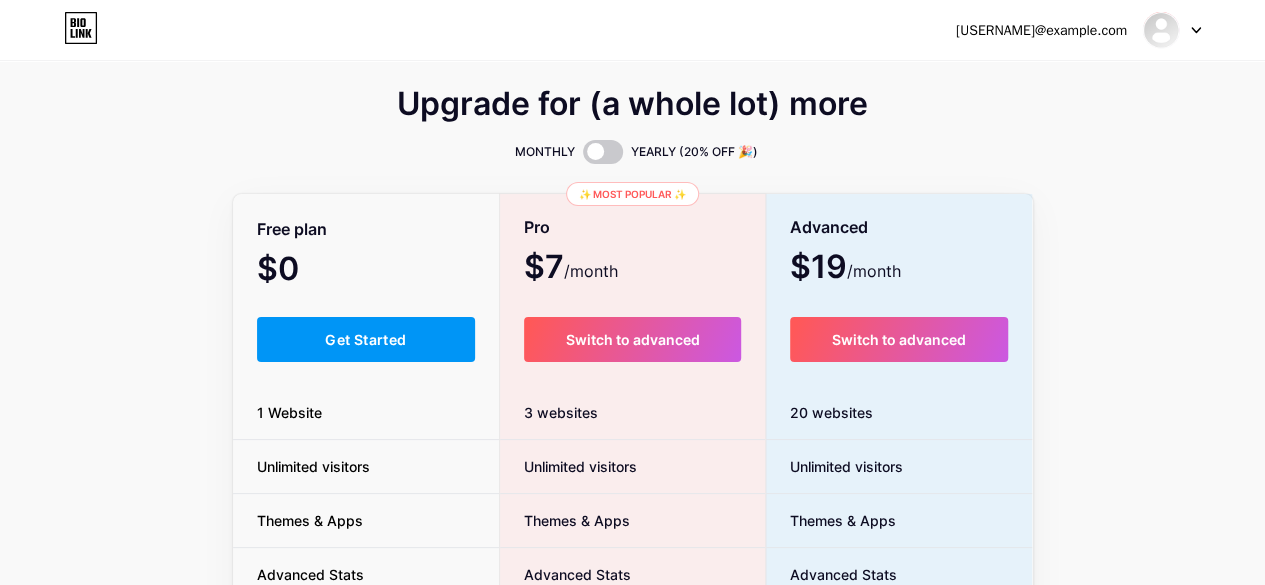 drag, startPoint x: 380, startPoint y: 347, endPoint x: 402, endPoint y: 345, distance: 22.090721 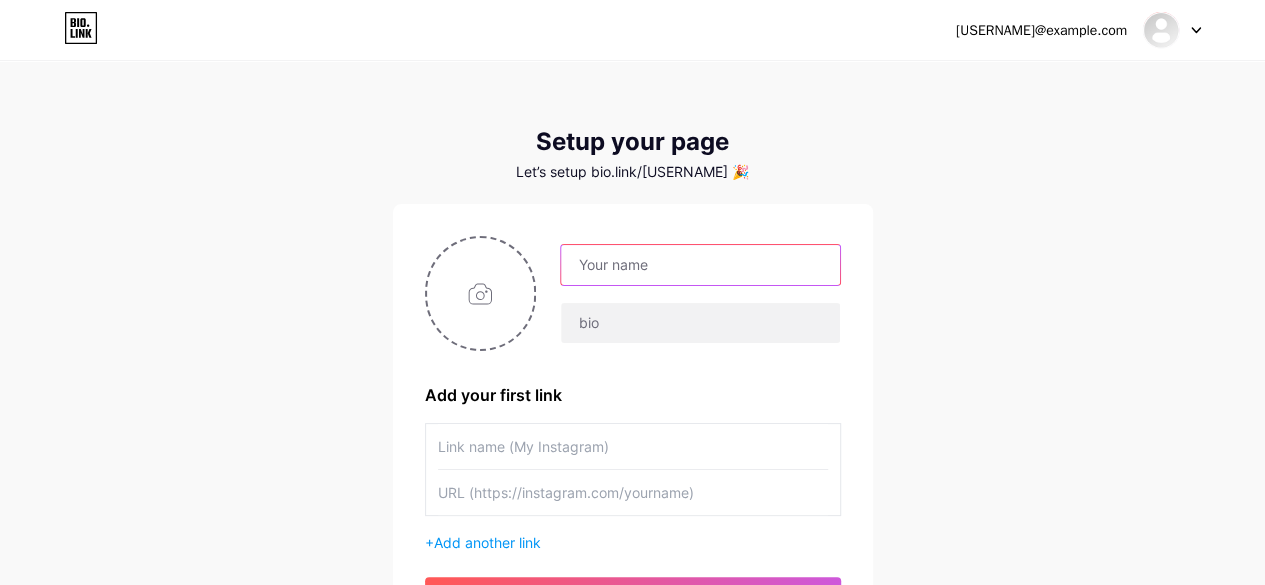 click at bounding box center [700, 265] 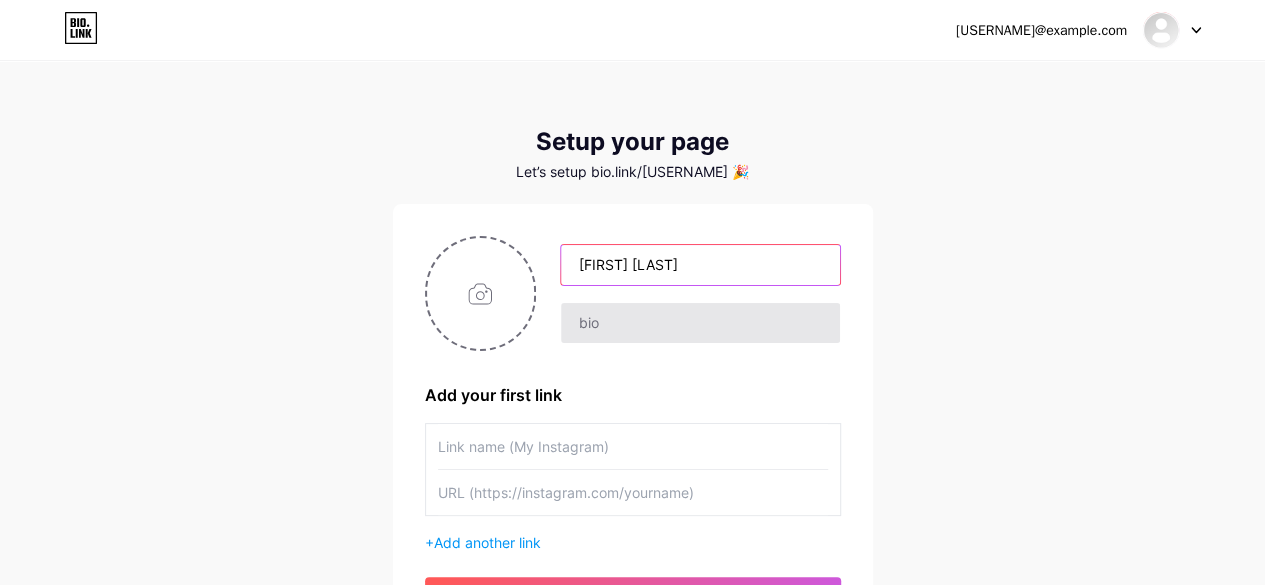 type on "[FIRST] [LAST]" 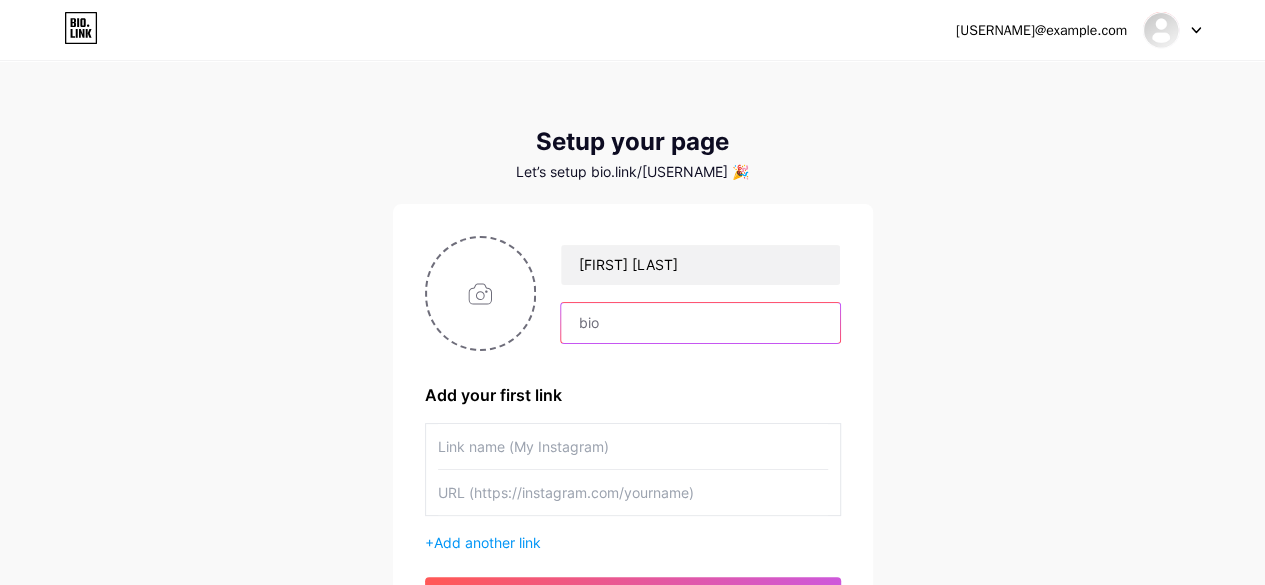 click at bounding box center [700, 323] 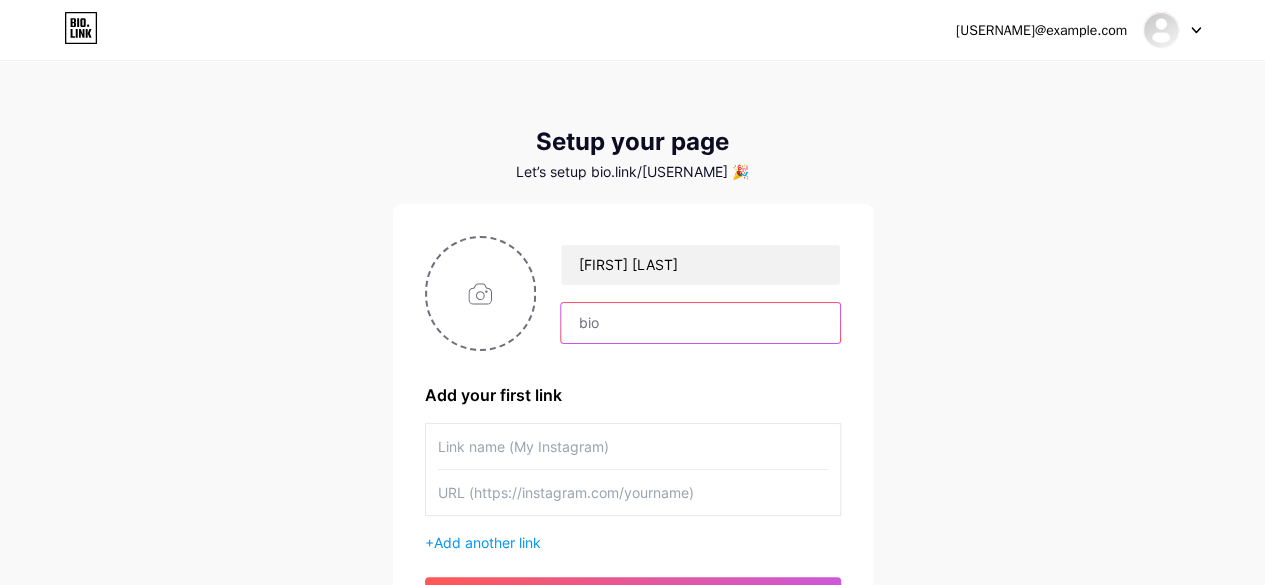scroll, scrollTop: 200, scrollLeft: 0, axis: vertical 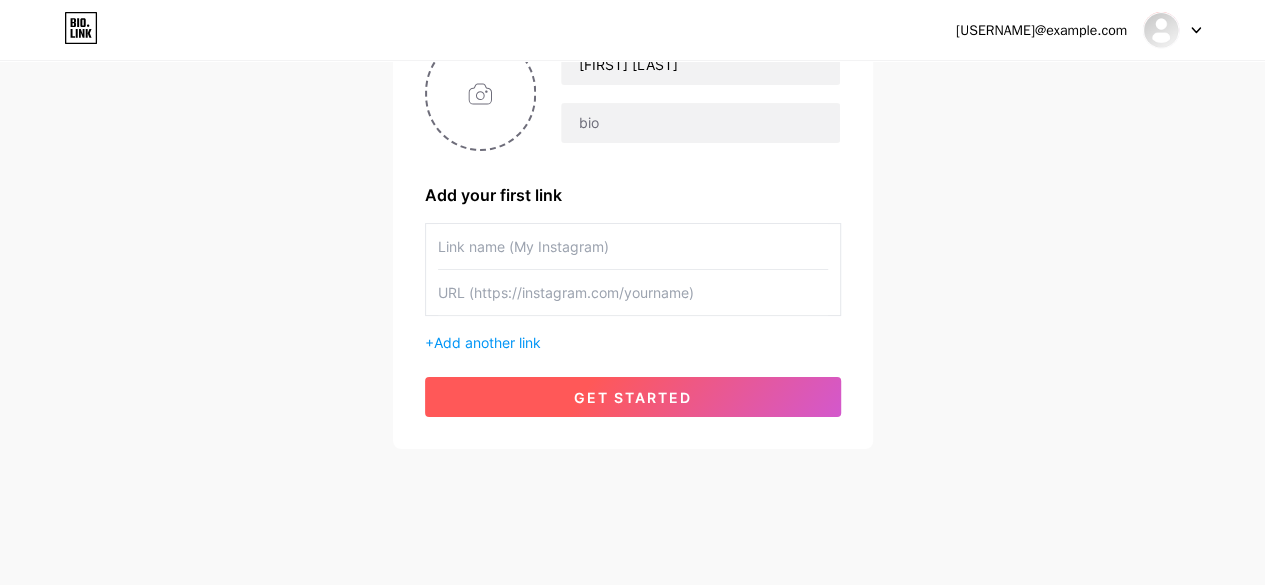 click on "get started" at bounding box center (633, 397) 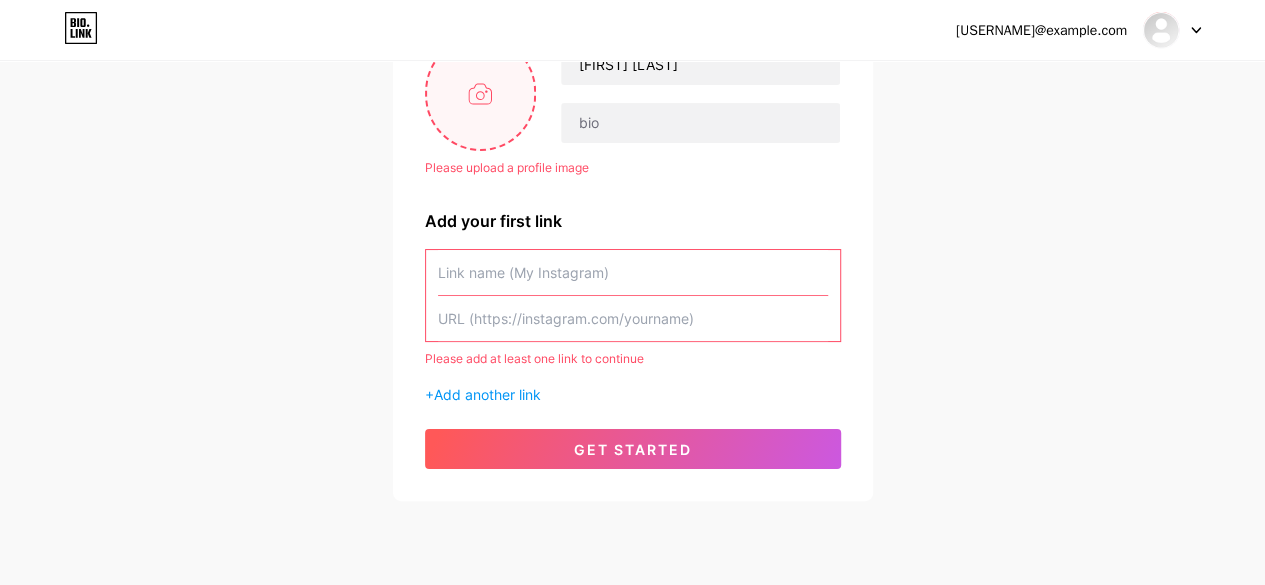 click at bounding box center [481, 93] 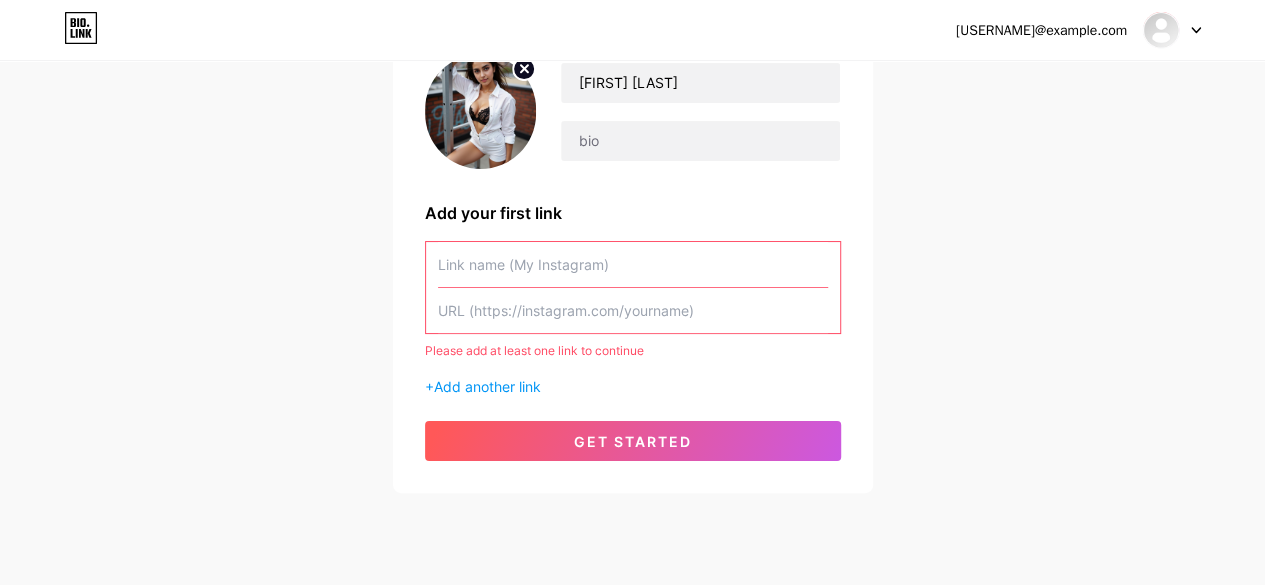 scroll, scrollTop: 200, scrollLeft: 0, axis: vertical 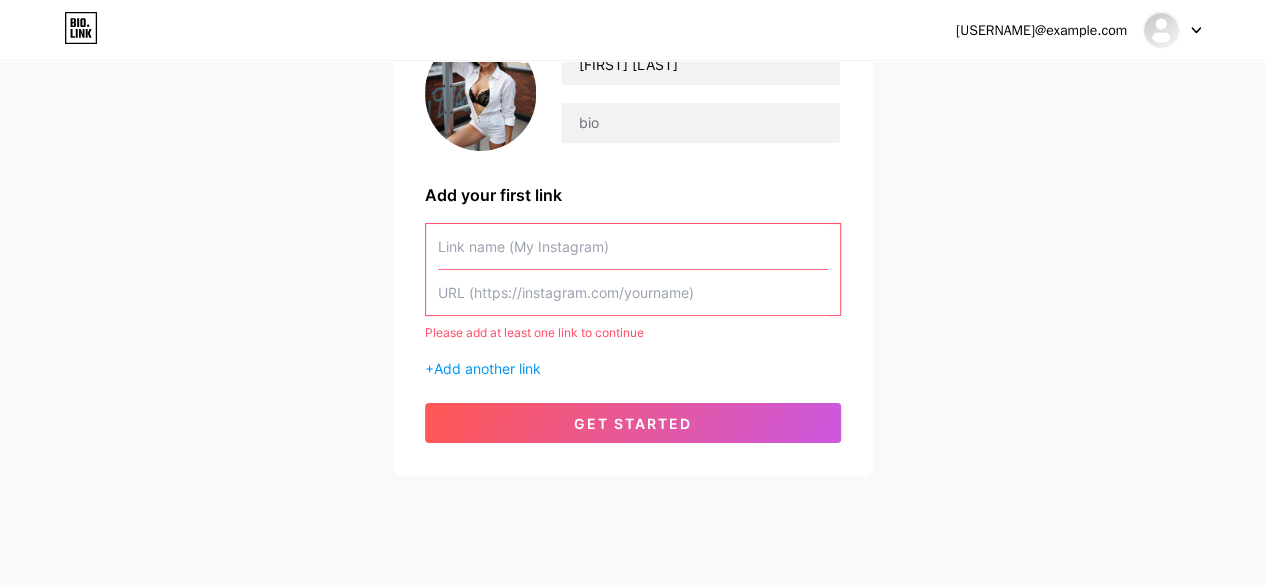 click at bounding box center [633, 246] 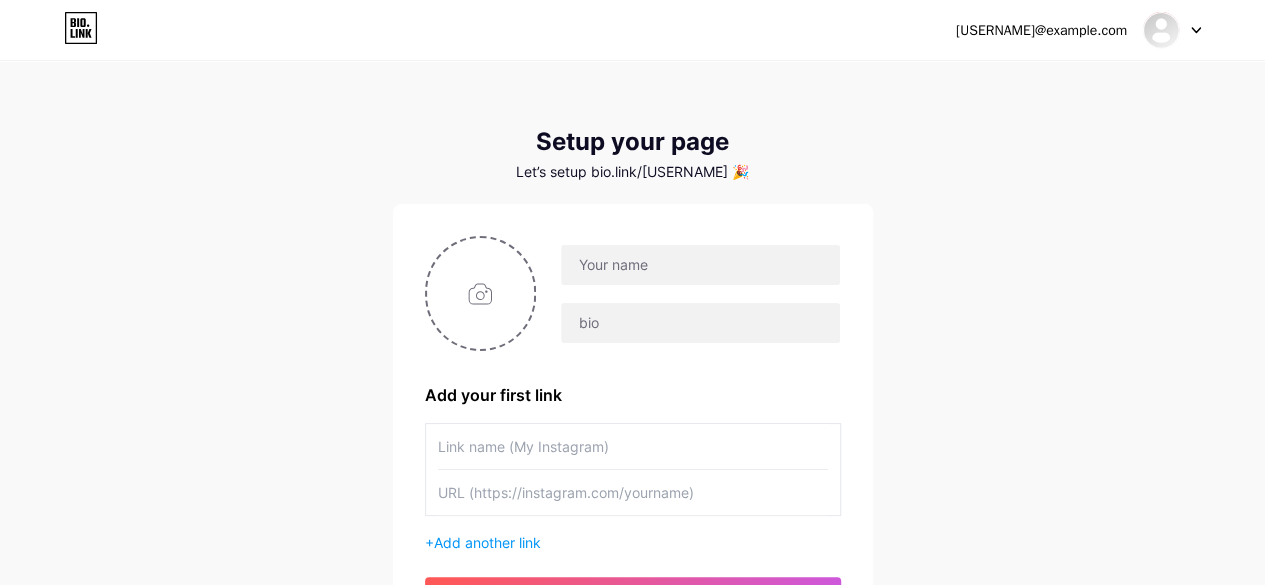 click 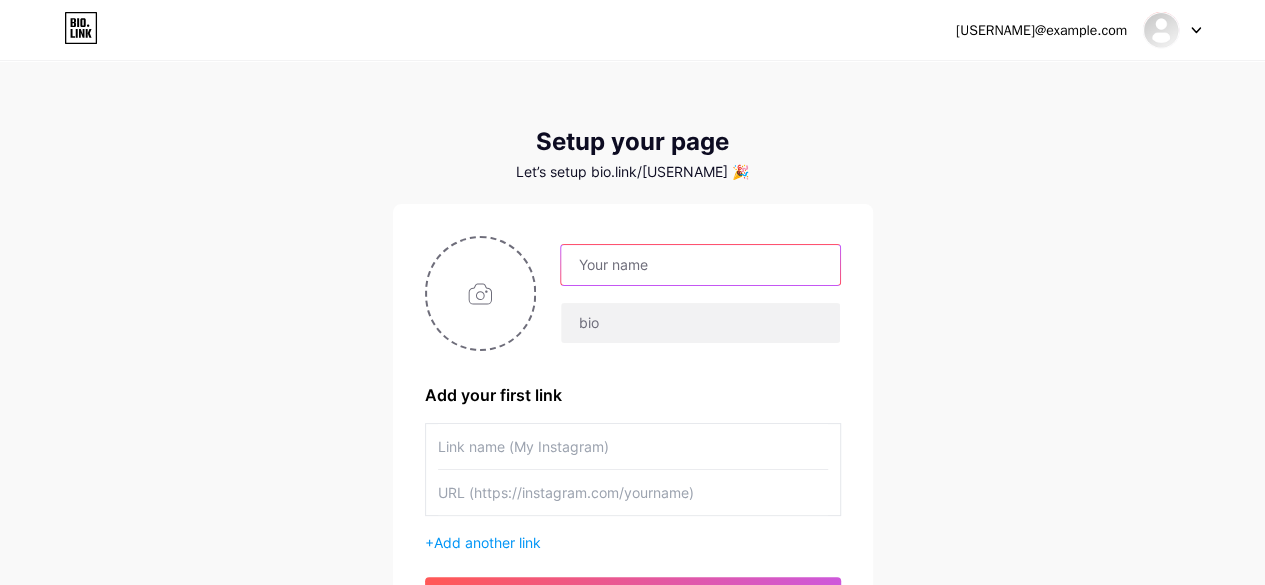 click at bounding box center [700, 265] 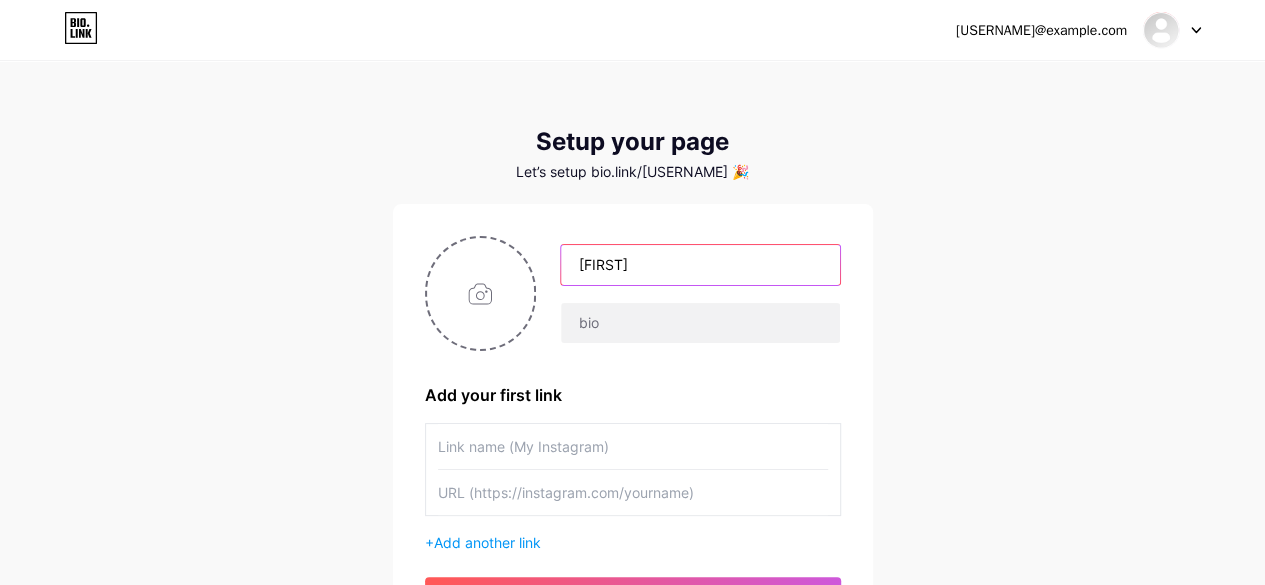 type on "[FIRST] [LAST]" 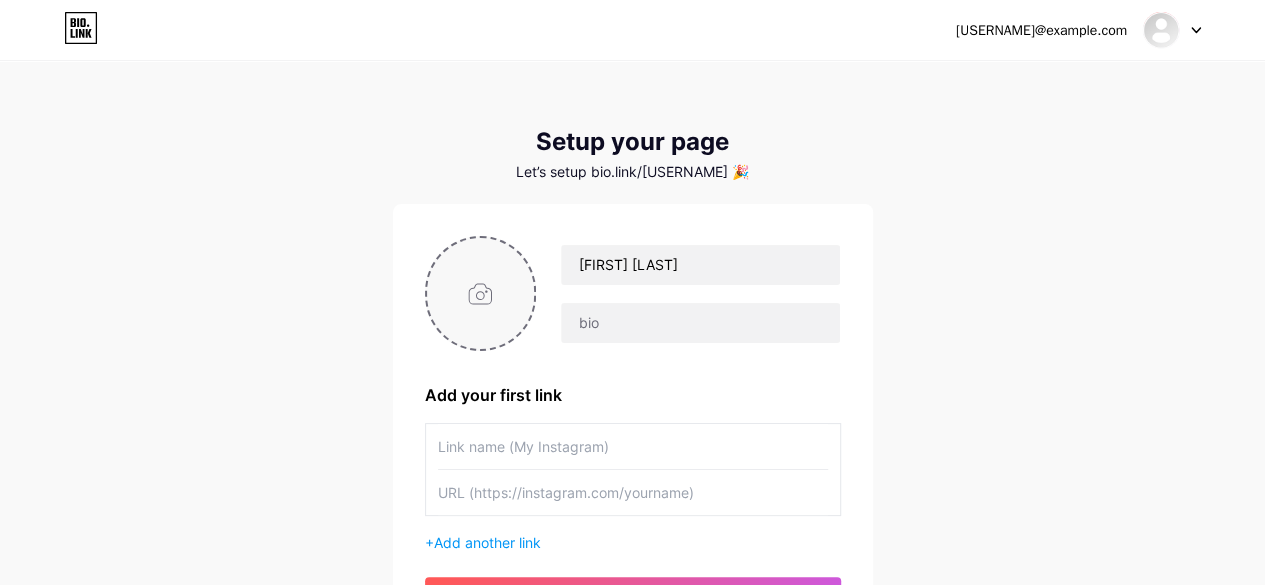 click at bounding box center [481, 293] 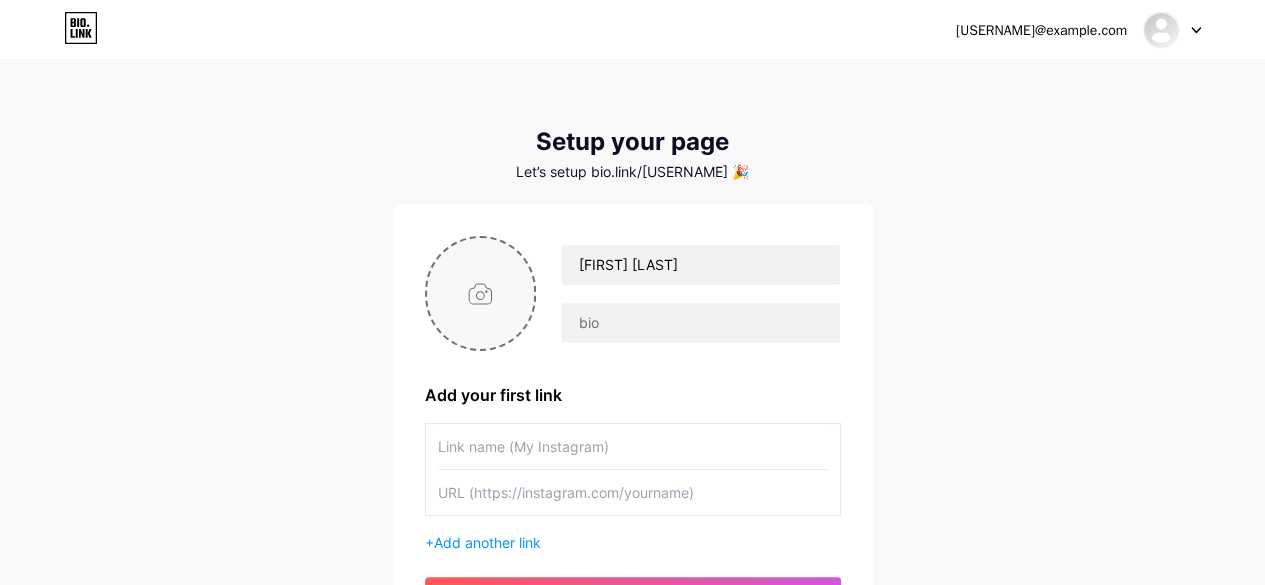 type on "C:\fakepath\openart-image_kuhYFt71_1753770049013_raw.jpg" 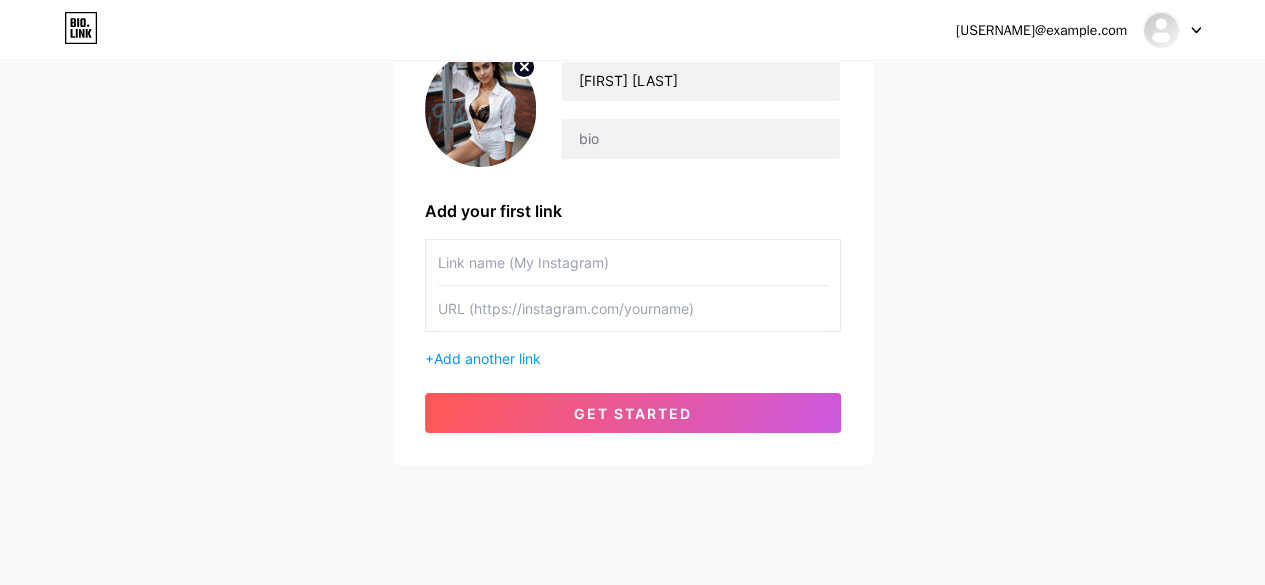 scroll, scrollTop: 200, scrollLeft: 0, axis: vertical 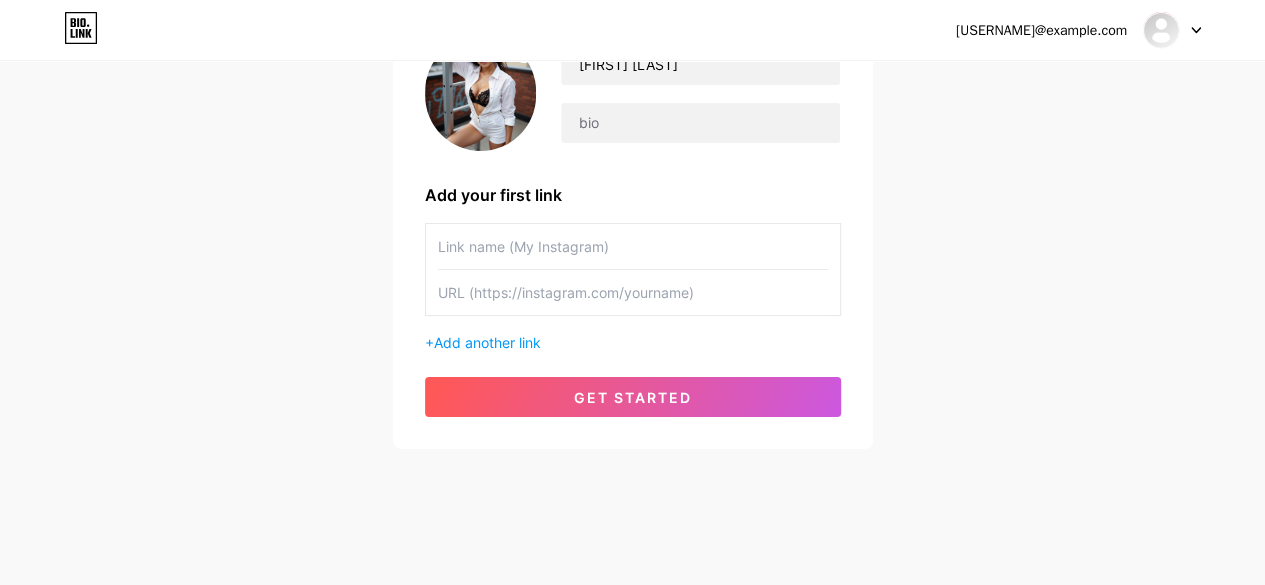 click at bounding box center [633, 246] 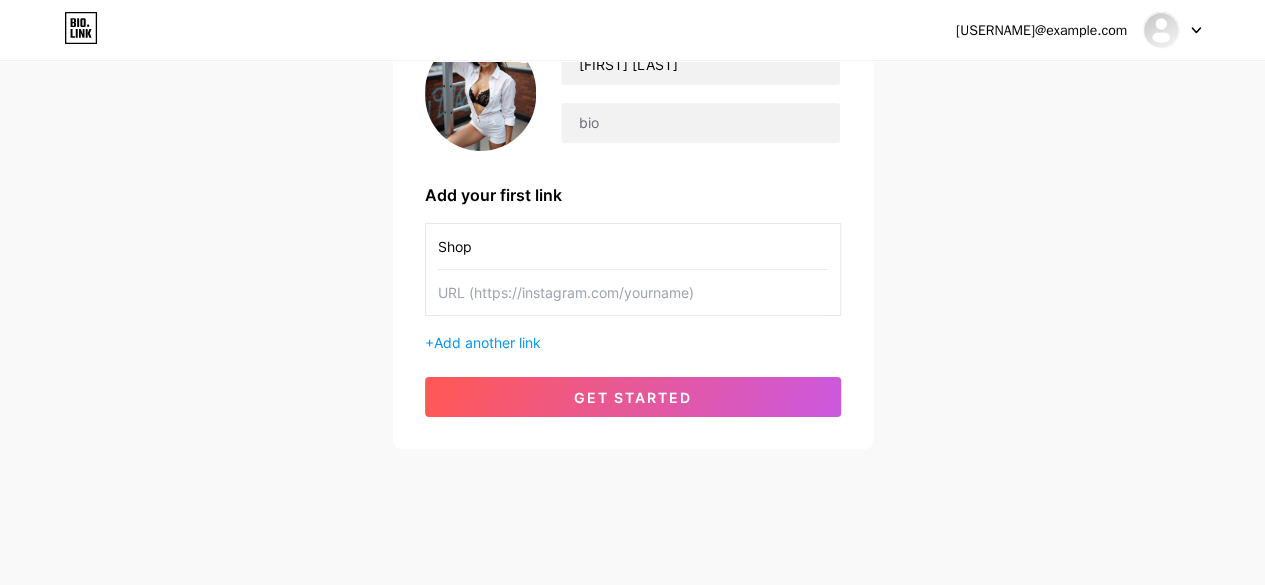 type on "Shop" 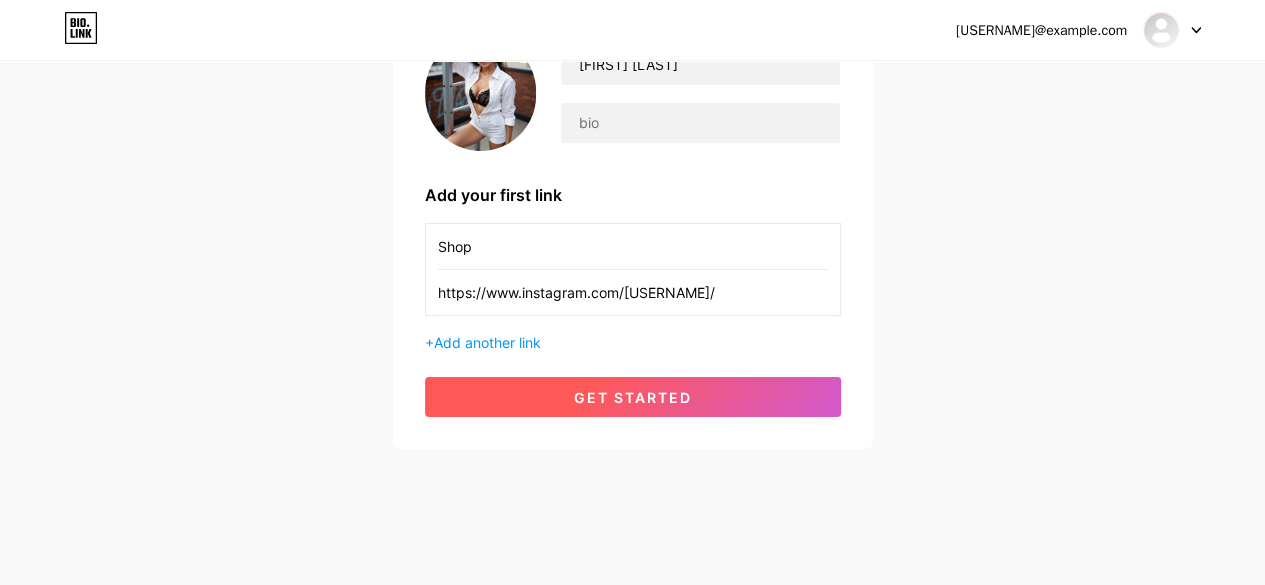 type on "https://www.instagram.com/[USERNAME]/" 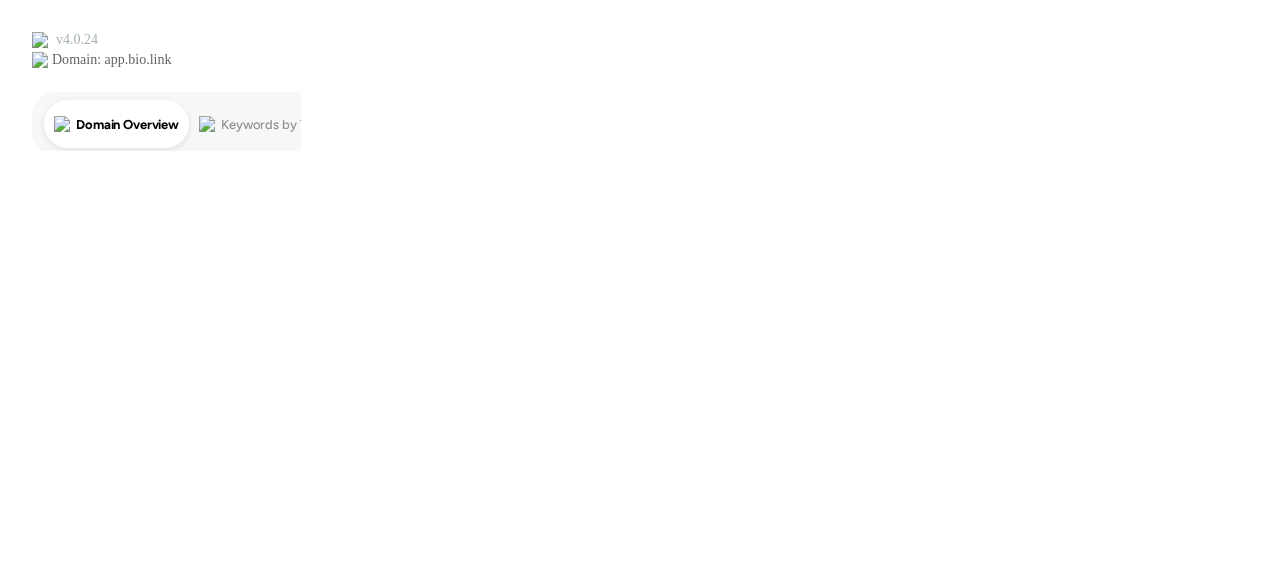 scroll, scrollTop: 0, scrollLeft: 0, axis: both 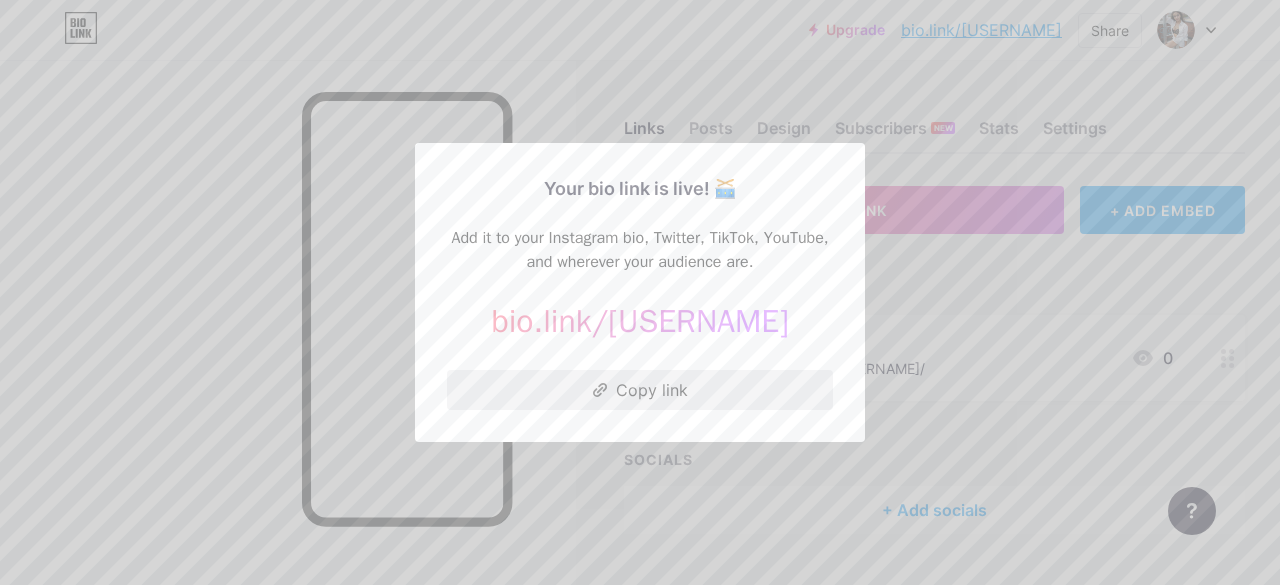 click on "Copy link" at bounding box center [640, 390] 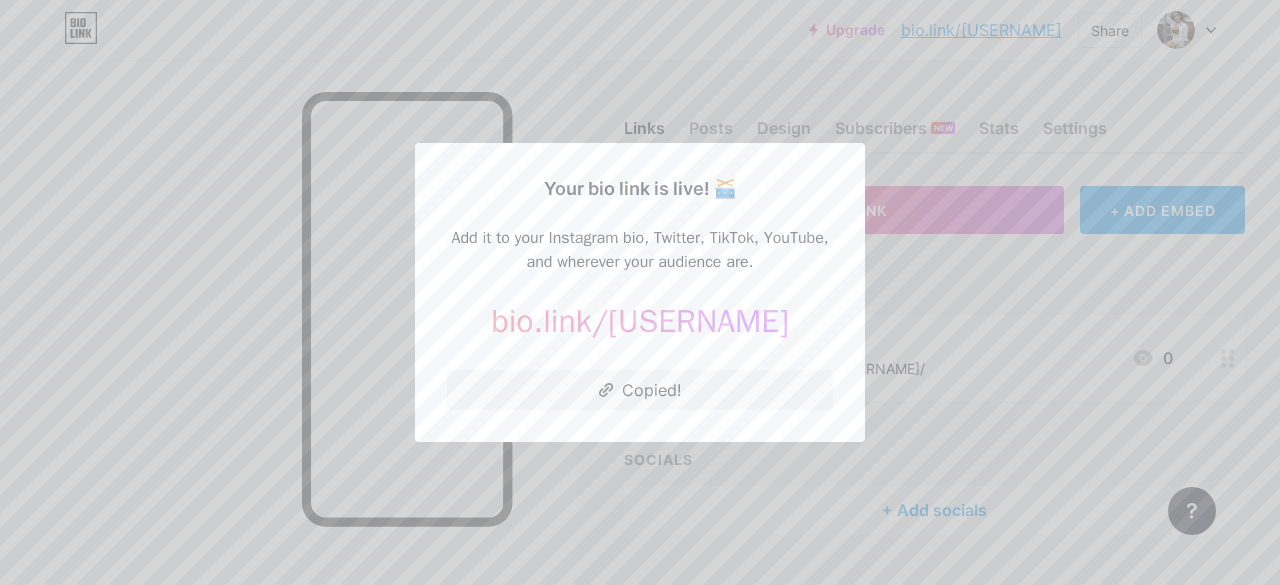 click at bounding box center (640, 292) 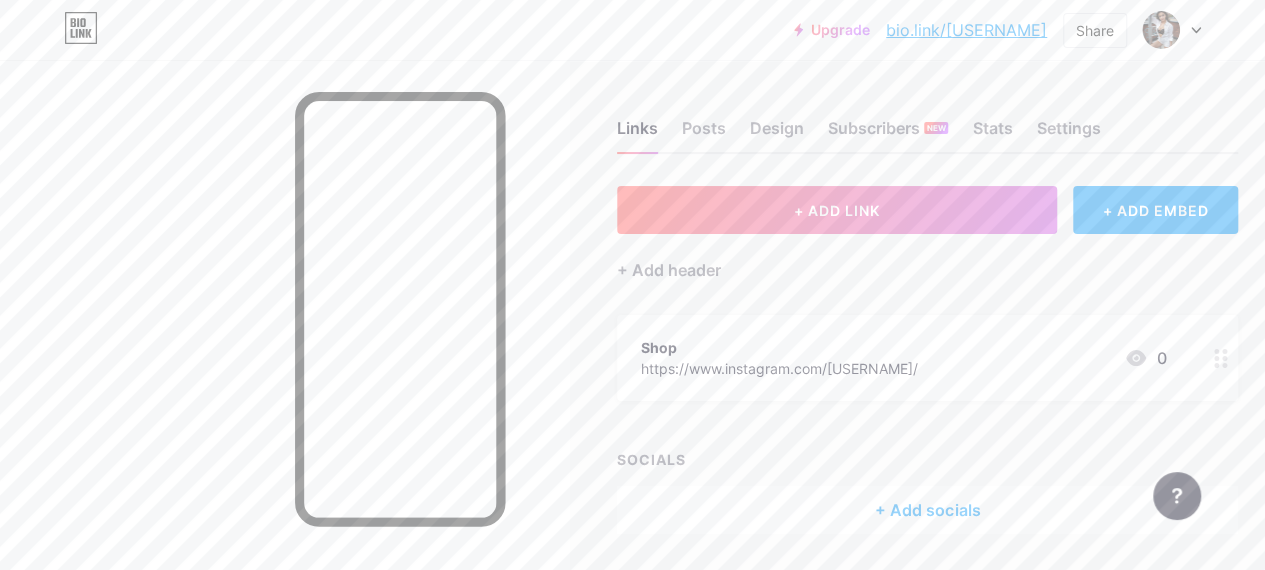 click on "Shop" at bounding box center (779, 347) 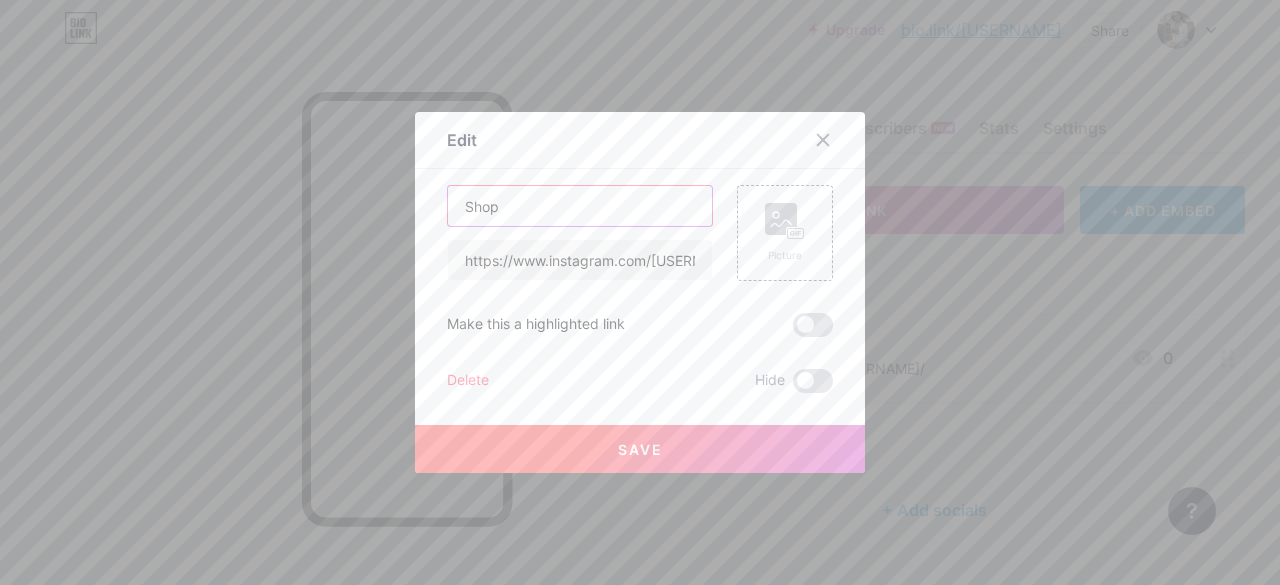 drag, startPoint x: 514, startPoint y: 209, endPoint x: 417, endPoint y: 207, distance: 97.020615 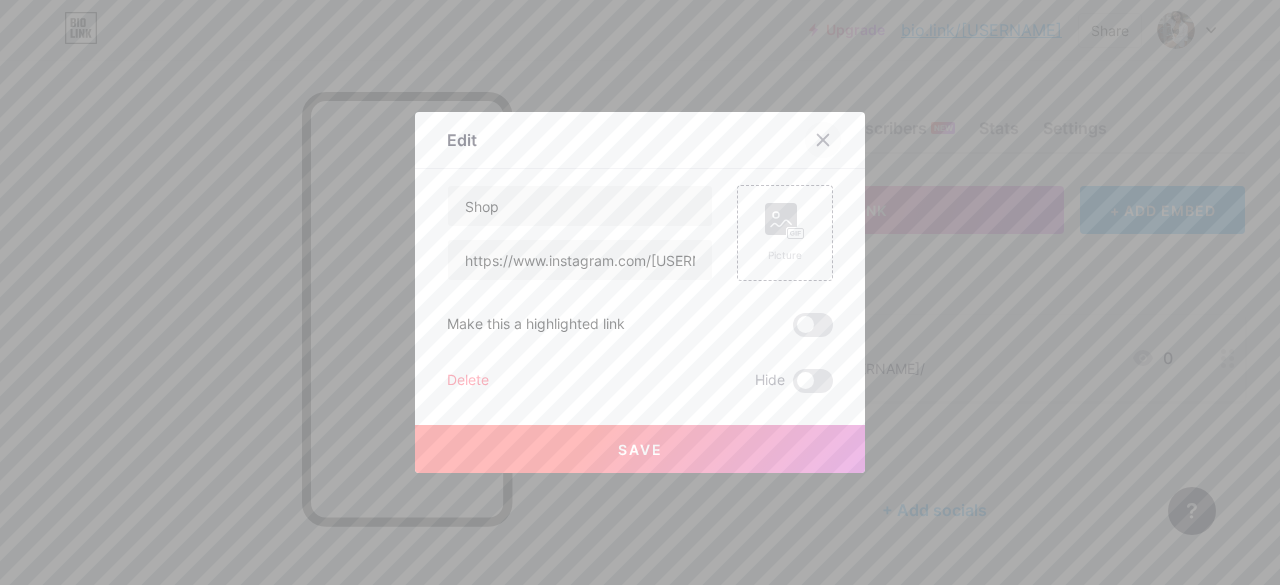 click 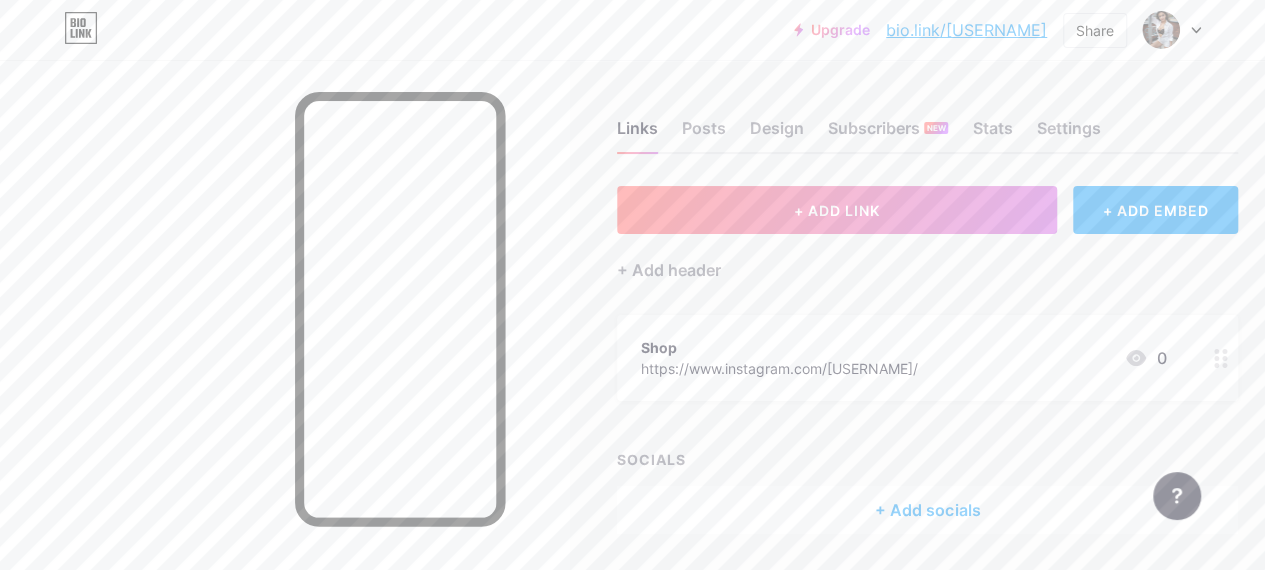 click at bounding box center (1172, 30) 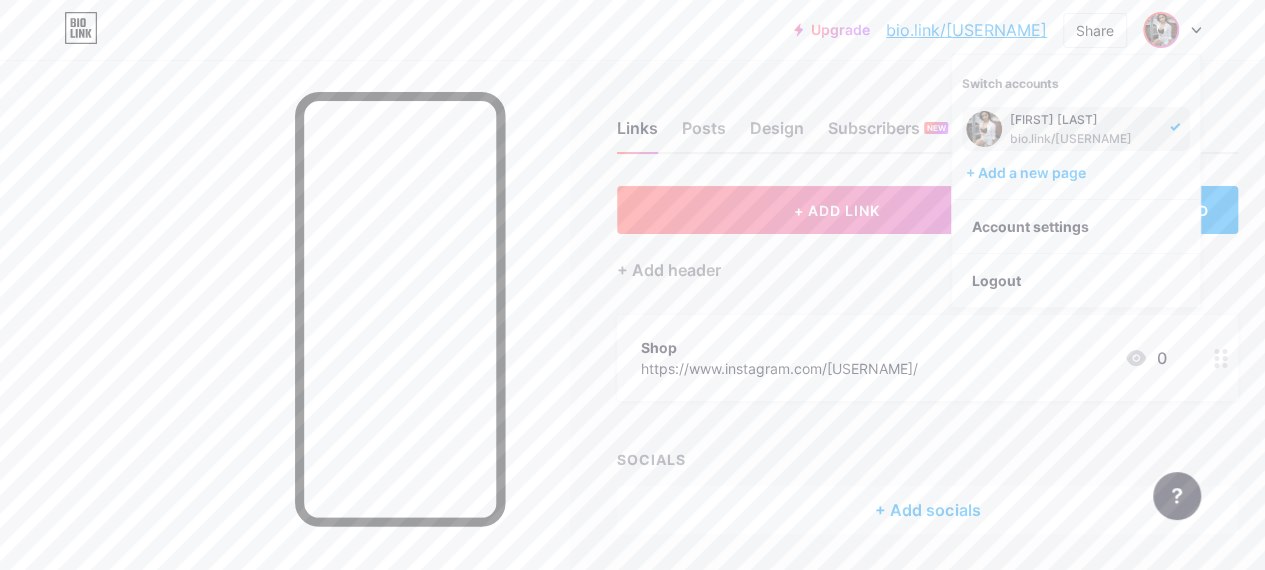 click on "Links
Posts
Design
Subscribers
NEW
Stats
Settings       + ADD LINK     + ADD EMBED
+ Add header
Shop
https://www.instagram.com/[USERNAME]/
0
SOCIALS     + Add socials                       Feature requests             Help center         Contact support" at bounding box center (661, 347) 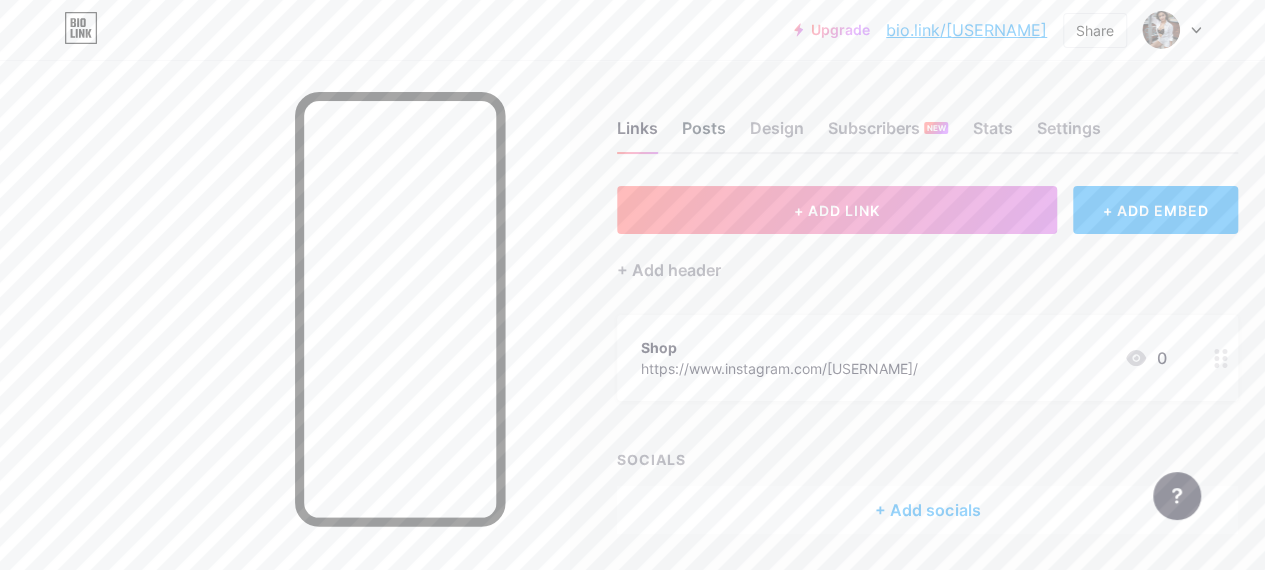 click on "Posts" at bounding box center [704, 134] 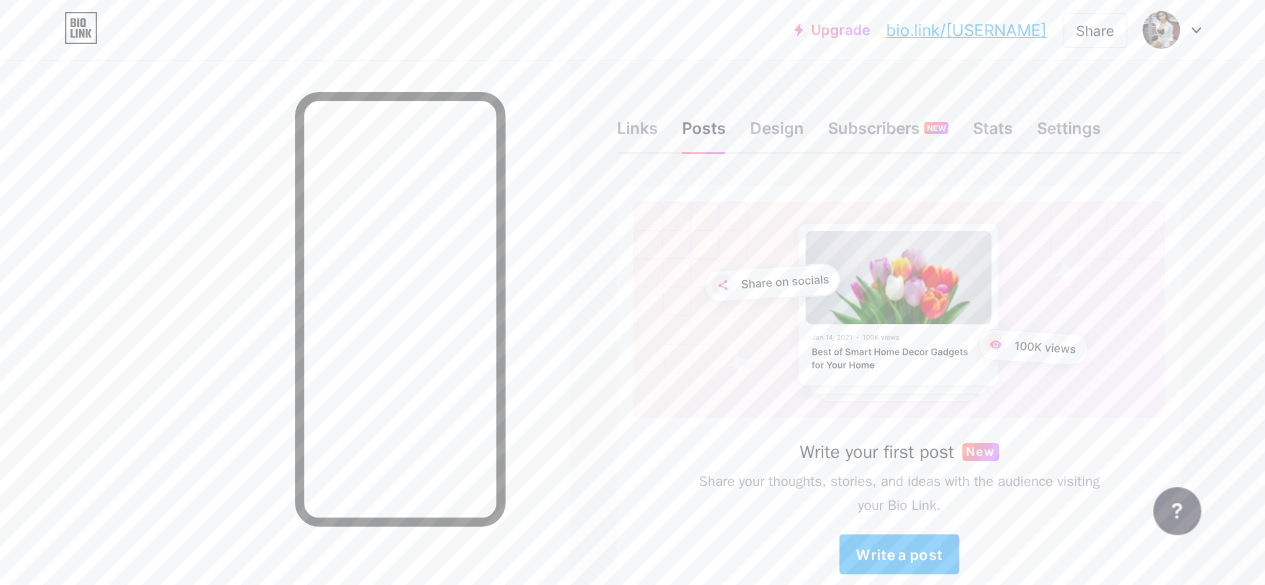 scroll, scrollTop: 114, scrollLeft: 0, axis: vertical 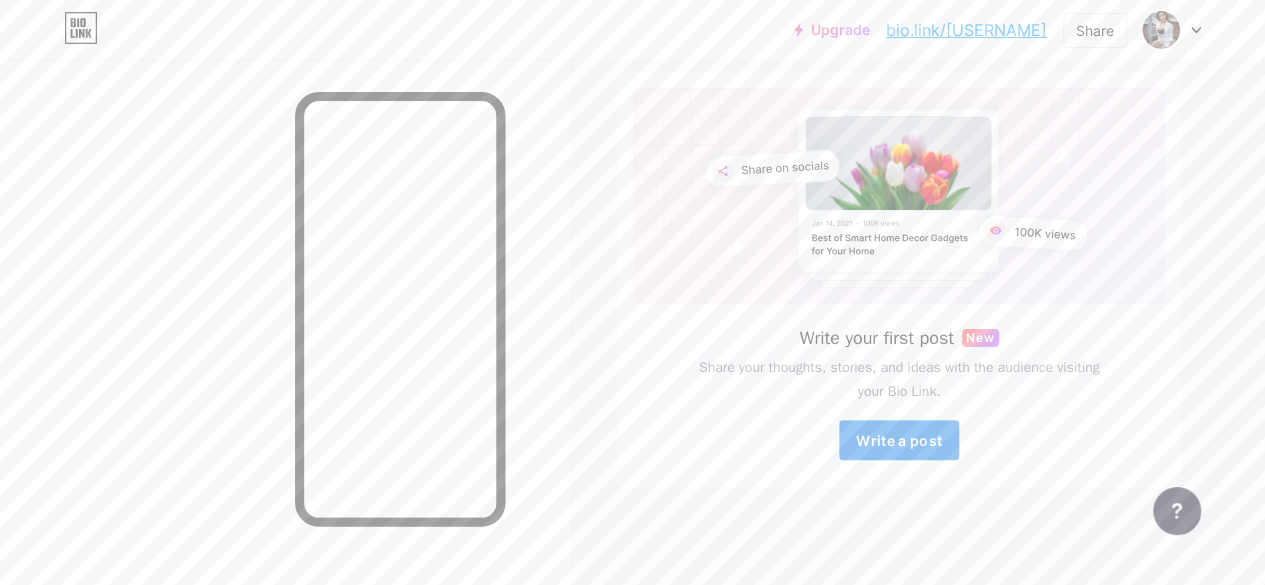 click on "Write a post" at bounding box center (899, 440) 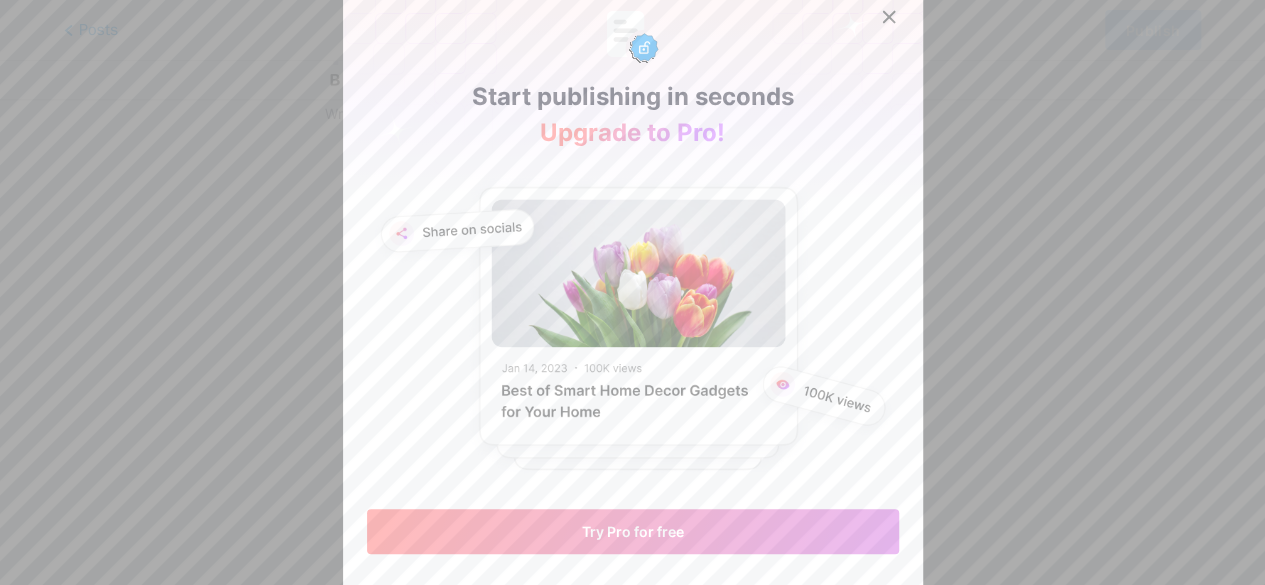 scroll, scrollTop: 0, scrollLeft: 0, axis: both 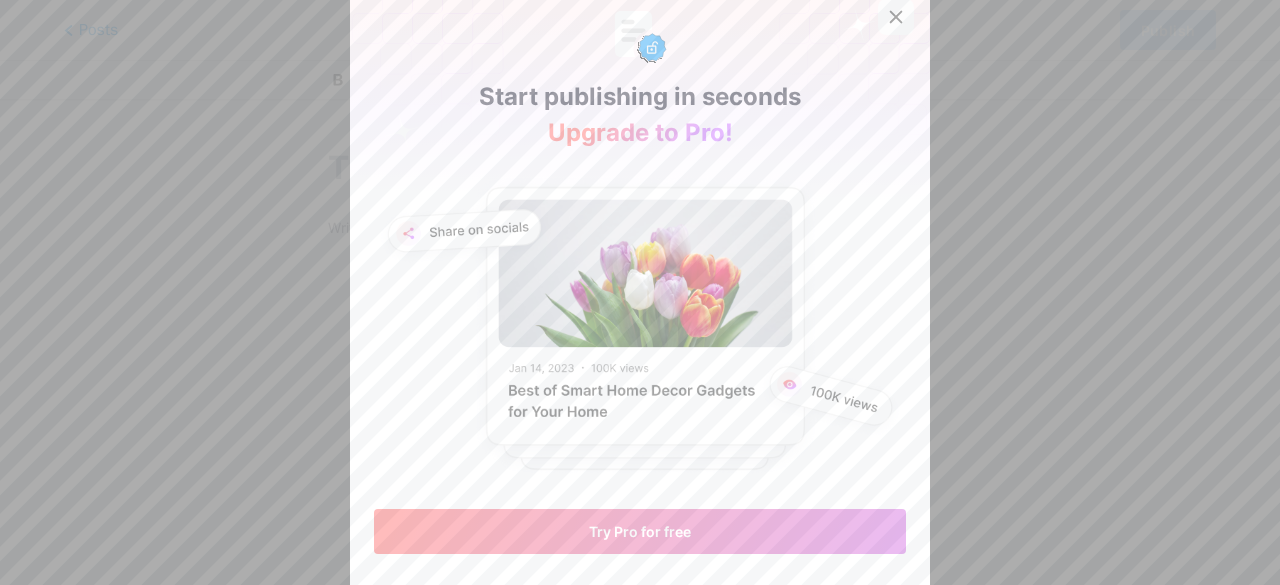 click 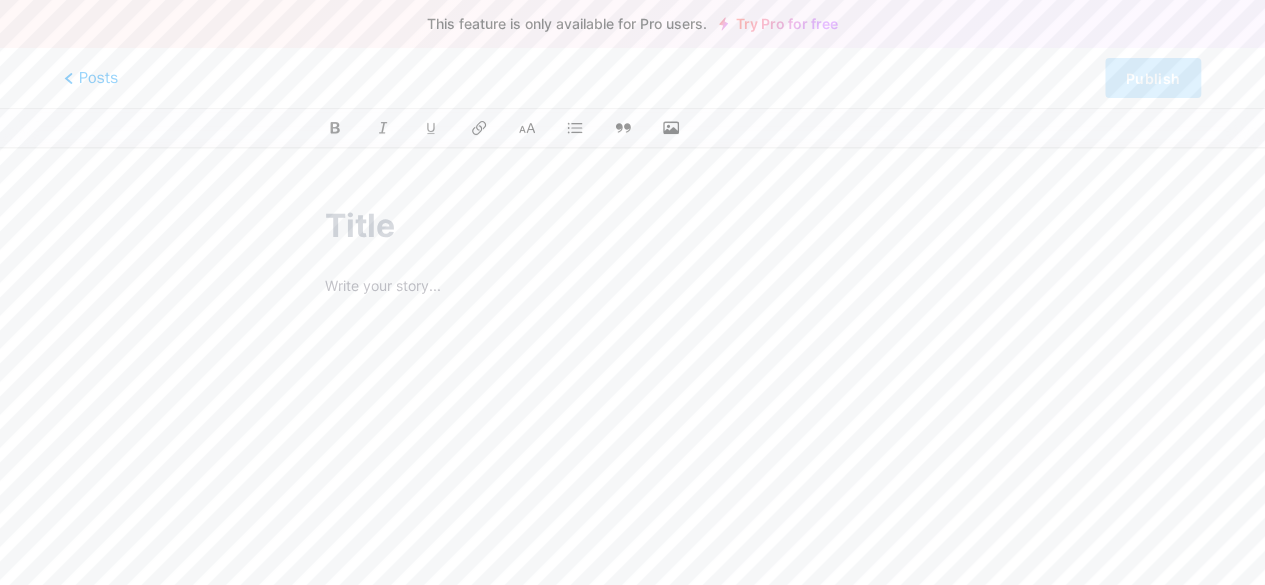 click at bounding box center [632, 226] 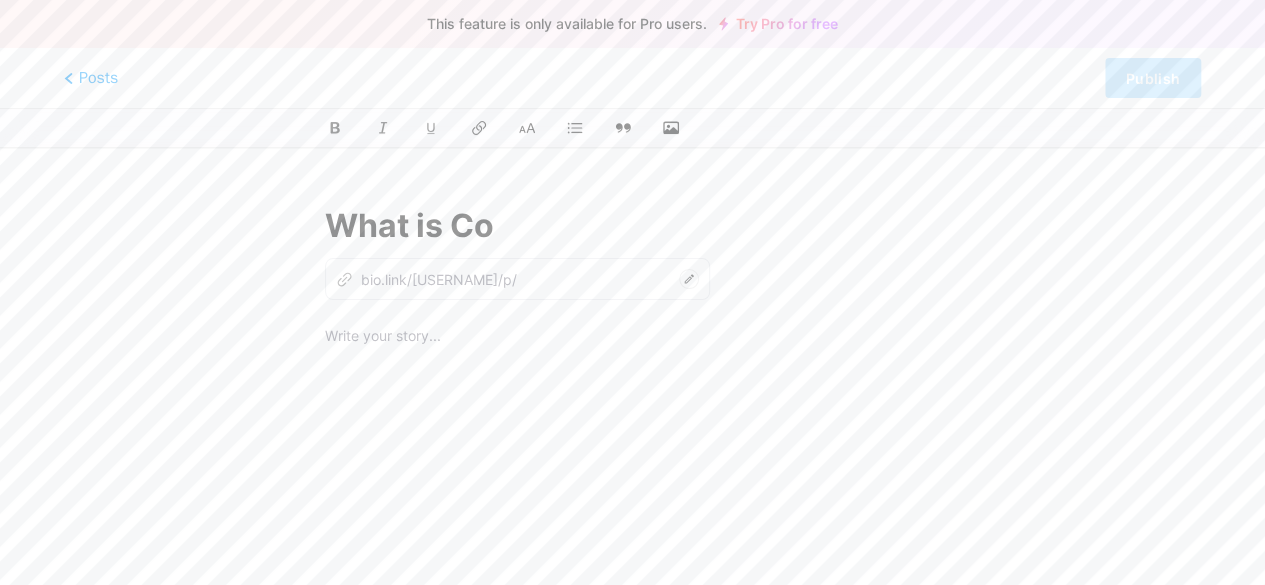 type on "What is Com" 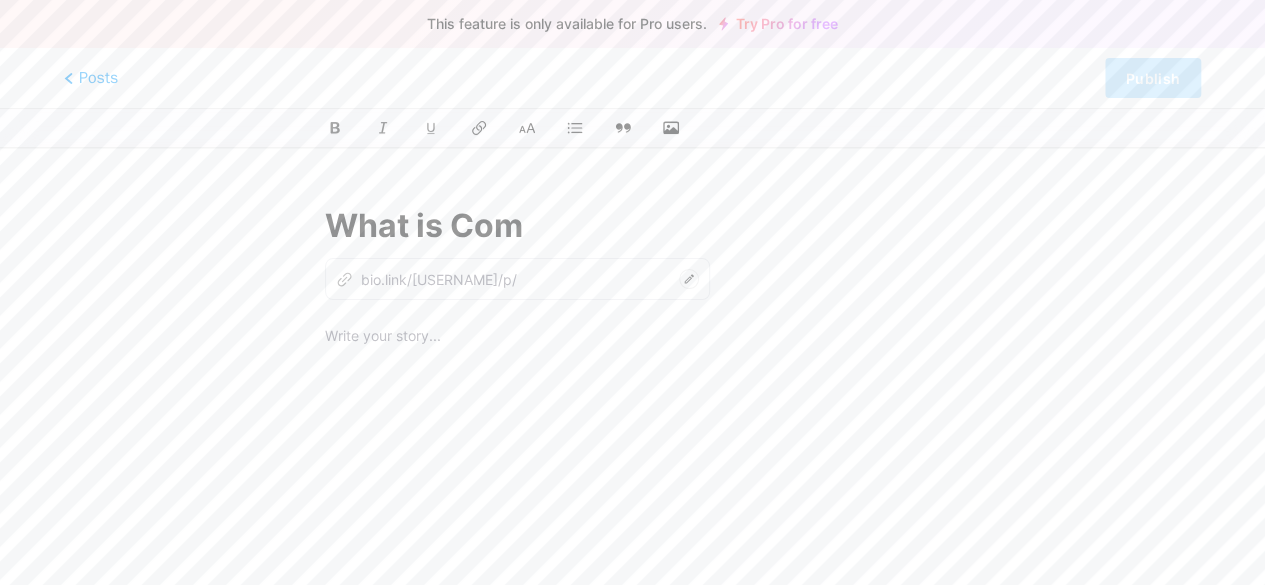 type on "what-is-c" 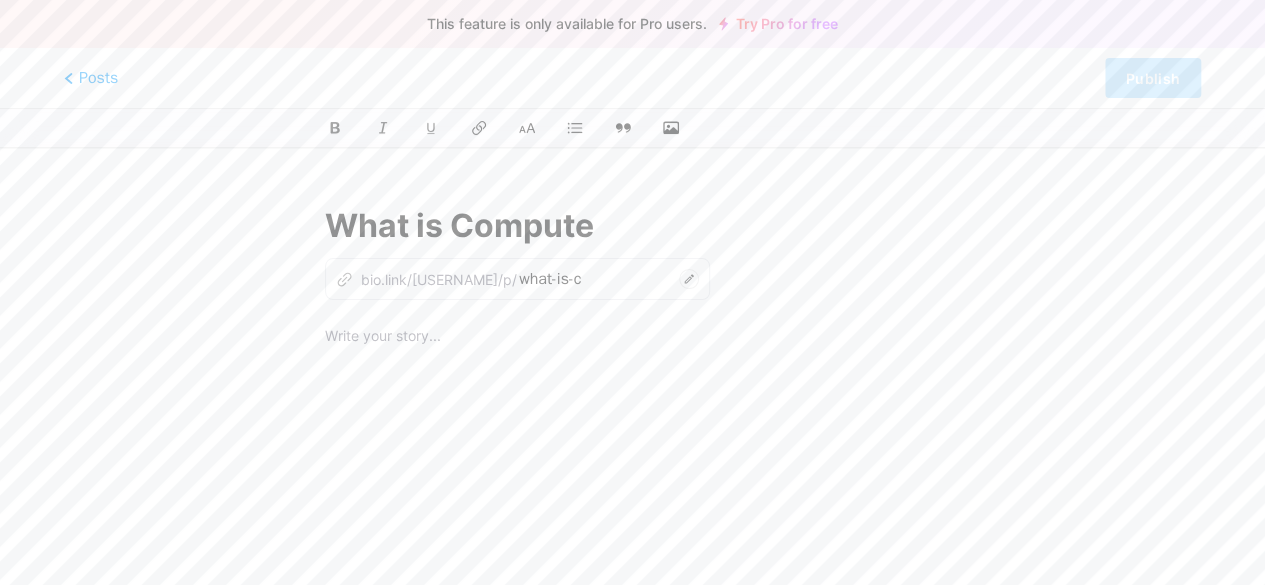 type on "What is Computer" 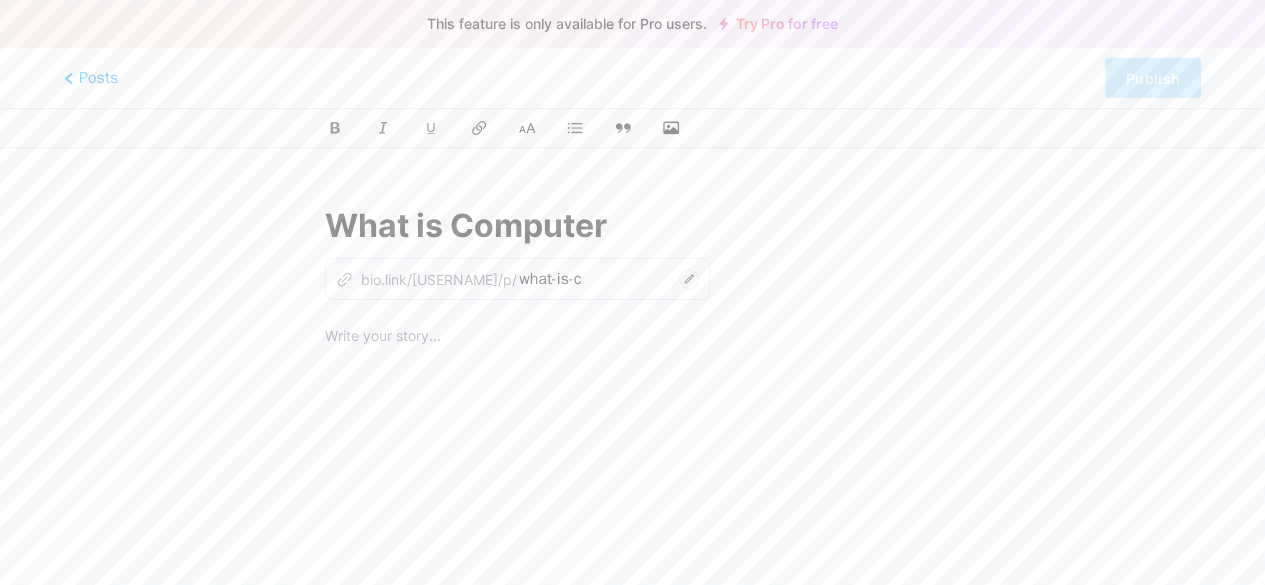 type on "what-is-computer" 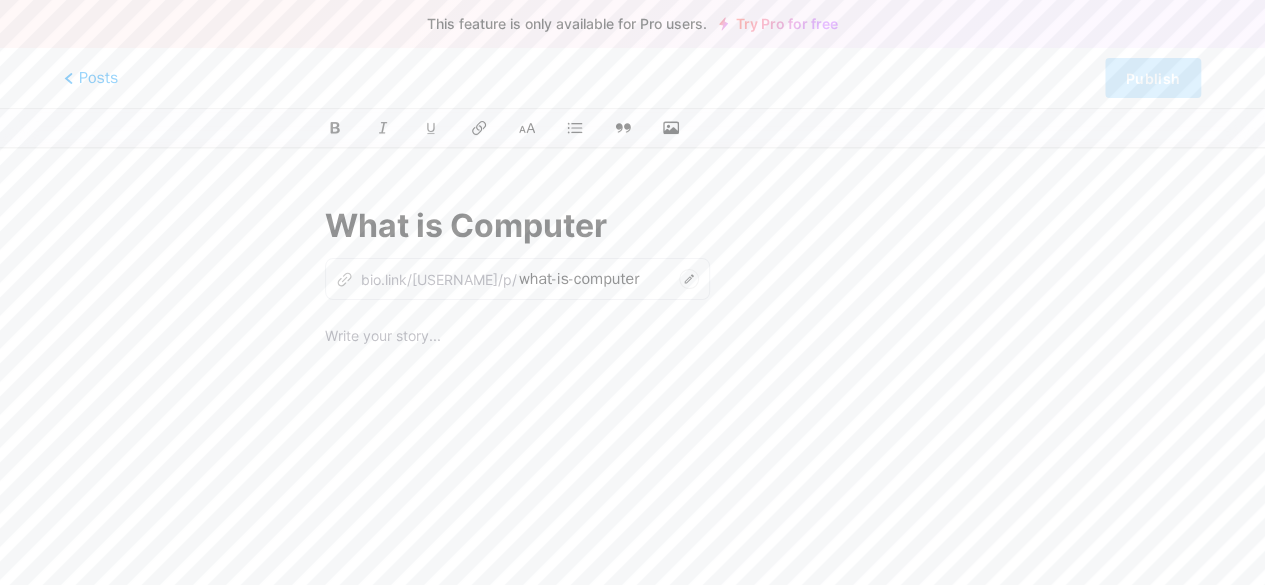 type on "What is Computer" 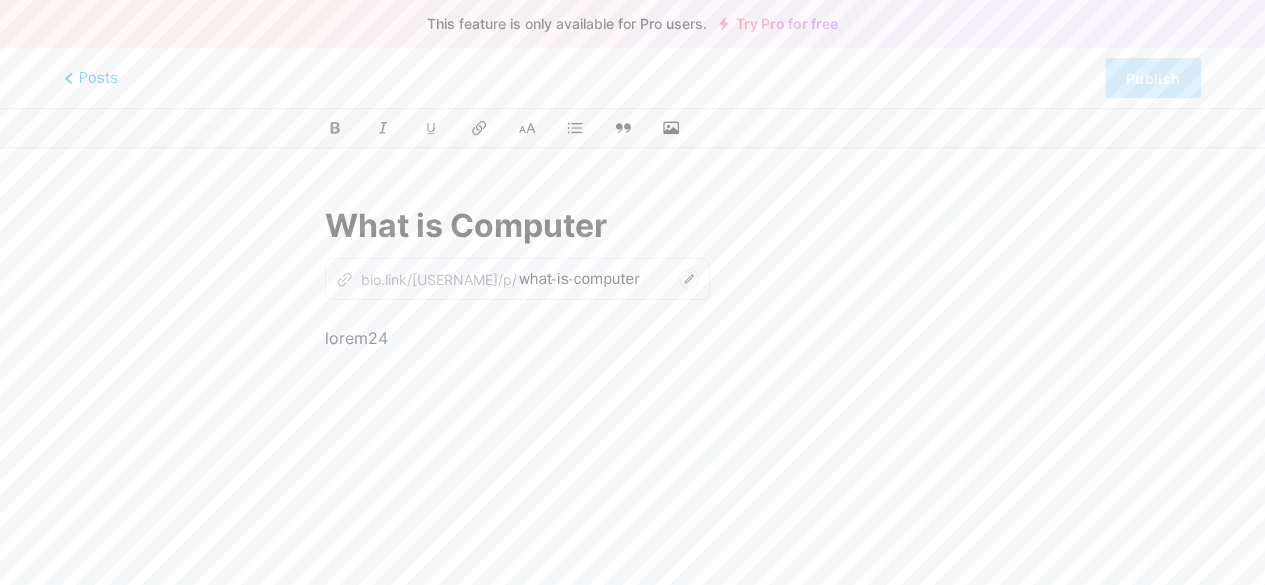 type 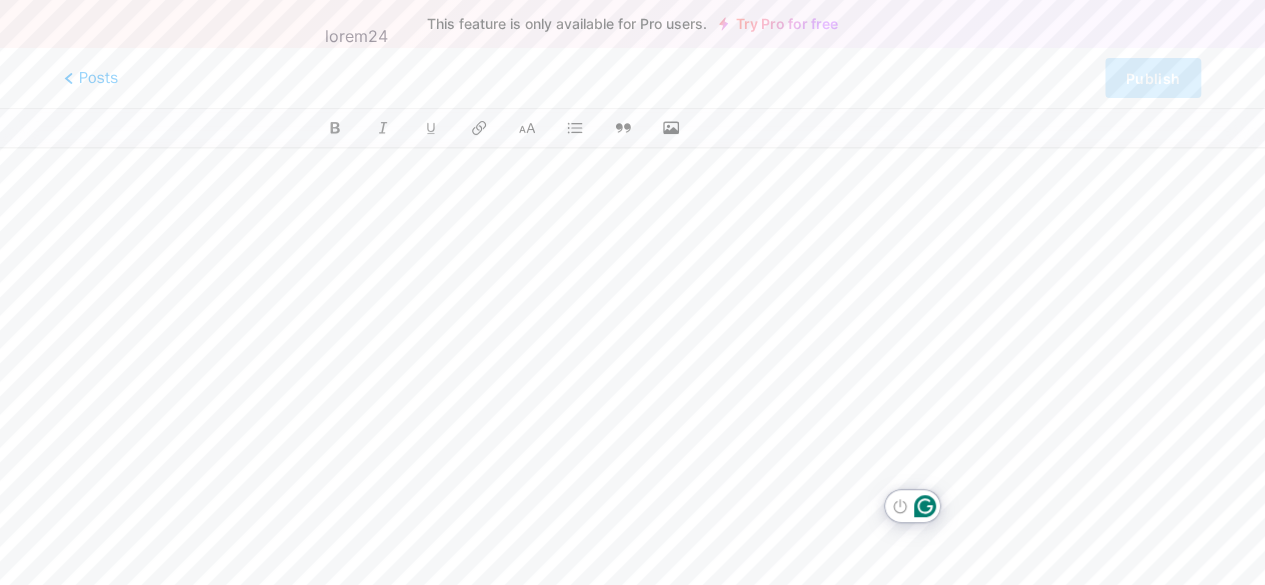 scroll, scrollTop: 0, scrollLeft: 0, axis: both 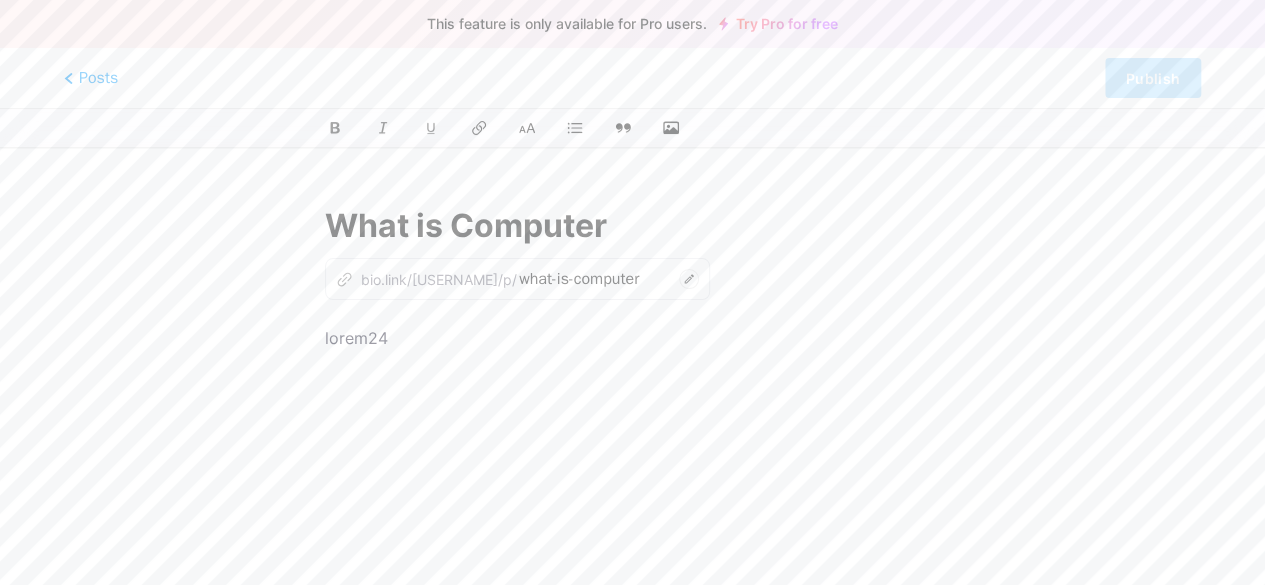 click on "lorem24" at bounding box center [632, 338] 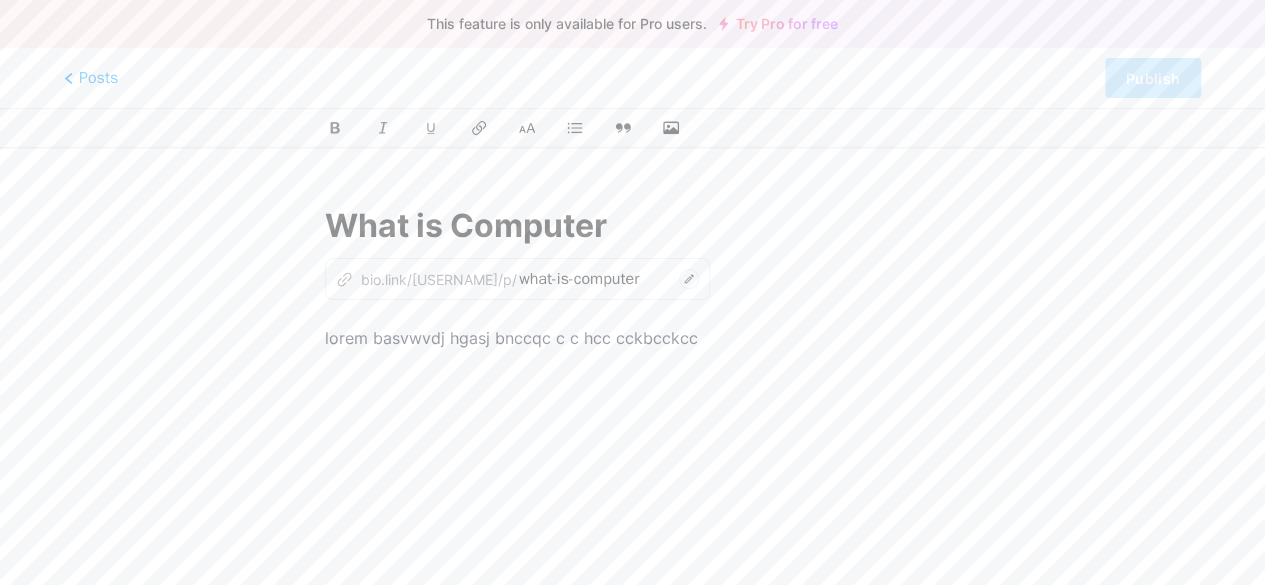click on "lorem basvwvdj hgasj bnccqc c c hcc cckbcckcc" at bounding box center (632, 574) 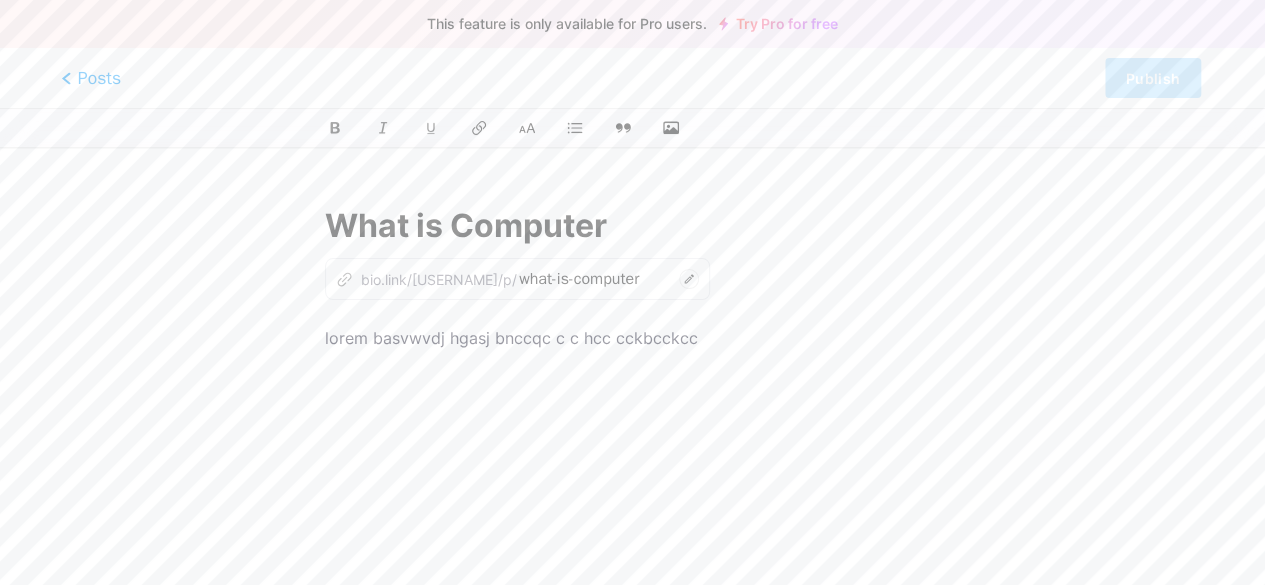 click on "Posts" at bounding box center (91, 78) 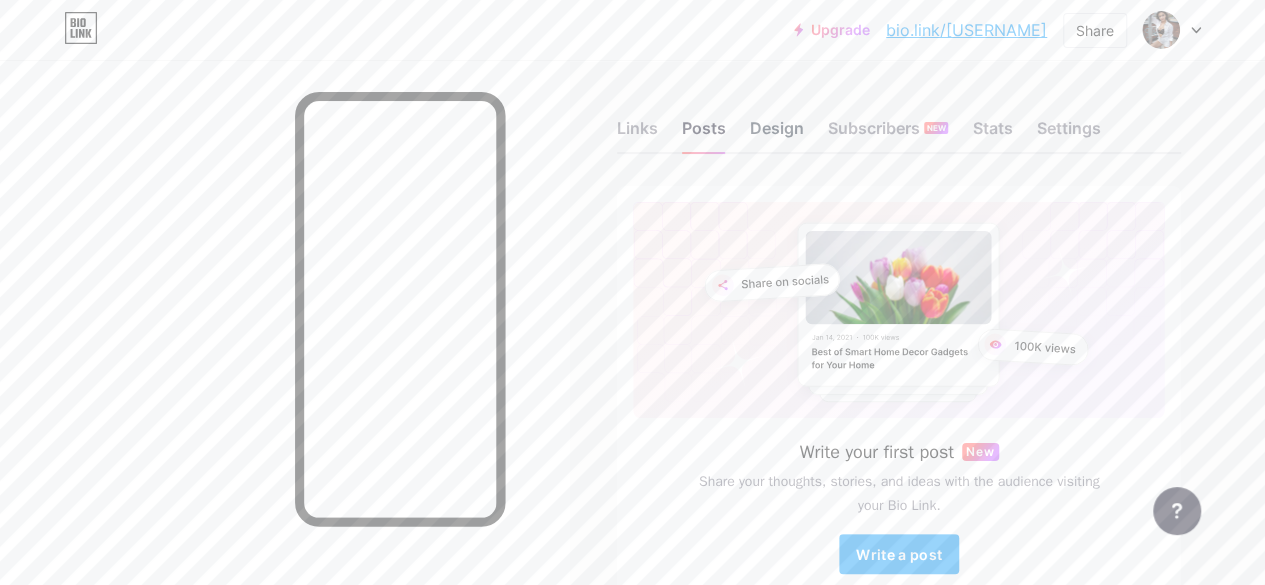 click on "Design" at bounding box center [777, 134] 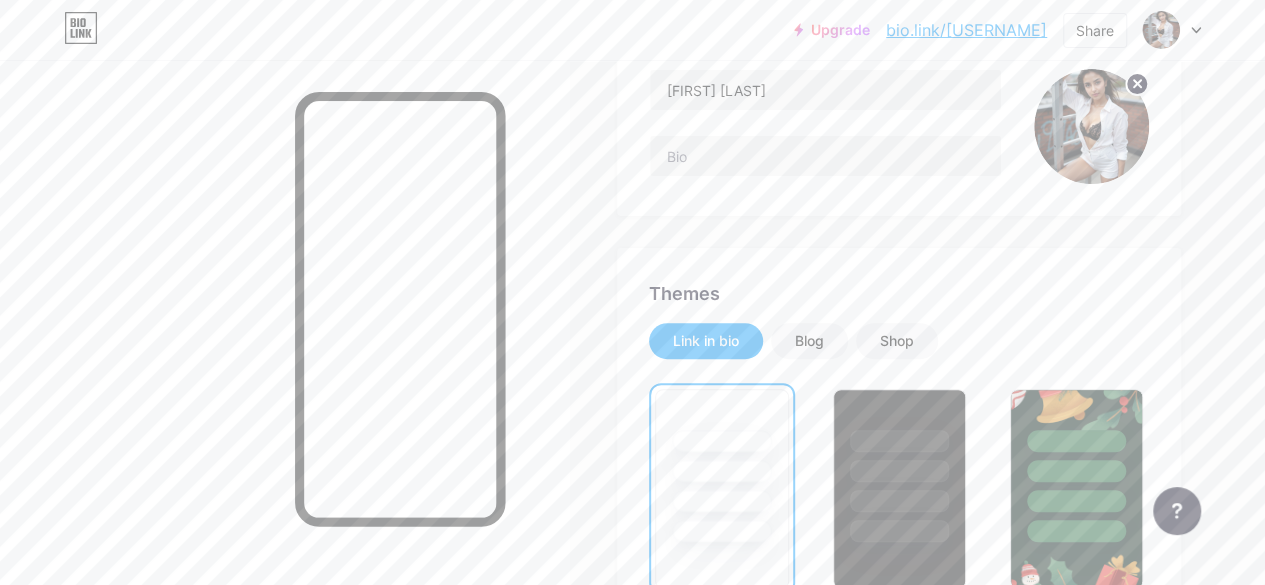 scroll, scrollTop: 211, scrollLeft: 0, axis: vertical 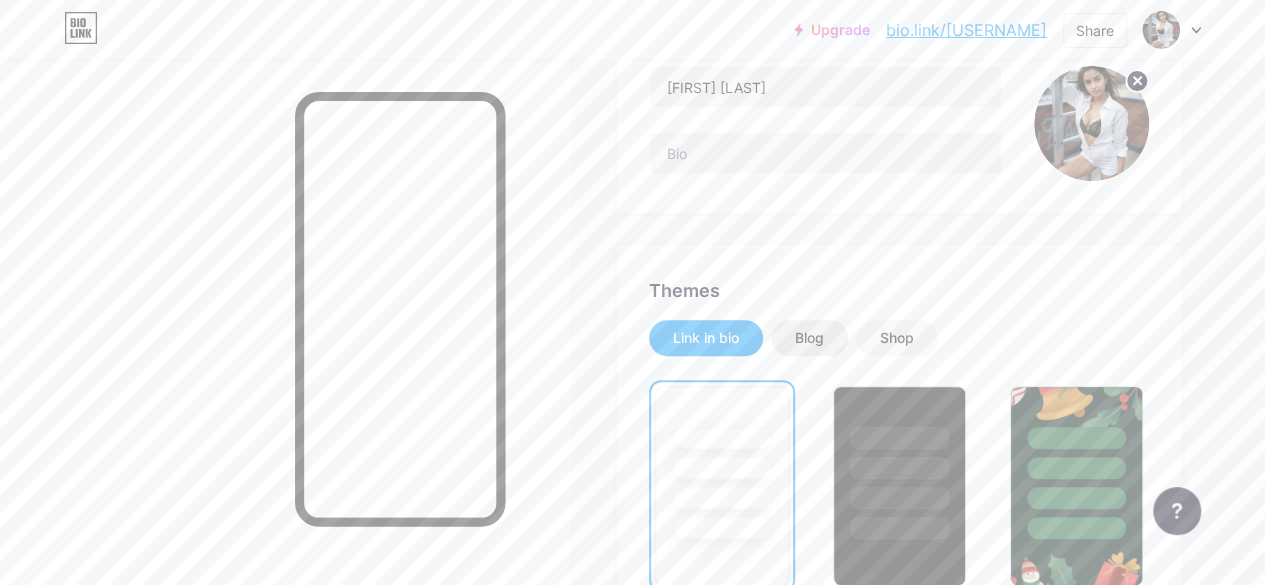 click on "Blog" at bounding box center [809, 338] 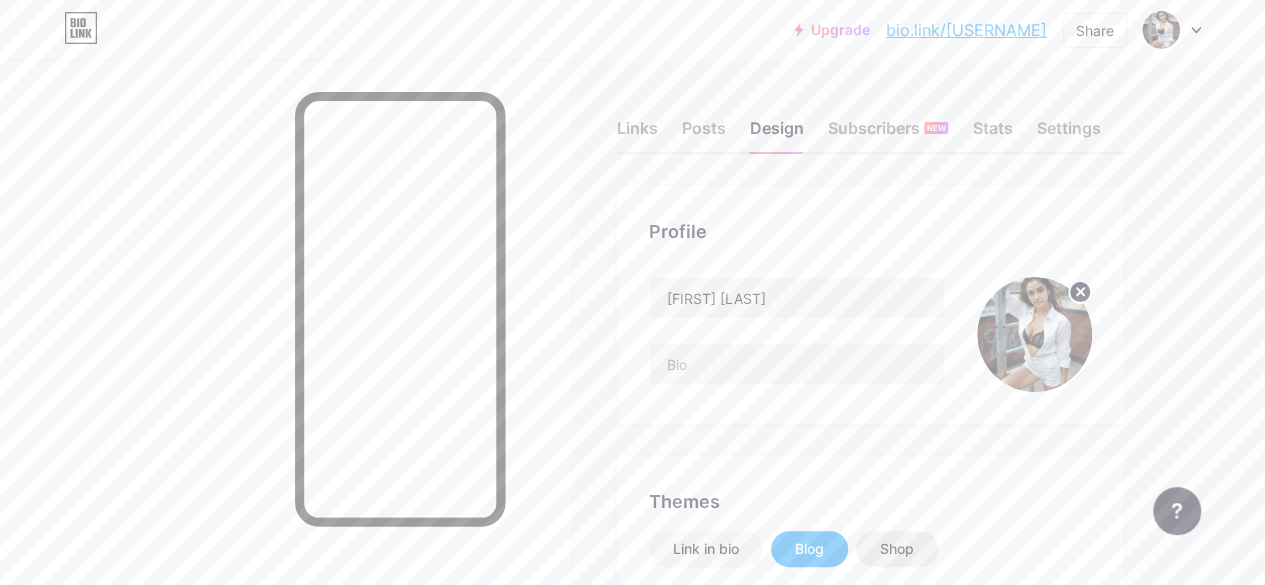 scroll, scrollTop: 200, scrollLeft: 0, axis: vertical 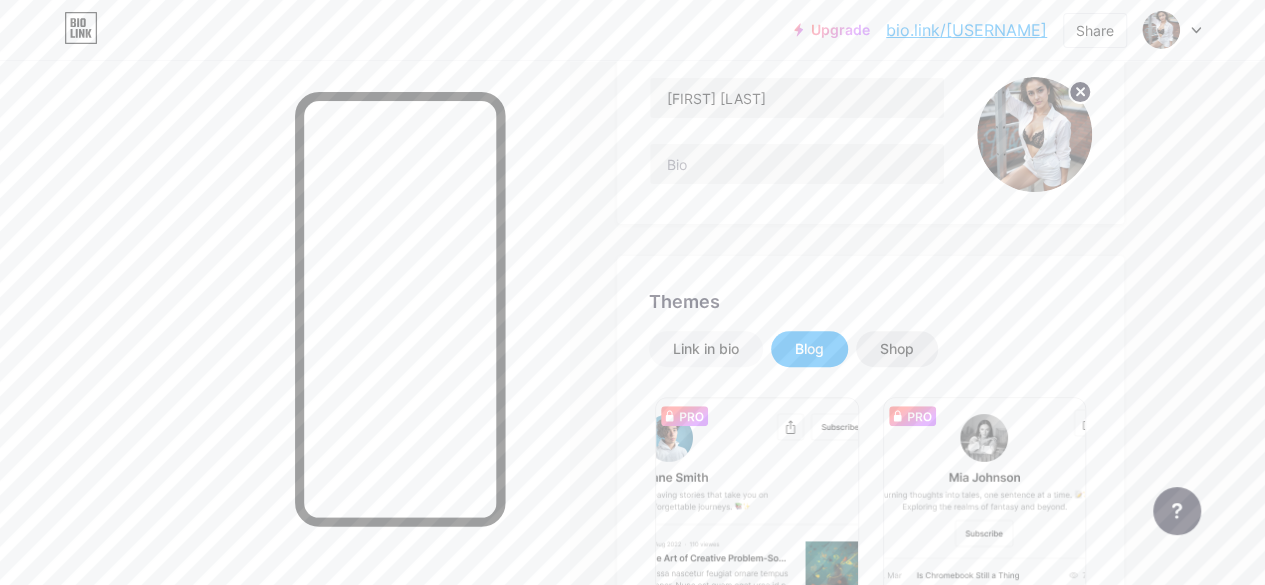 click on "Shop" at bounding box center (897, 349) 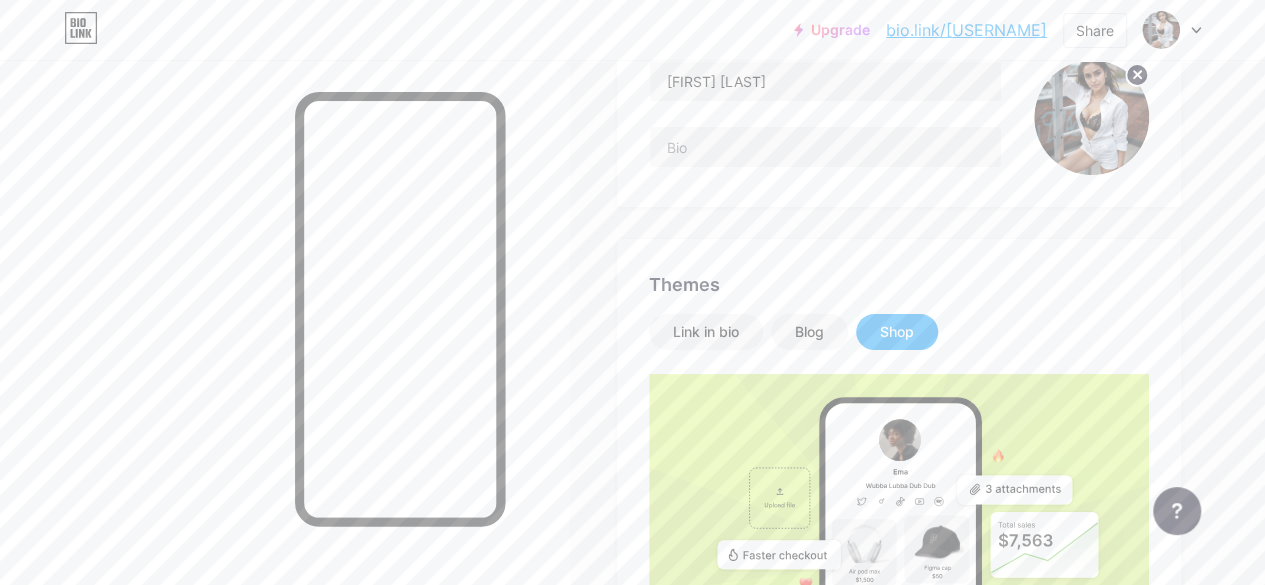 scroll, scrollTop: 200, scrollLeft: 0, axis: vertical 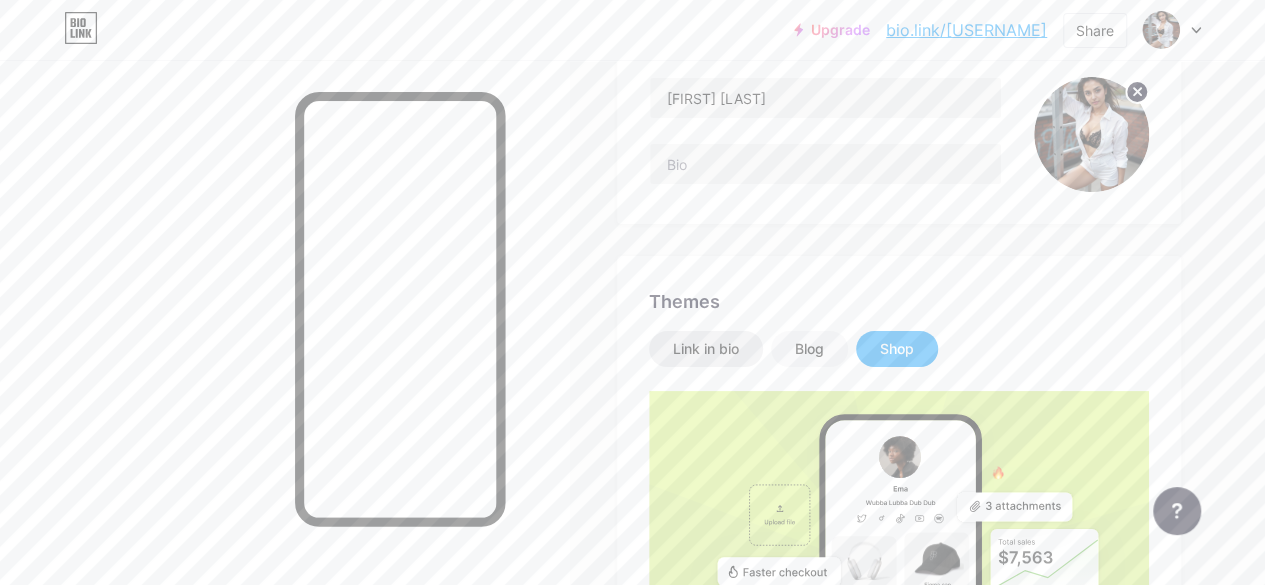 click on "Link in bio" at bounding box center [706, 349] 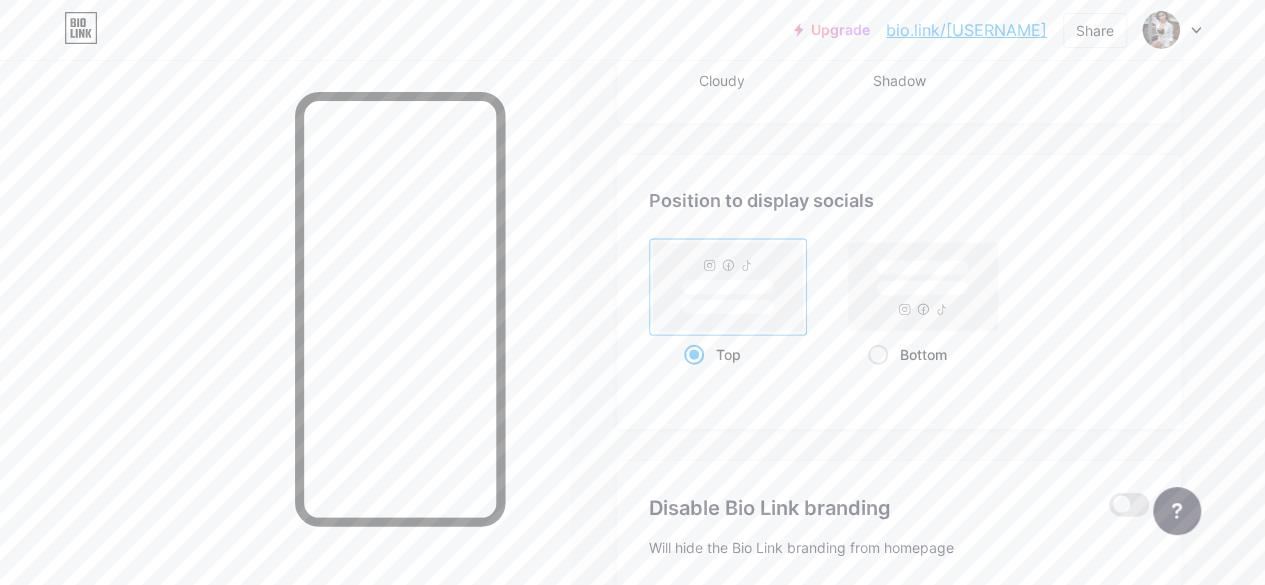 scroll, scrollTop: 2600, scrollLeft: 0, axis: vertical 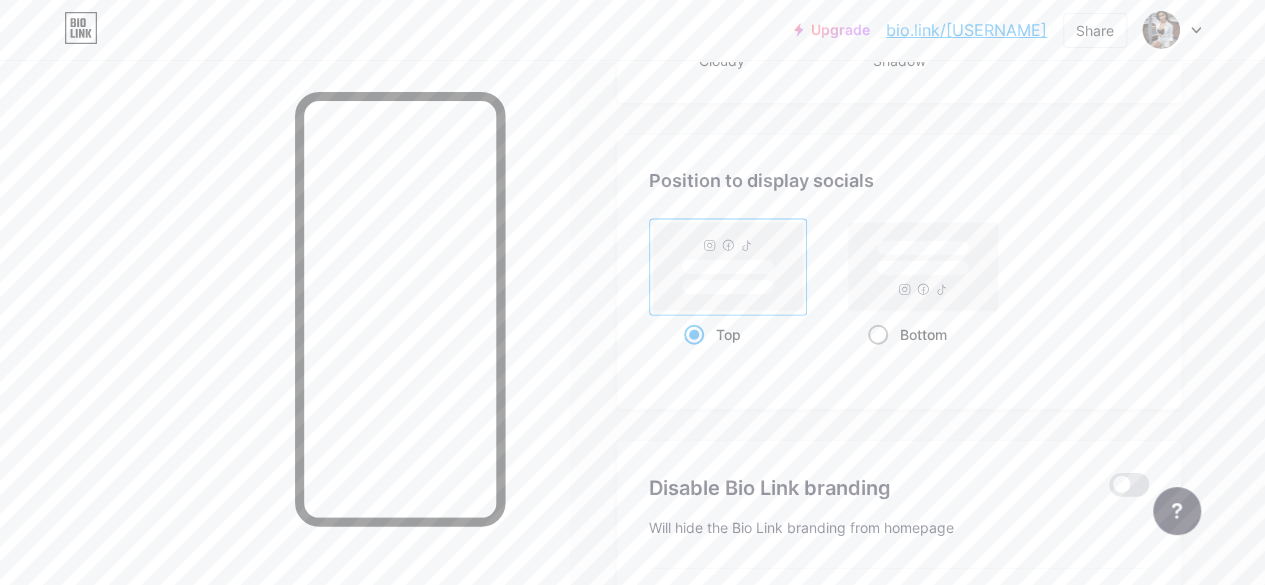 click at bounding box center [878, 335] 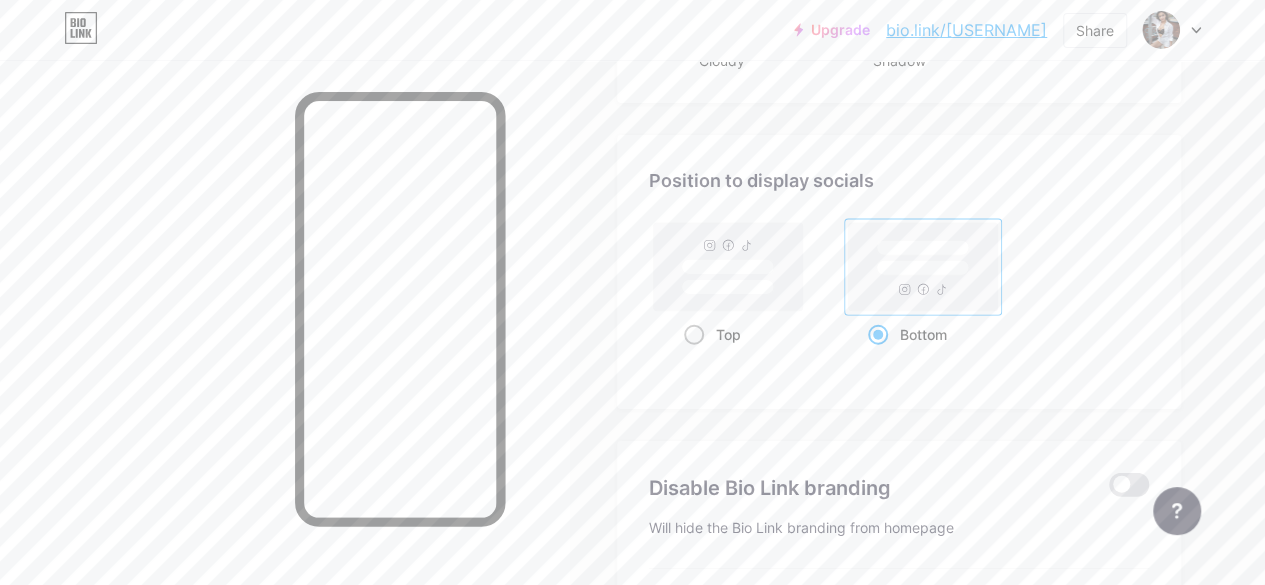 click at bounding box center (694, 335) 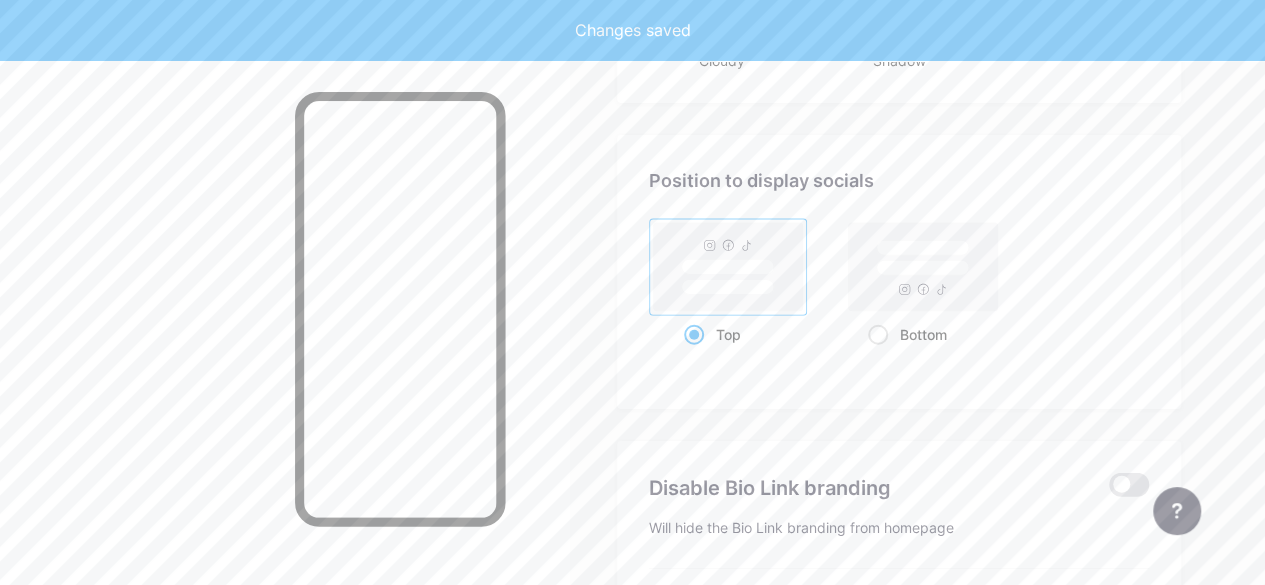 scroll, scrollTop: 2800, scrollLeft: 0, axis: vertical 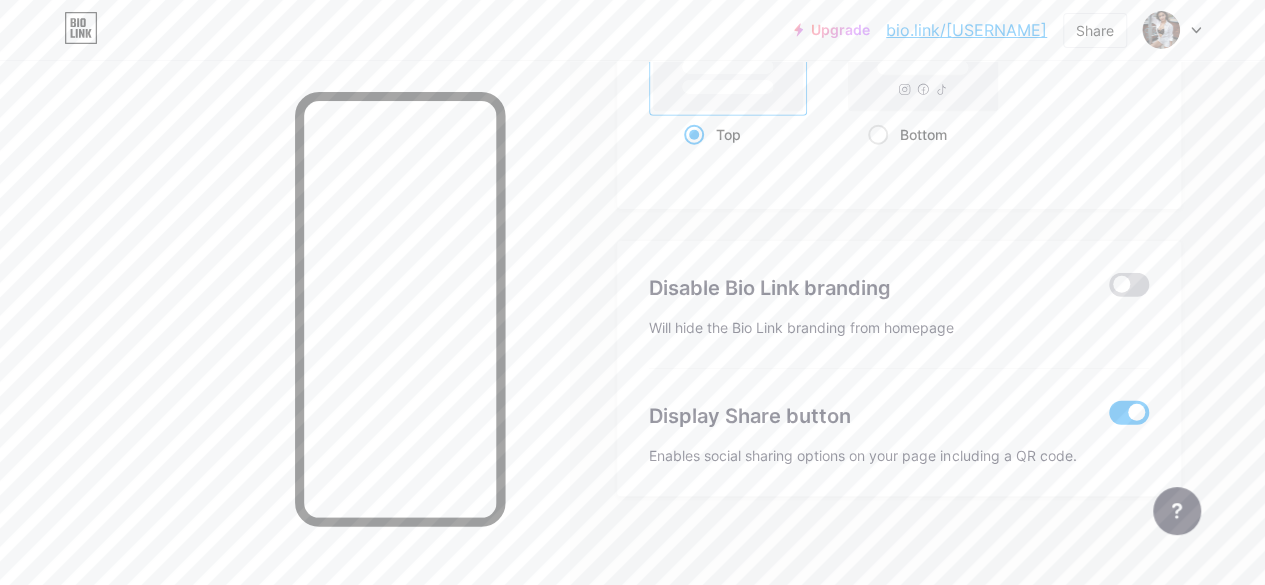 click at bounding box center (1129, 285) 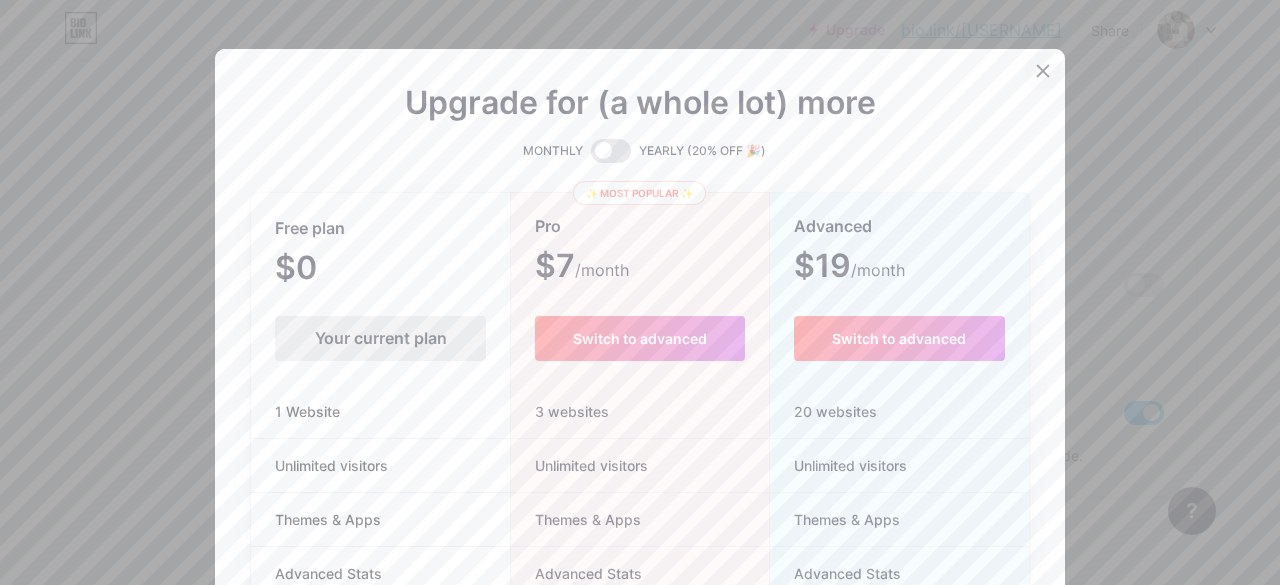 click at bounding box center [1043, 71] 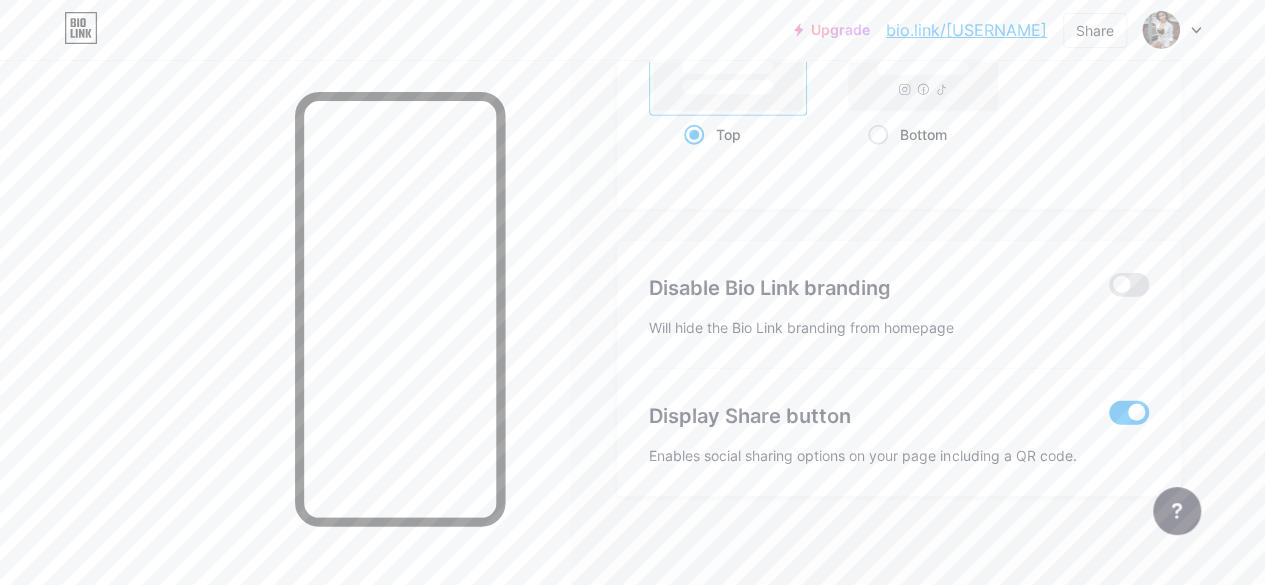 click at bounding box center [1129, 413] 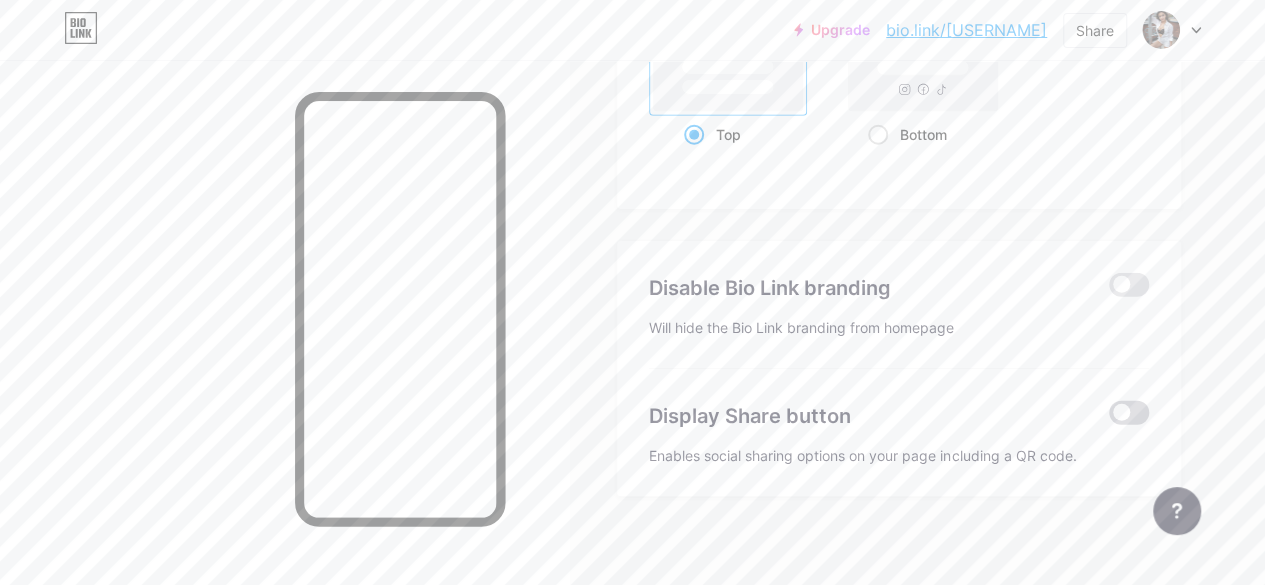 click at bounding box center [1129, 413] 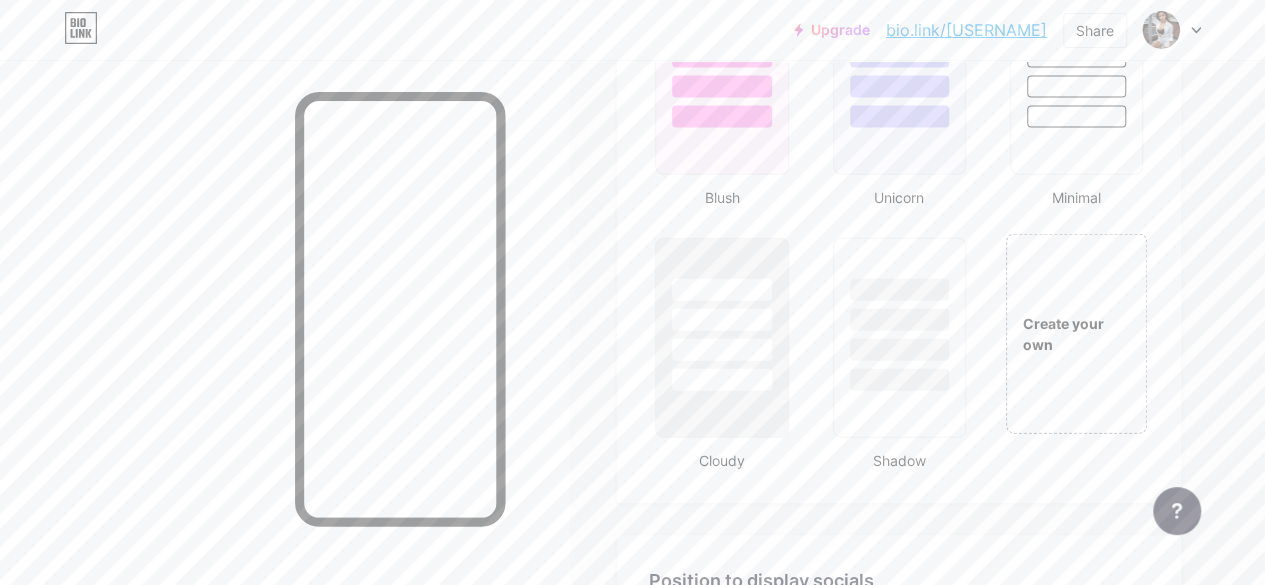 scroll, scrollTop: 2000, scrollLeft: 0, axis: vertical 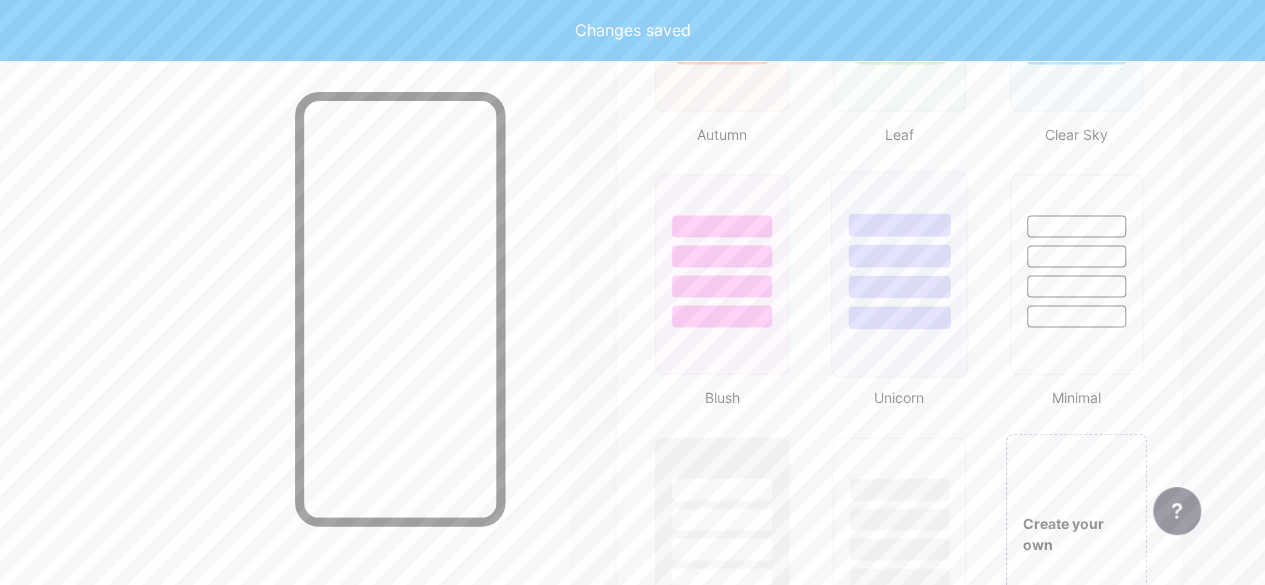 click at bounding box center (899, 318) 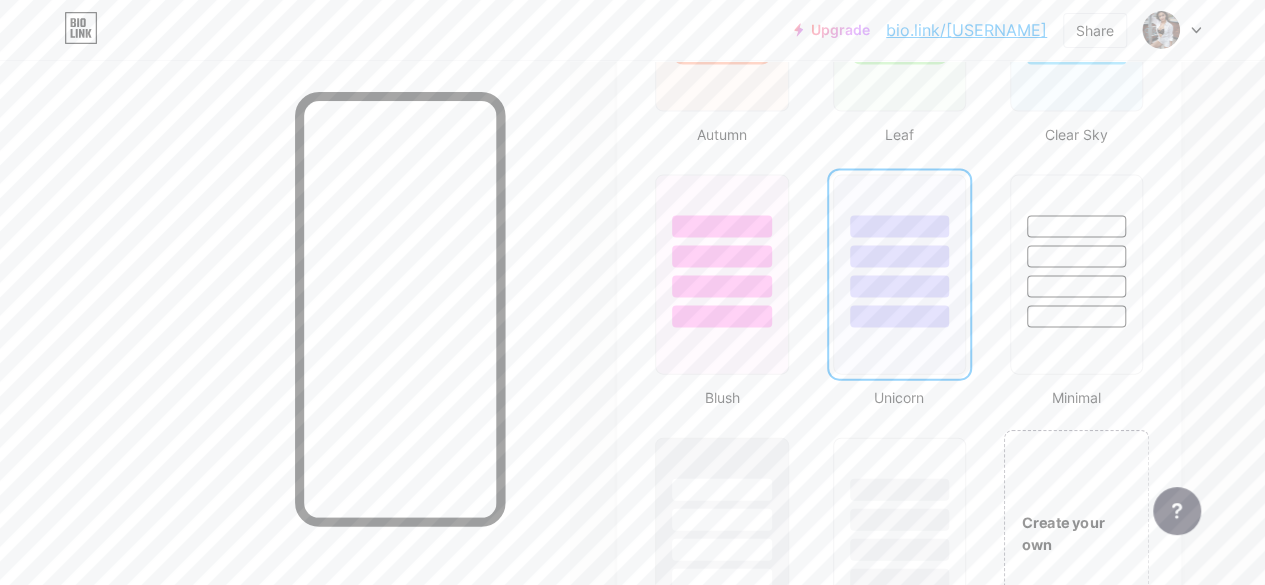 click on "Create your own" at bounding box center [1076, 533] 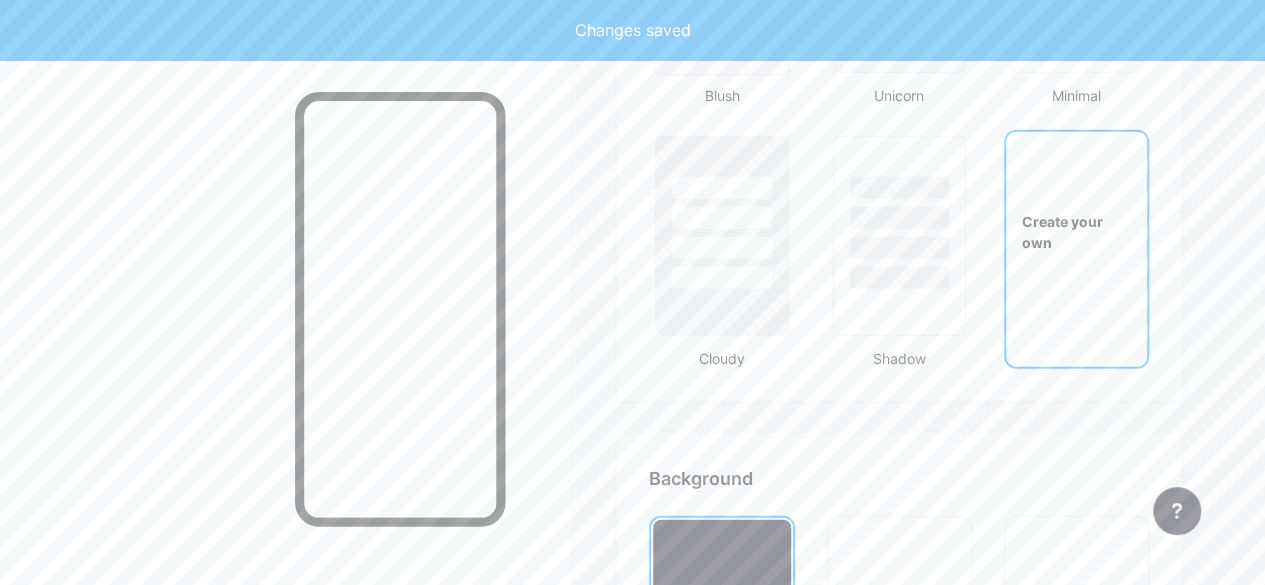 scroll, scrollTop: 2655, scrollLeft: 0, axis: vertical 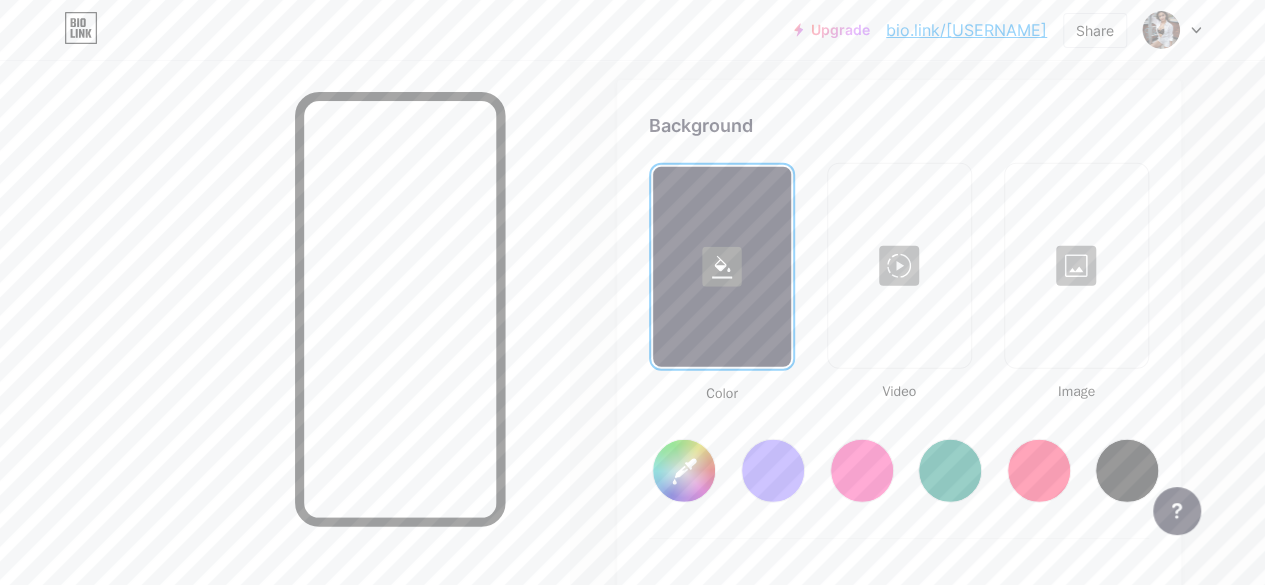 type on "#ffffff" 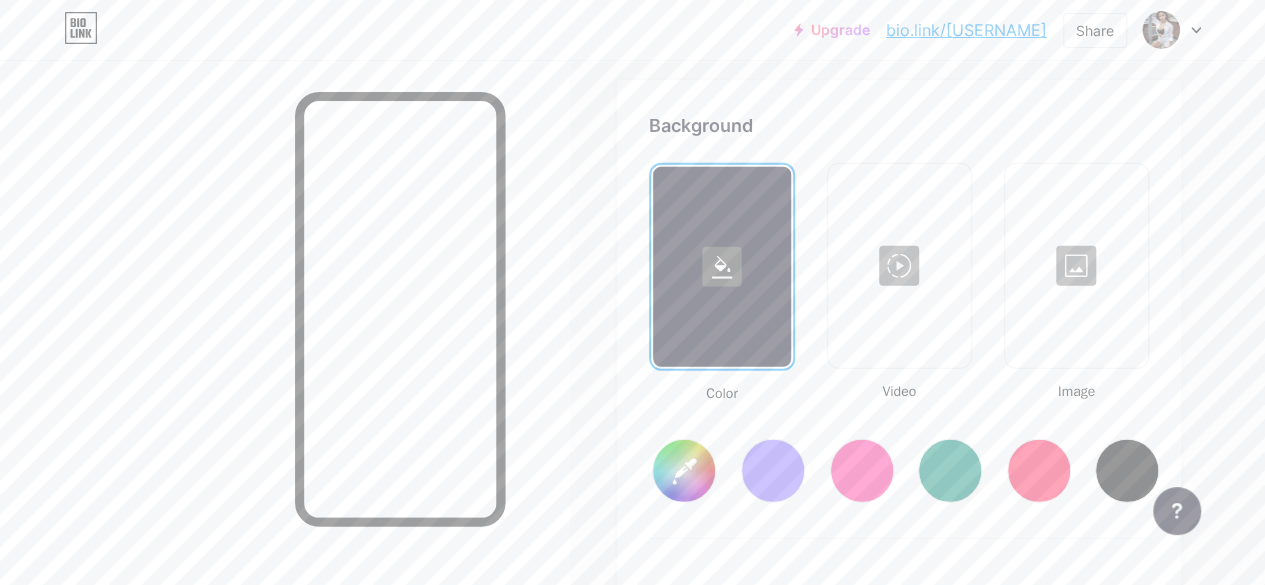 type on "#000000" 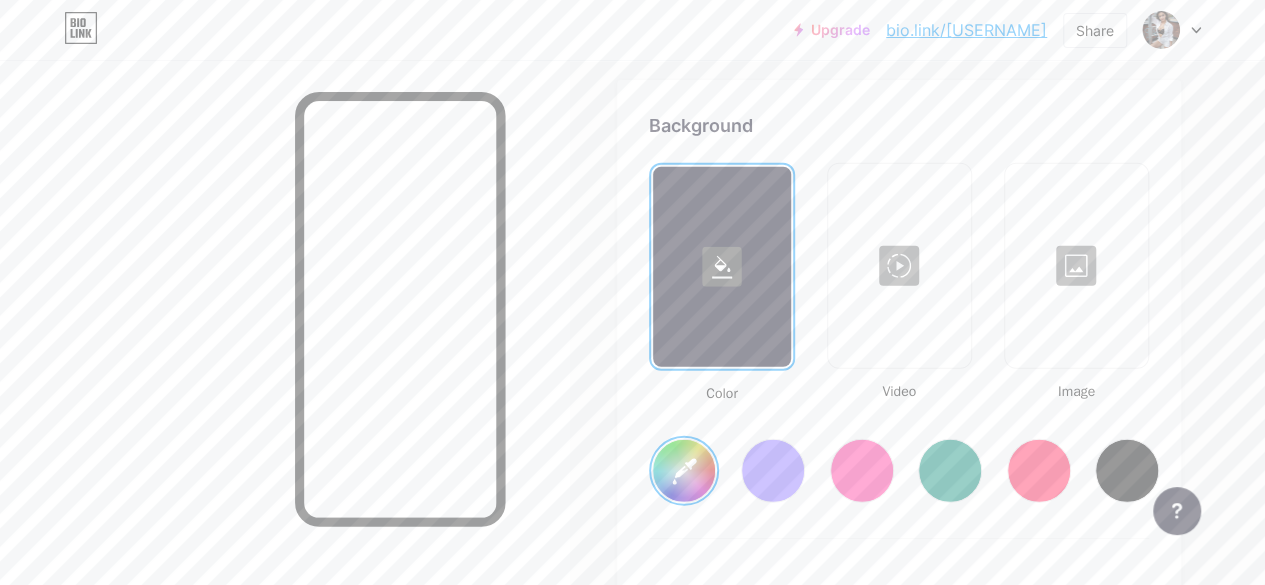 click at bounding box center [862, 471] 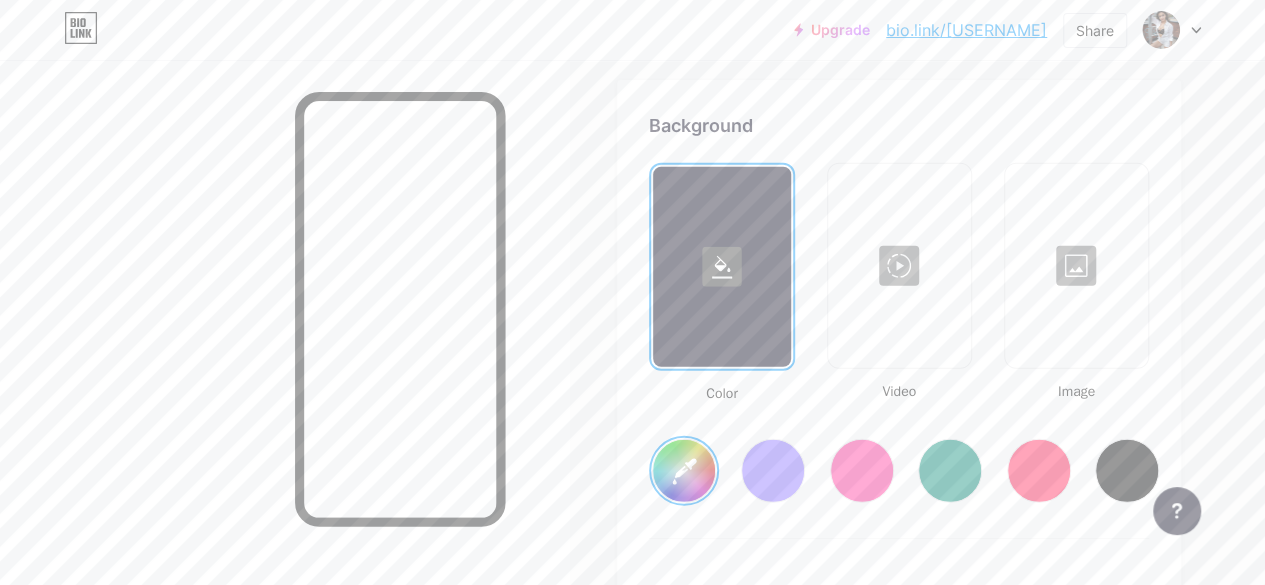 click at bounding box center (862, 471) 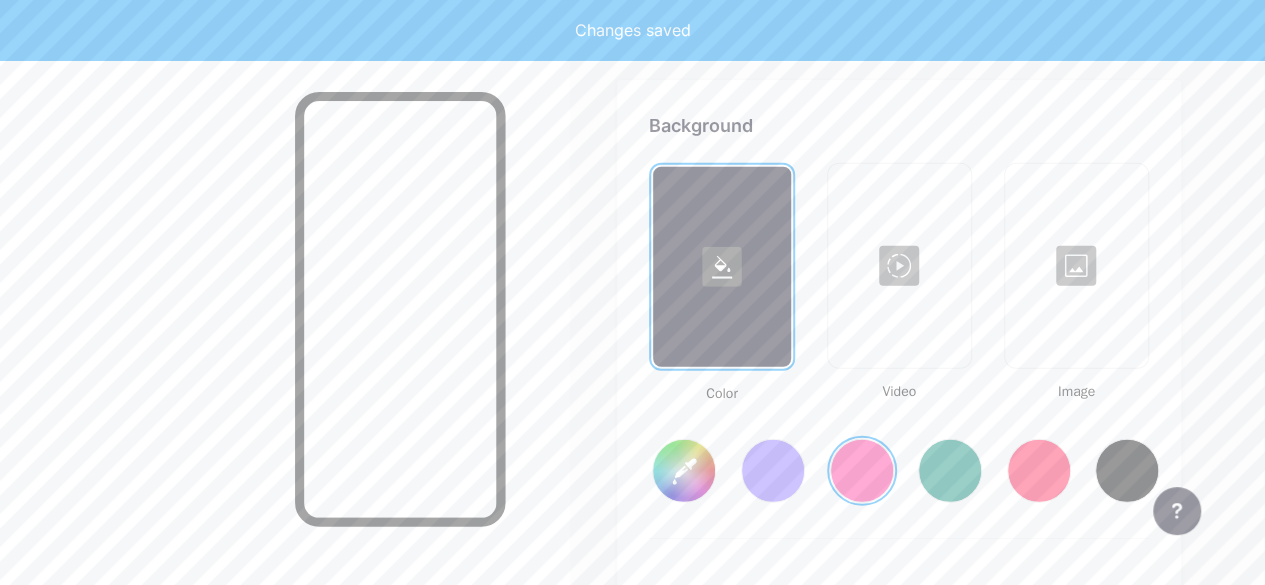type on "#ff2e96" 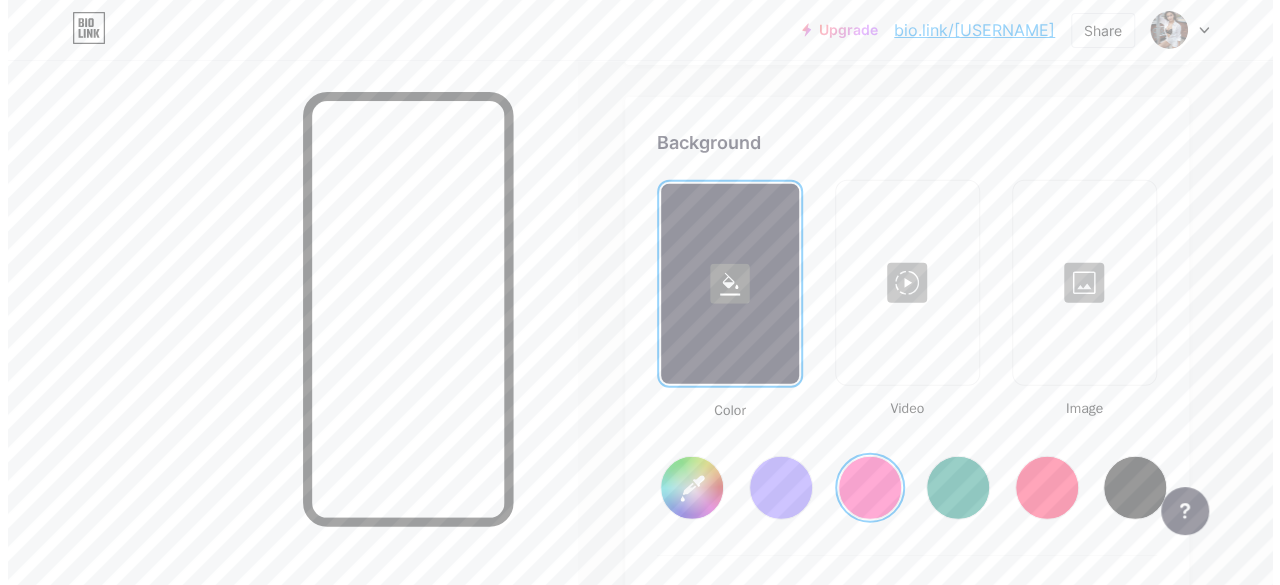 scroll, scrollTop: 2655, scrollLeft: 0, axis: vertical 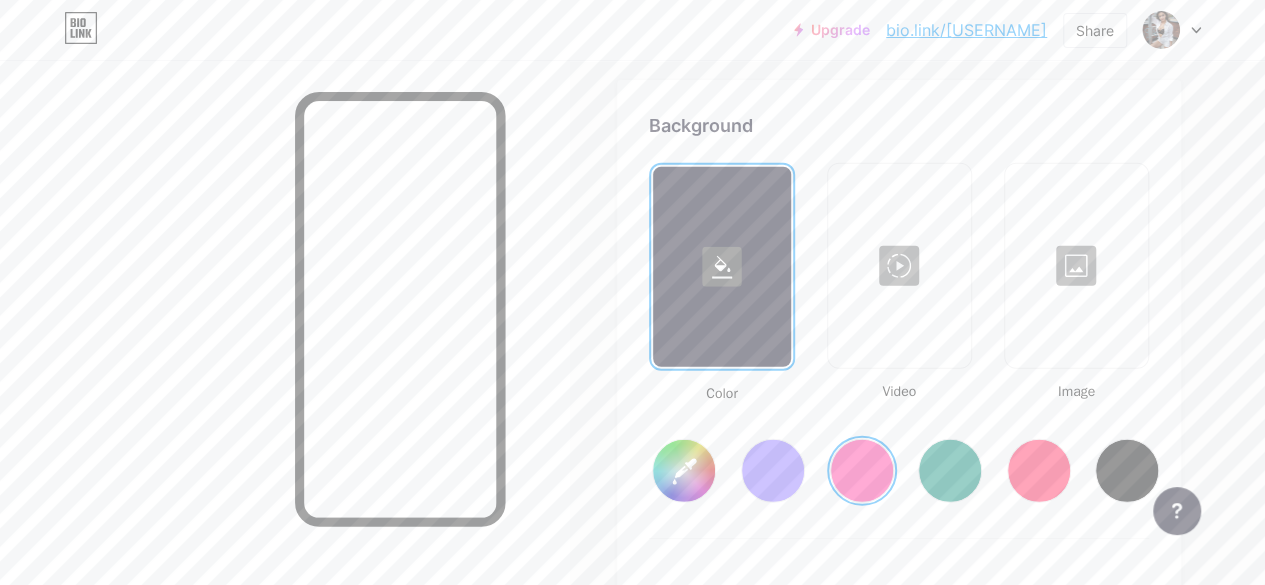 click at bounding box center (899, 266) 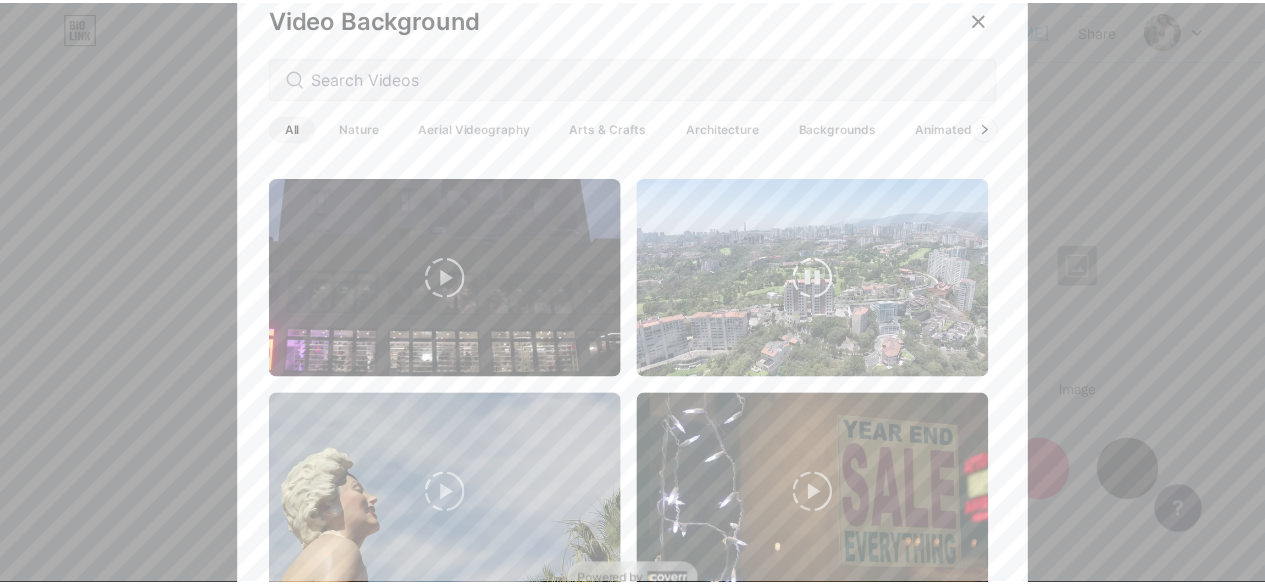 scroll, scrollTop: 600, scrollLeft: 0, axis: vertical 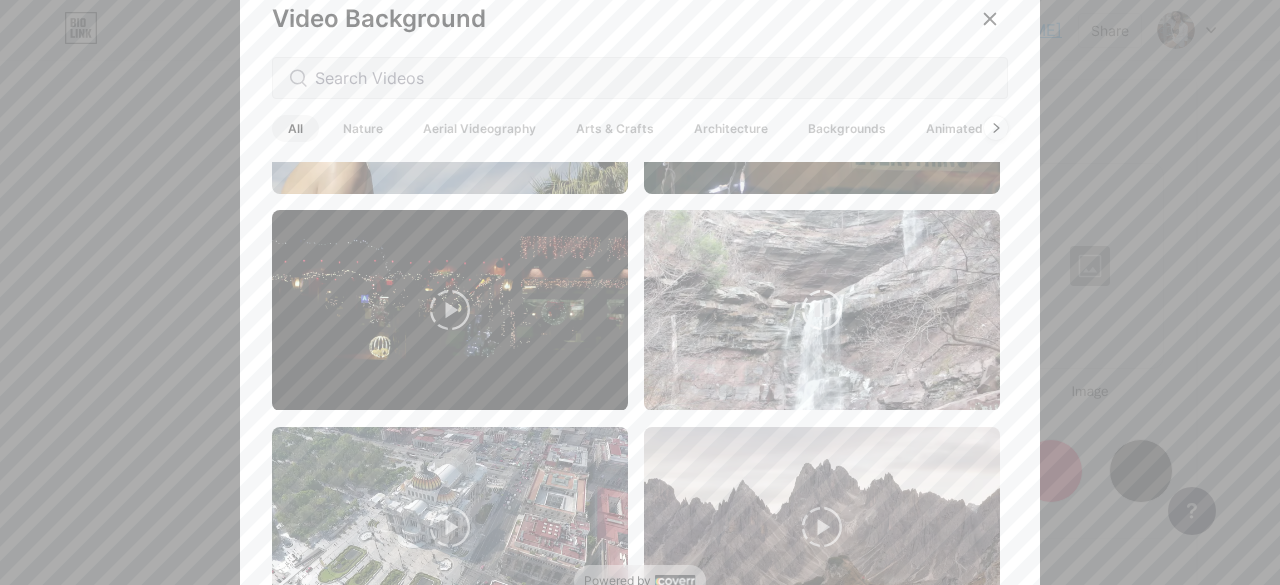 click at bounding box center [822, 310] 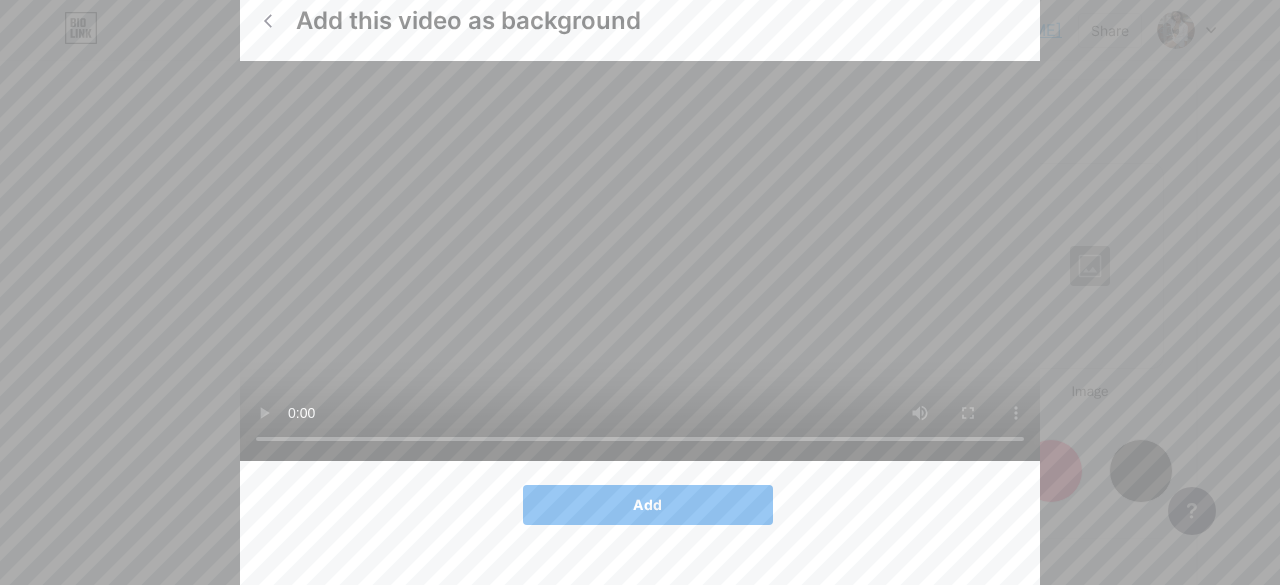 click on "Add" at bounding box center (648, 505) 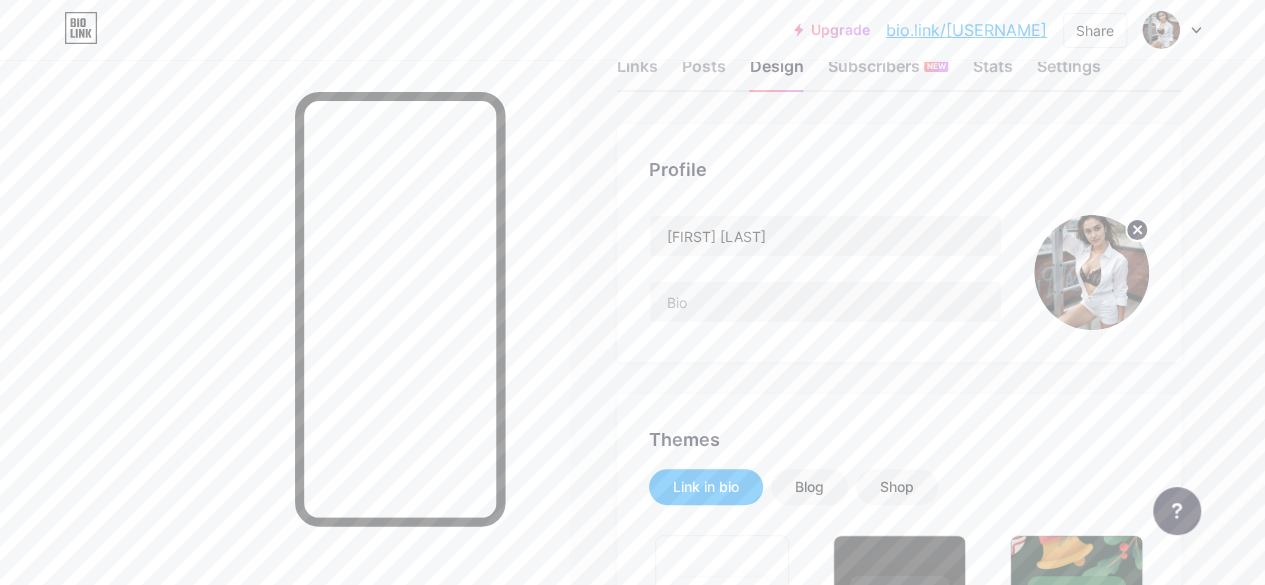 scroll, scrollTop: 0, scrollLeft: 0, axis: both 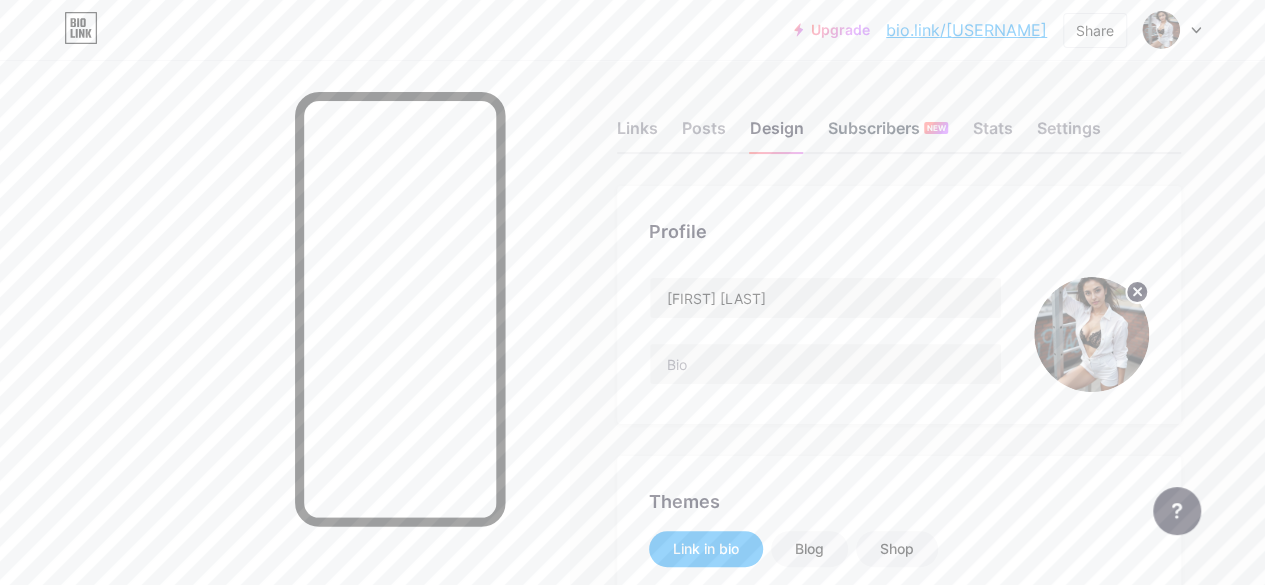 click on "Subscribers
NEW" at bounding box center (888, 134) 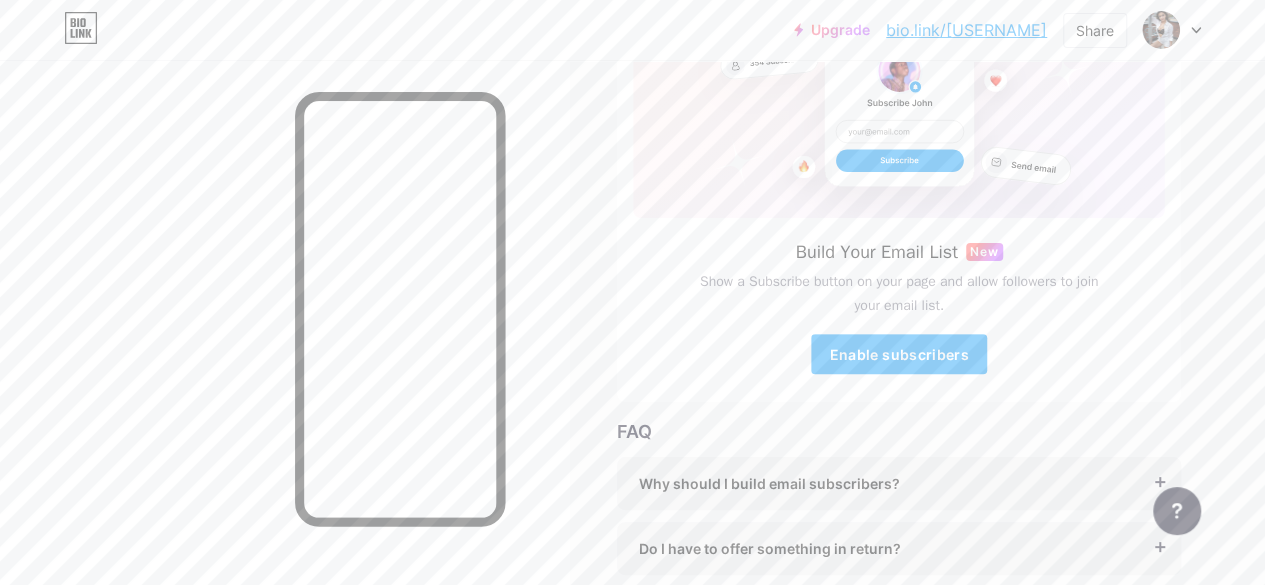 scroll, scrollTop: 0, scrollLeft: 0, axis: both 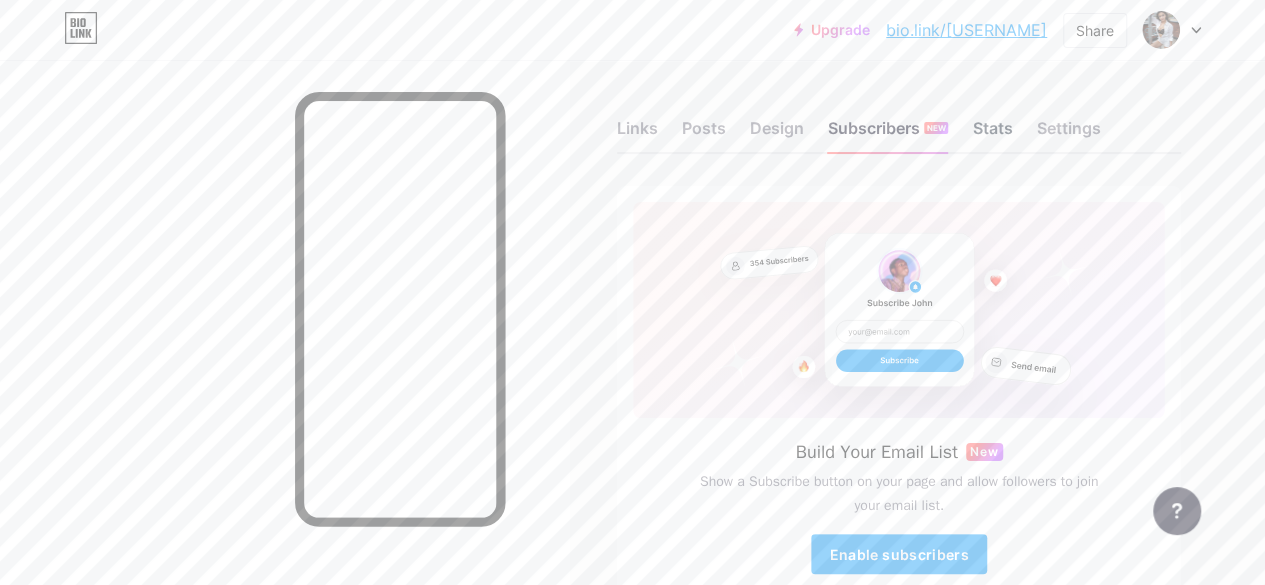 click on "Stats" at bounding box center [992, 134] 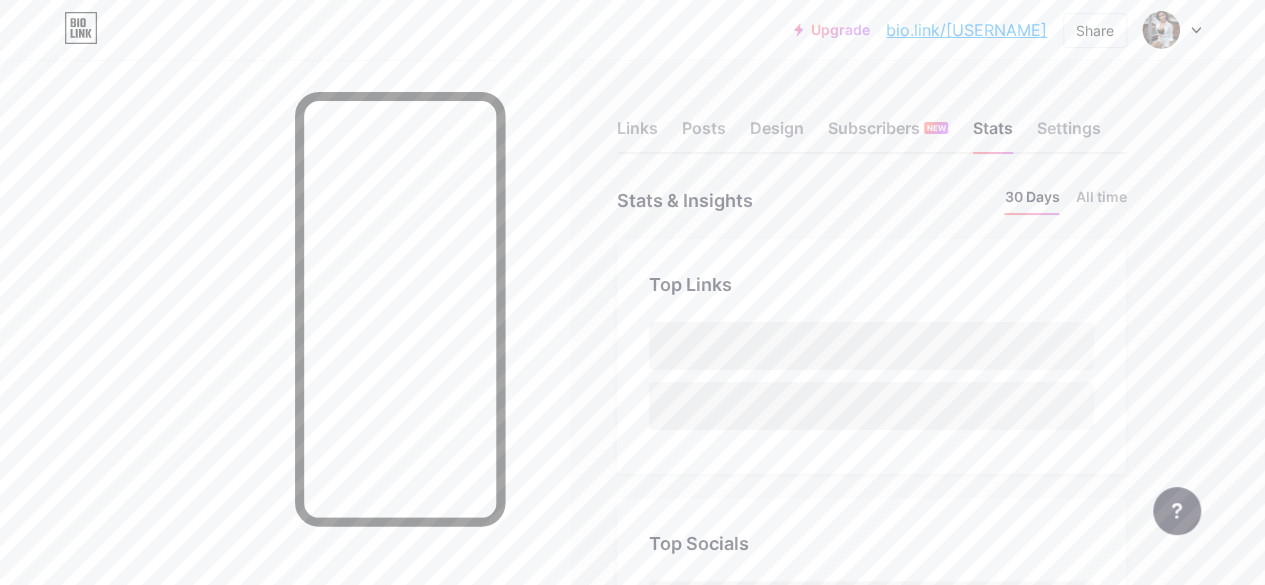 scroll, scrollTop: 999414, scrollLeft: 998735, axis: both 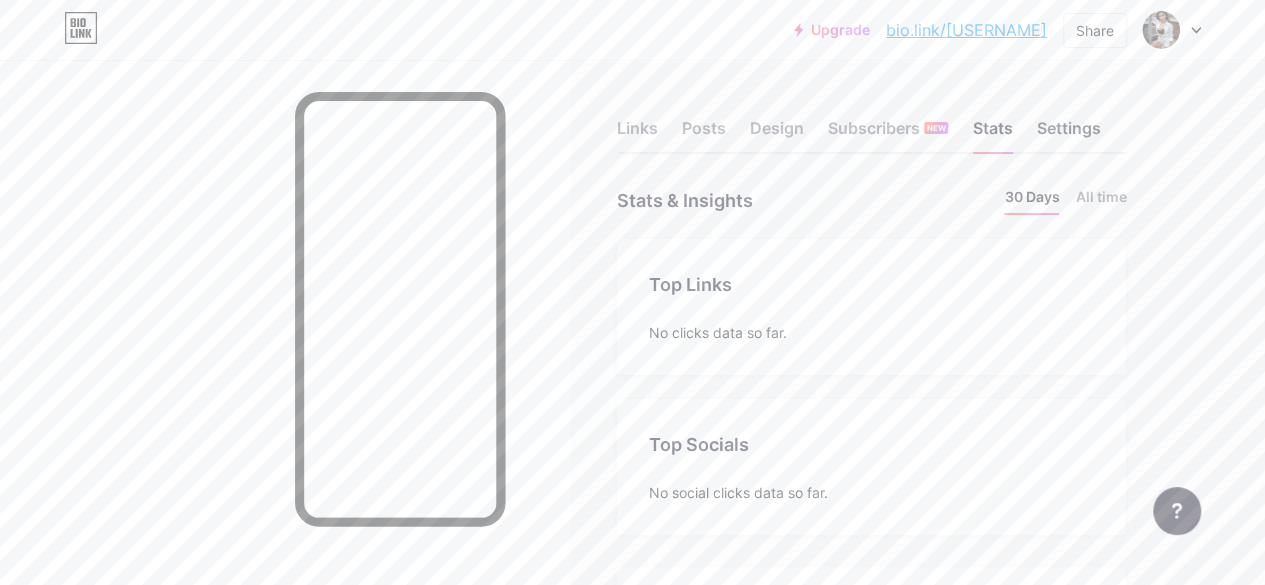 click on "Settings" at bounding box center [1068, 134] 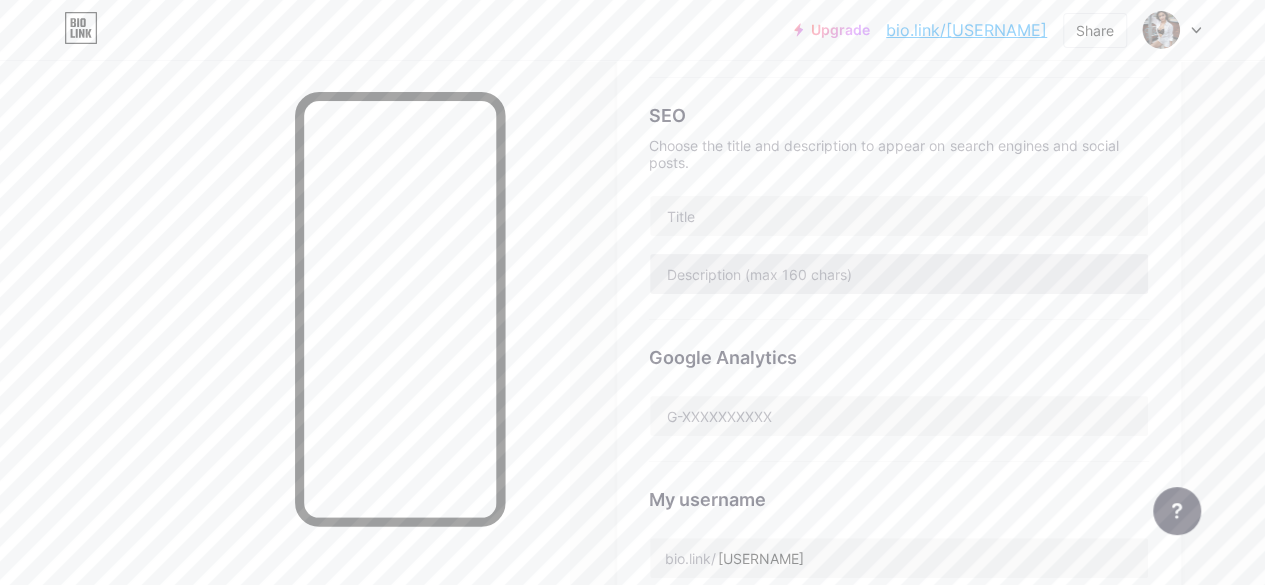 scroll, scrollTop: 600, scrollLeft: 0, axis: vertical 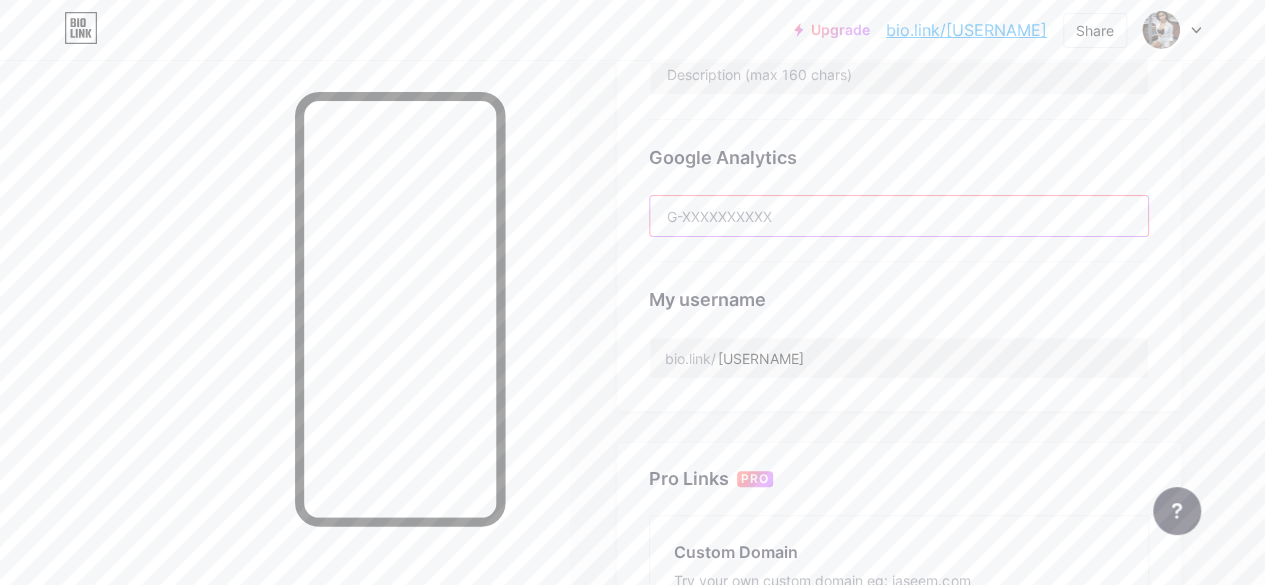 click at bounding box center [899, 216] 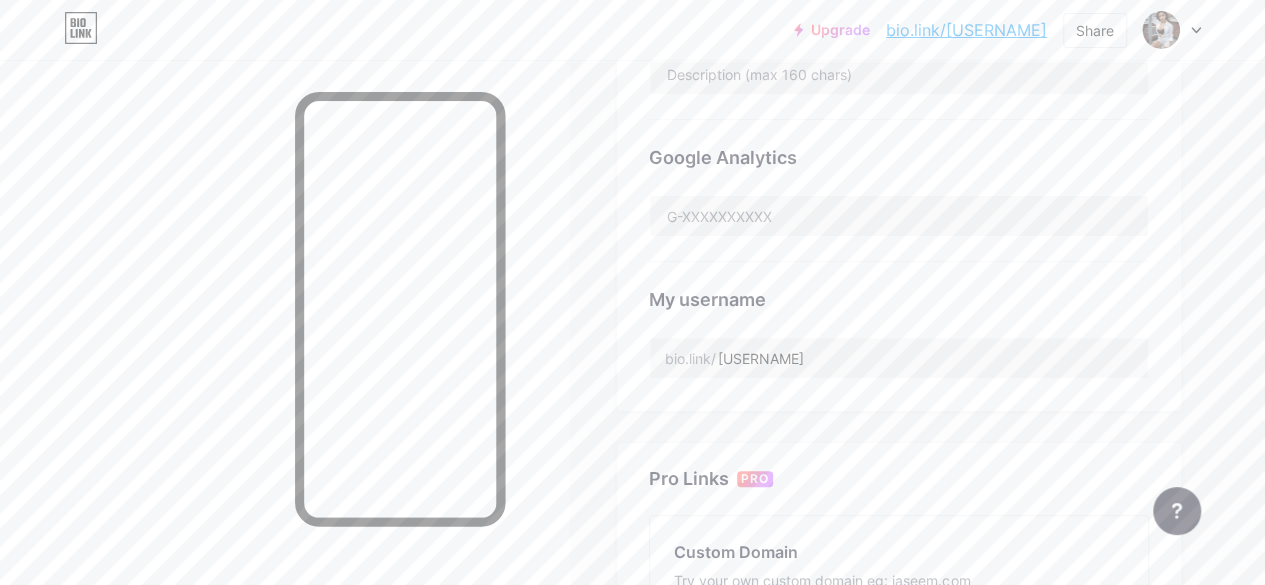 click on "My username   bio.link/   [USERNAME]" at bounding box center [899, 320] 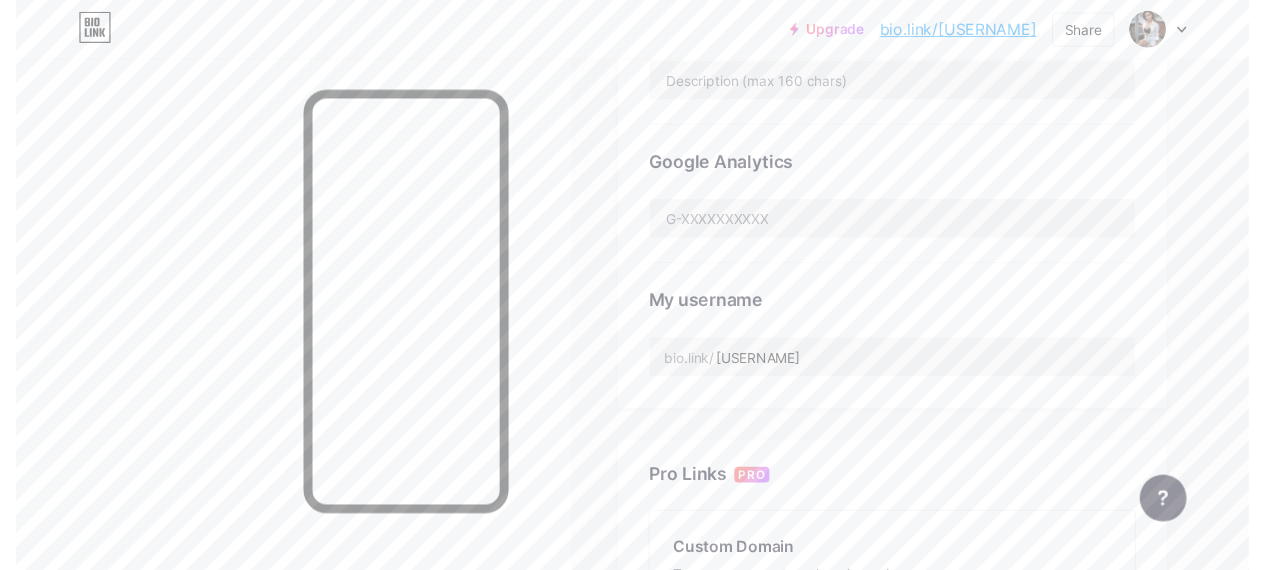 scroll, scrollTop: 0, scrollLeft: 0, axis: both 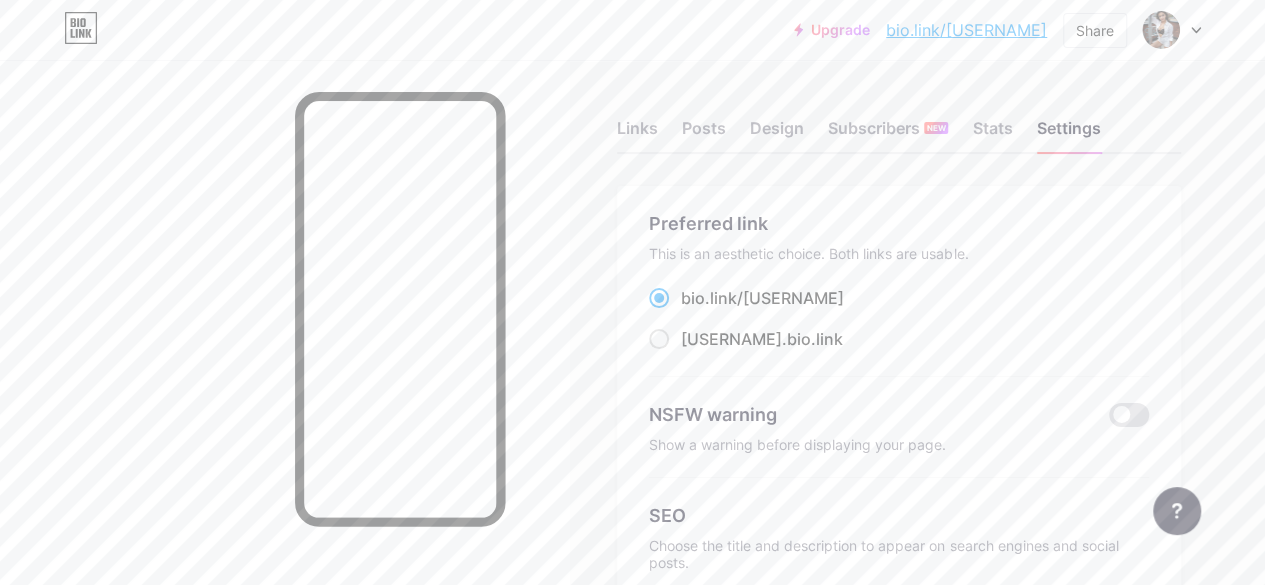 click on "Stats" at bounding box center [992, 134] 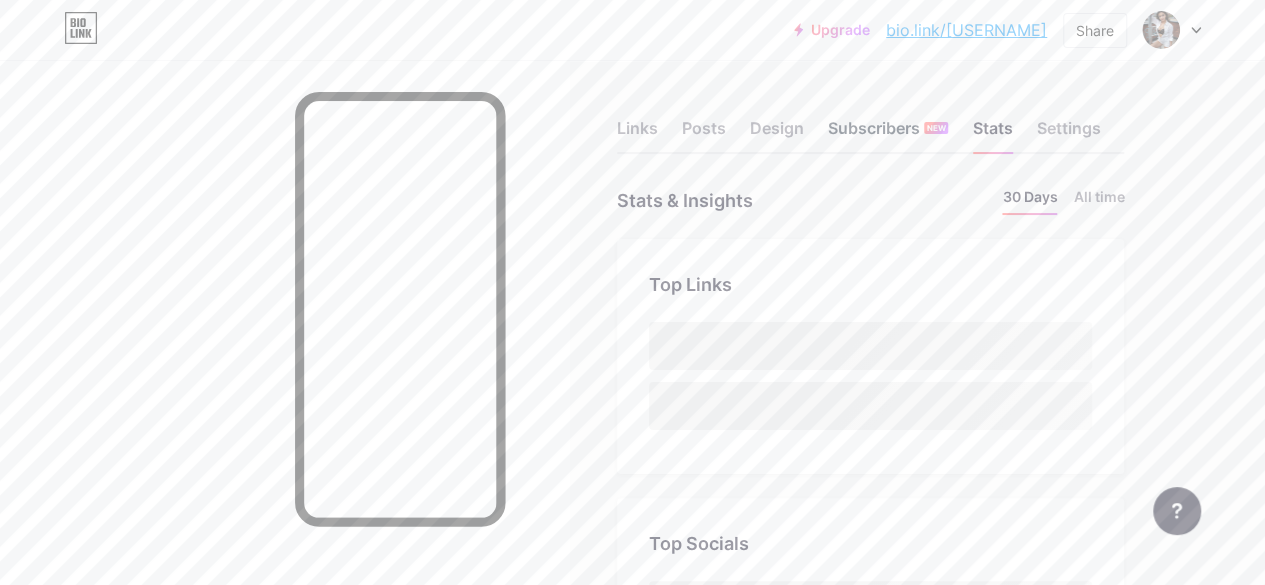 click on "Subscribers
NEW" at bounding box center [888, 134] 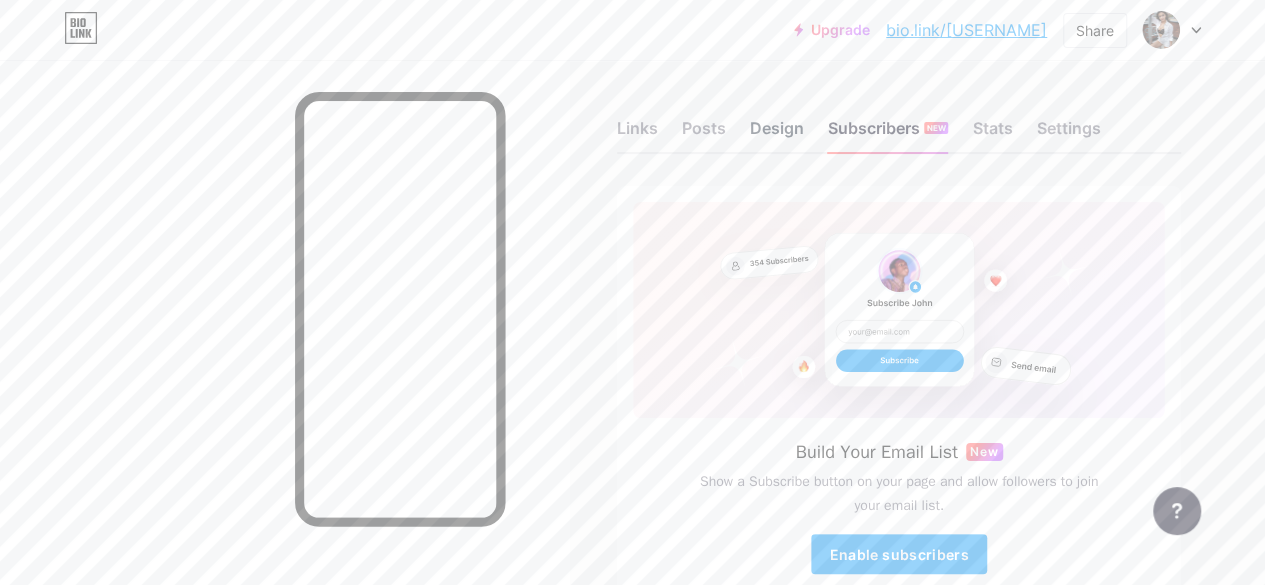 click on "Design" at bounding box center [777, 134] 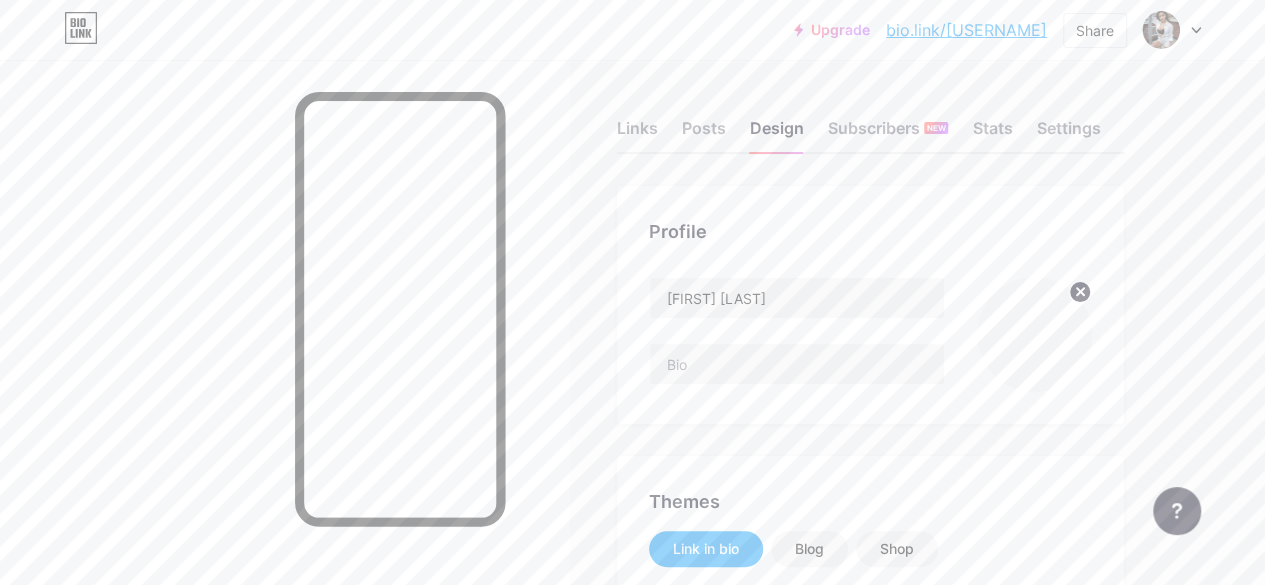 click on "Links
Posts
Design
Subscribers
NEW
Stats
Settings" at bounding box center (870, 119) 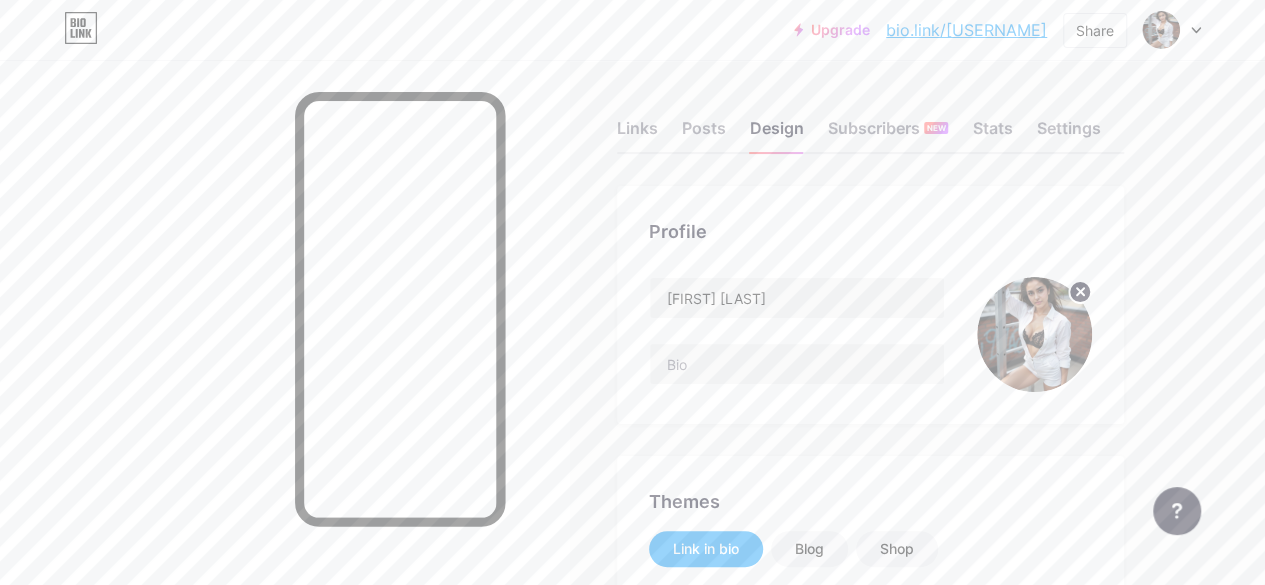 click on "Links
Posts
Design
Subscribers
NEW
Stats
Settings" at bounding box center [870, 119] 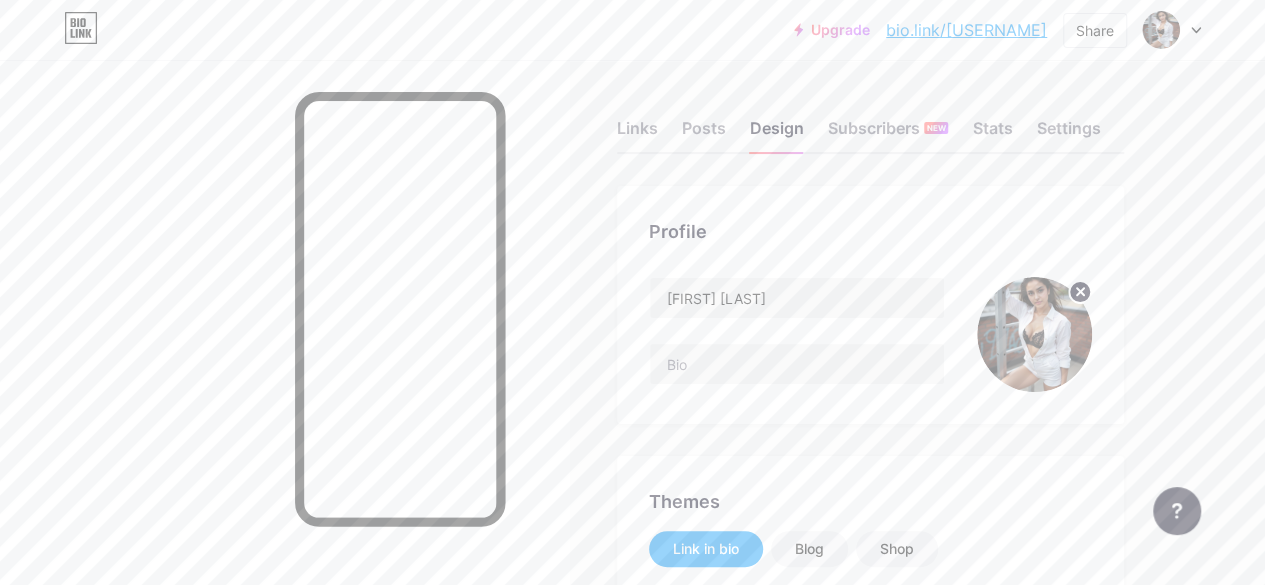 type on "#000000" 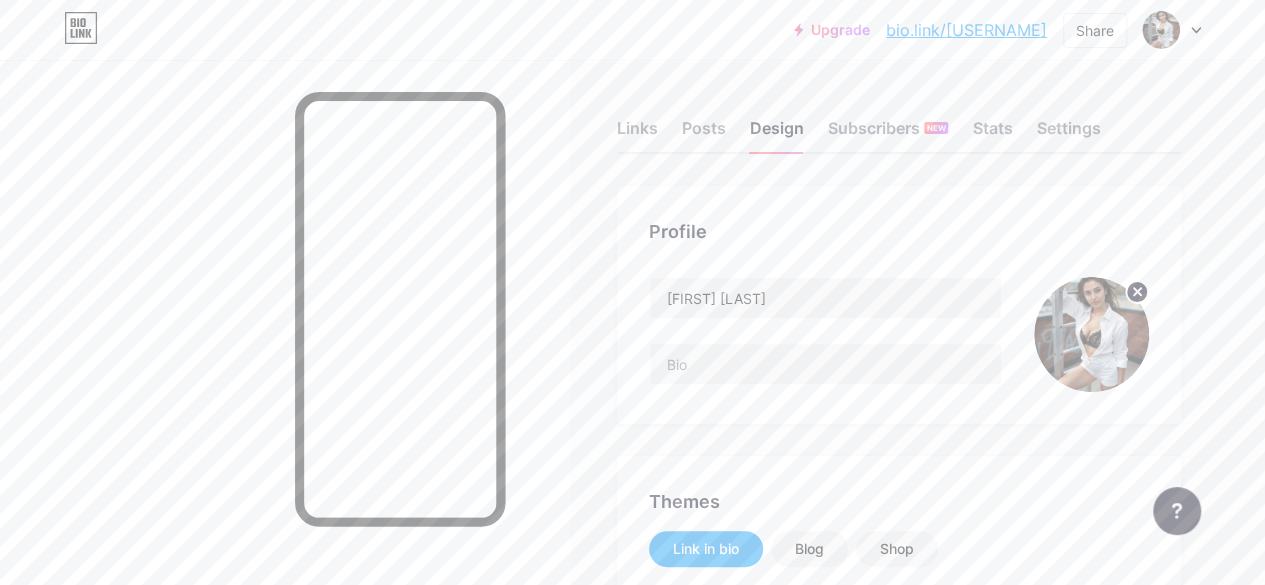 click 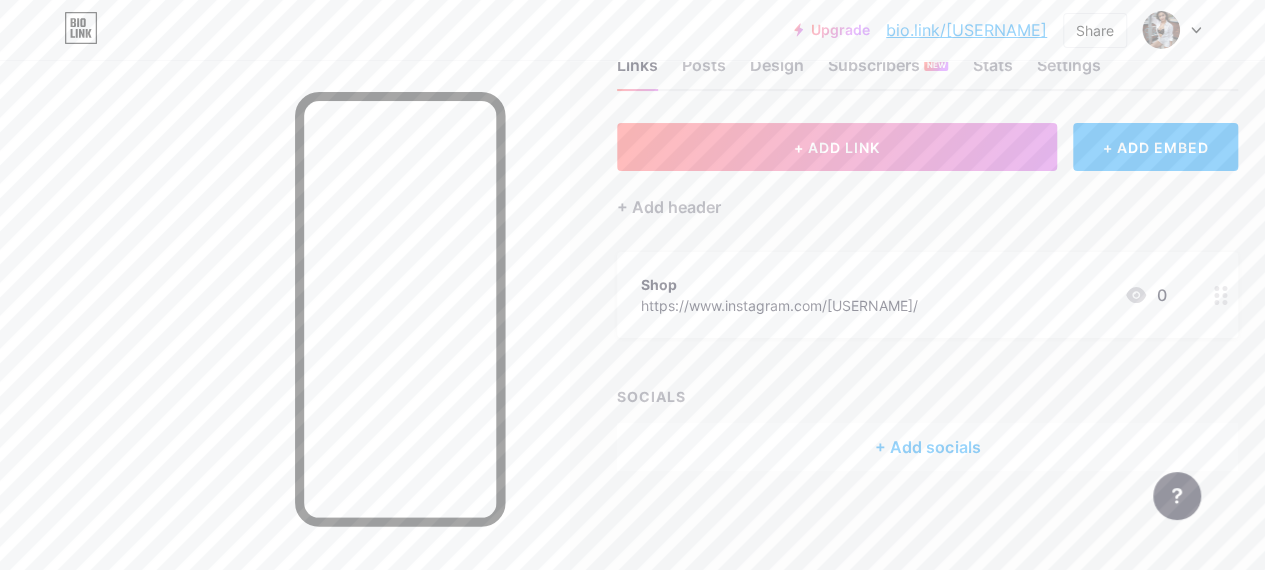 scroll, scrollTop: 0, scrollLeft: 0, axis: both 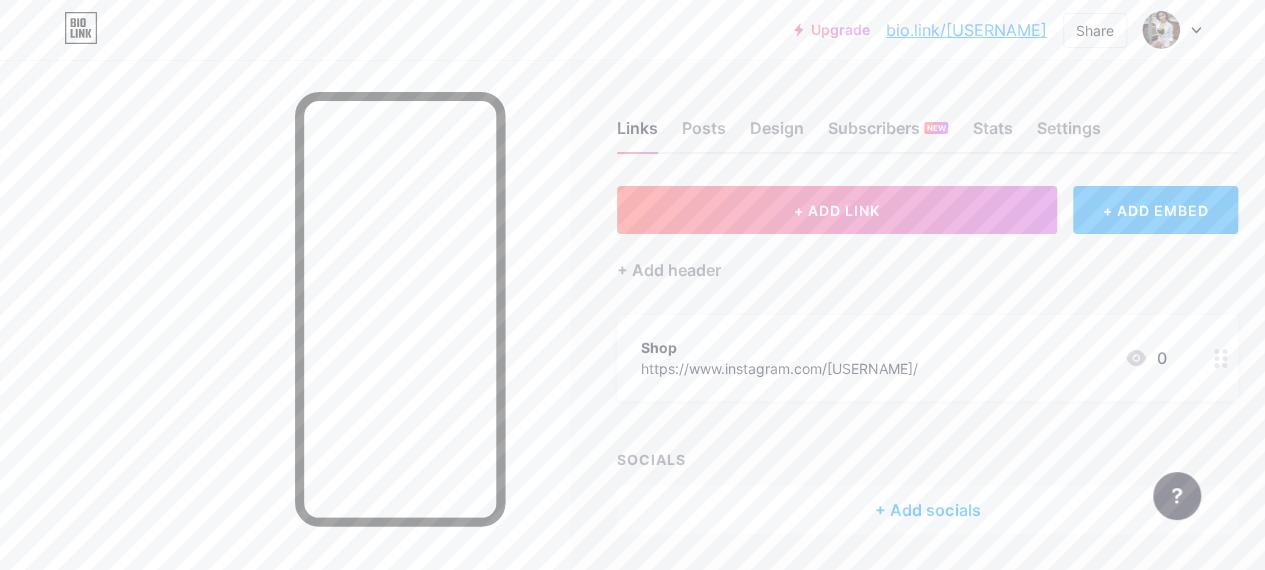 click on "+ ADD EMBED" at bounding box center (1155, 210) 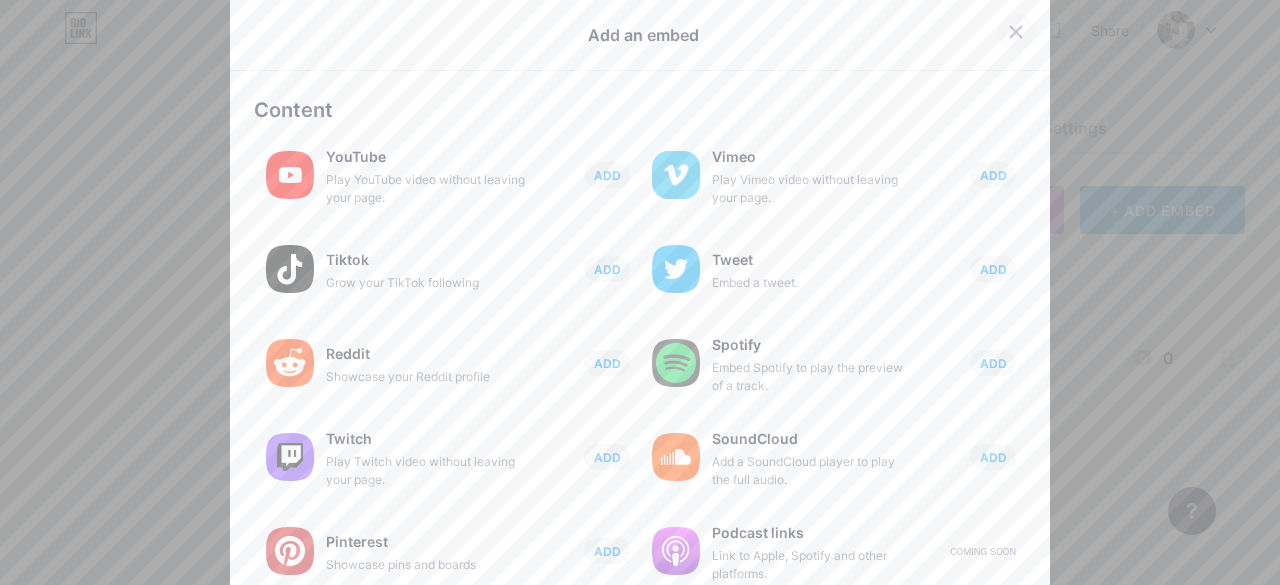 click 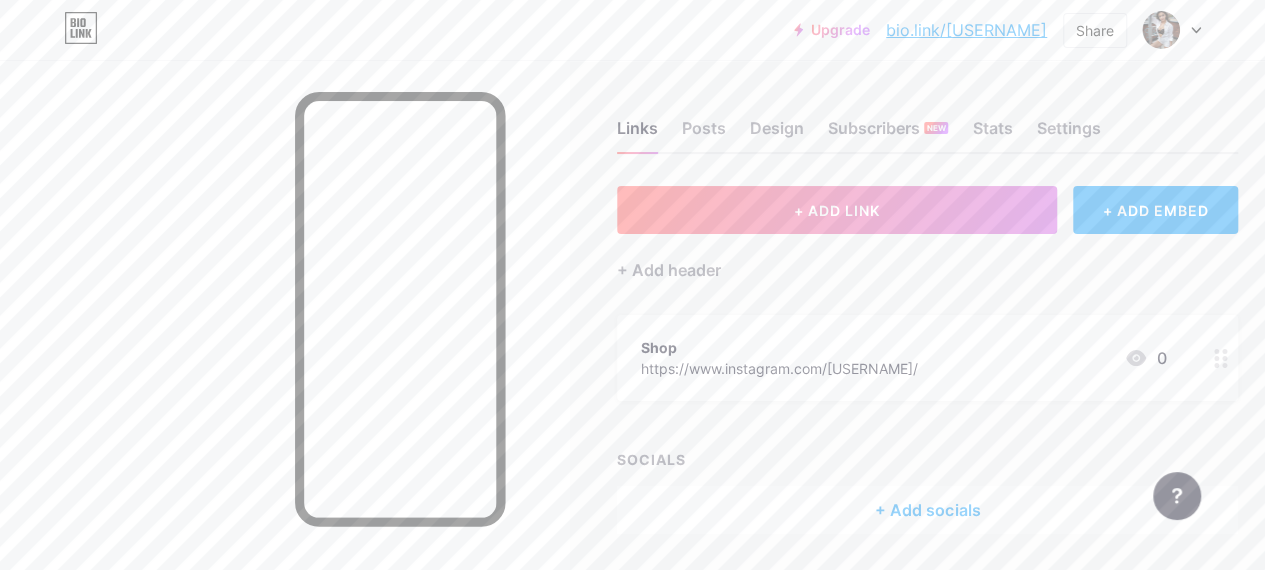 click on "+ Add socials" at bounding box center (927, 510) 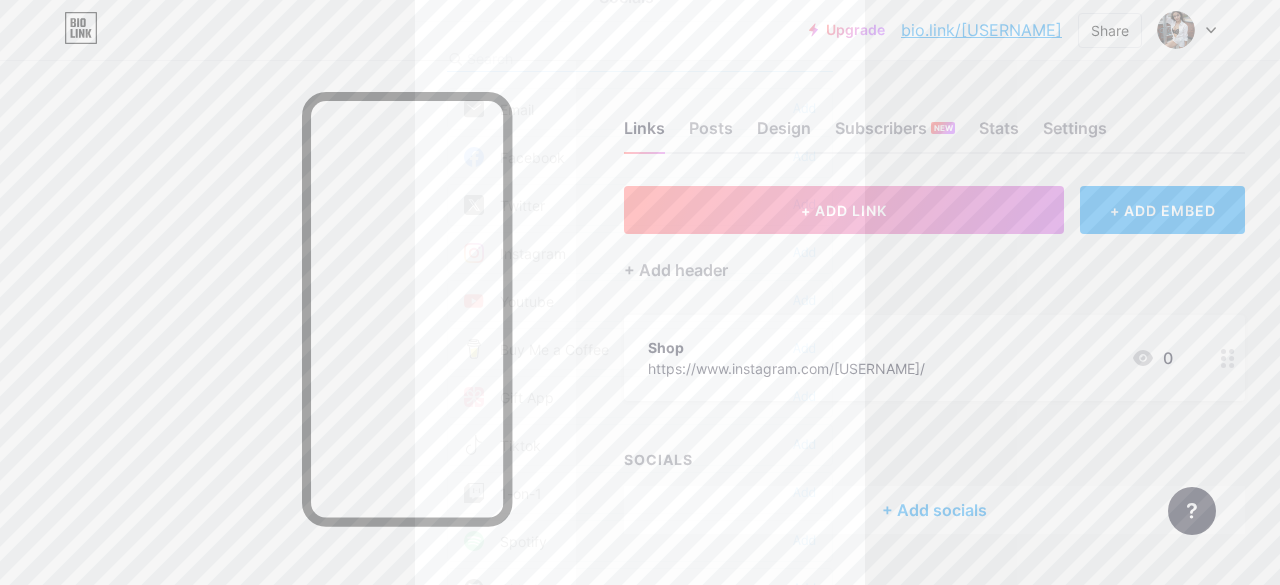 click at bounding box center (640, 292) 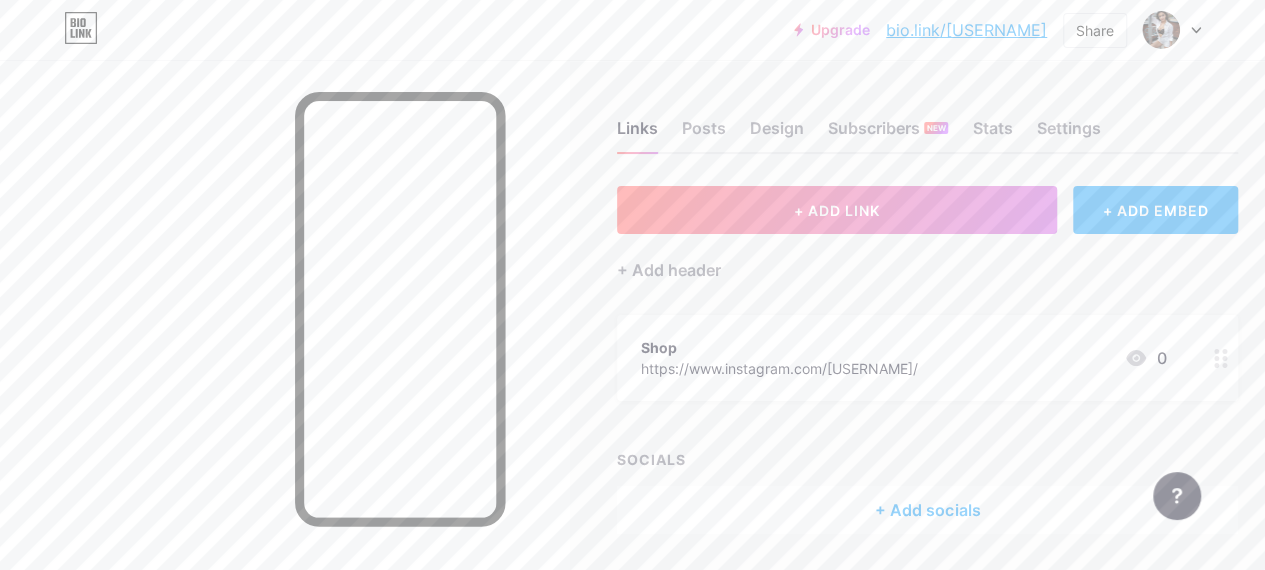 click on "+ ADD EMBED" at bounding box center (1155, 210) 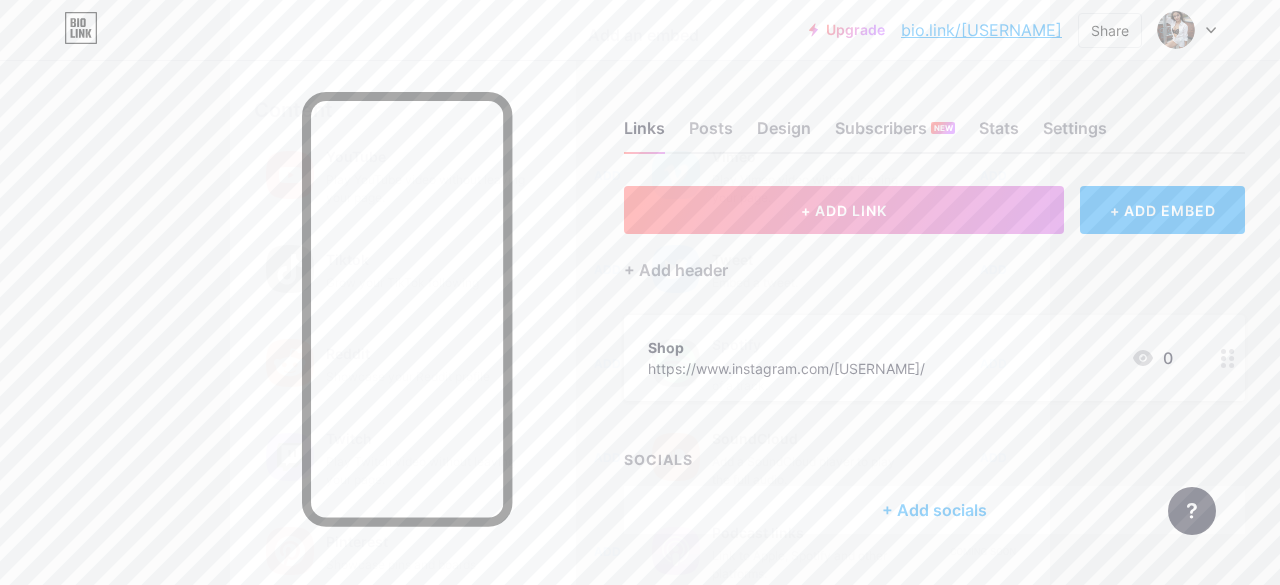 click on "YouTube" at bounding box center (426, 157) 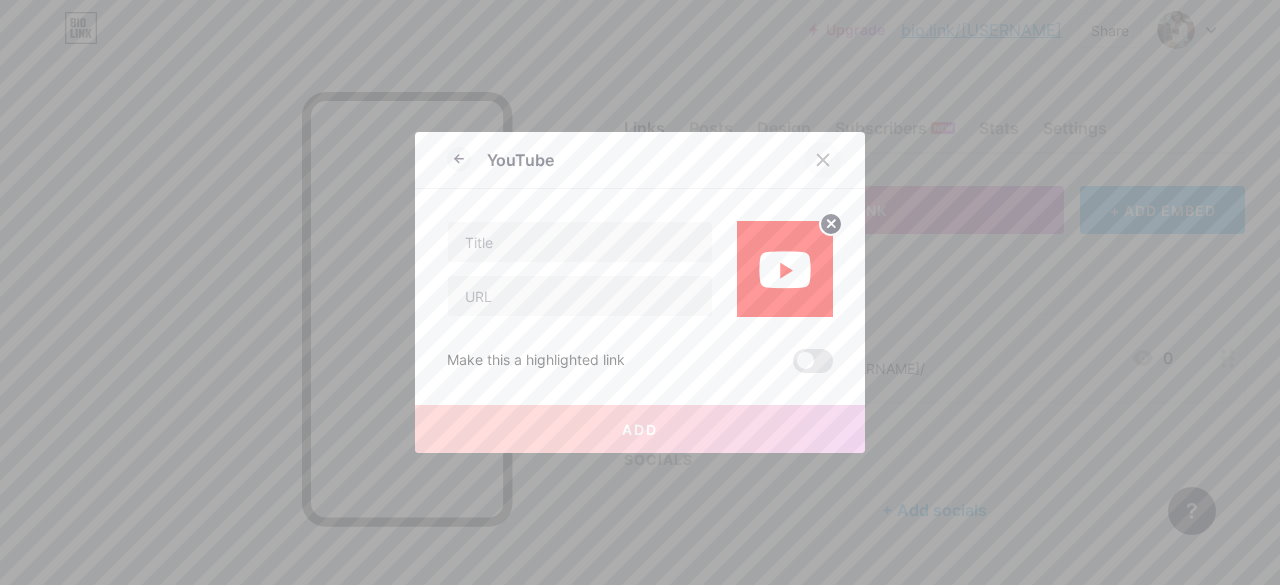 click at bounding box center [823, 160] 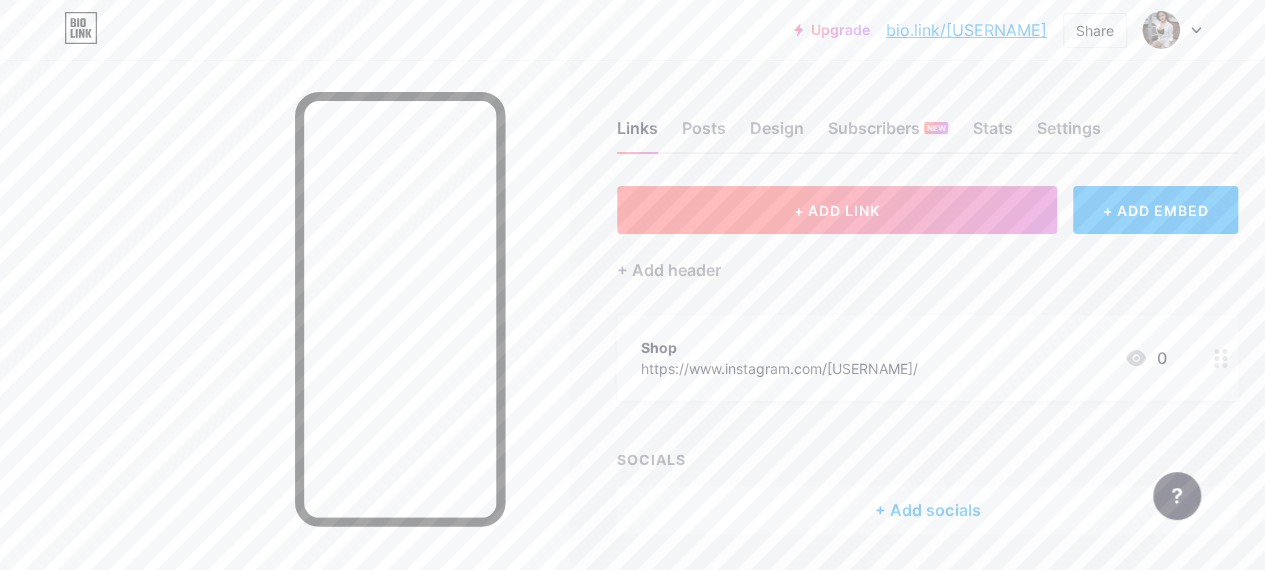 scroll, scrollTop: 0, scrollLeft: 0, axis: both 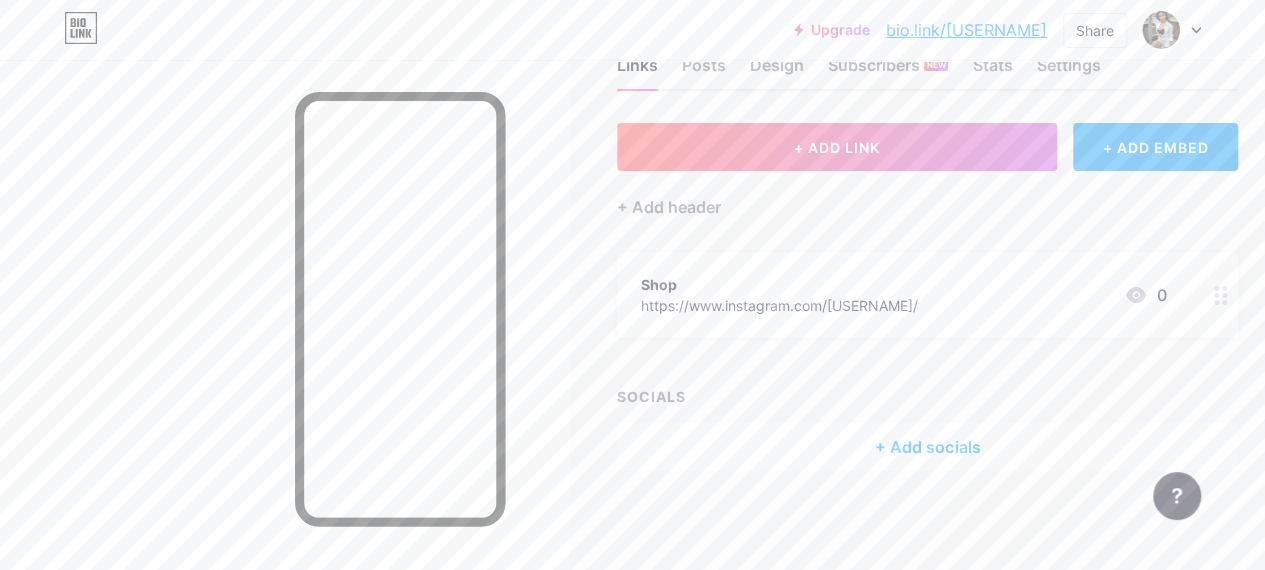 click at bounding box center (284, 345) 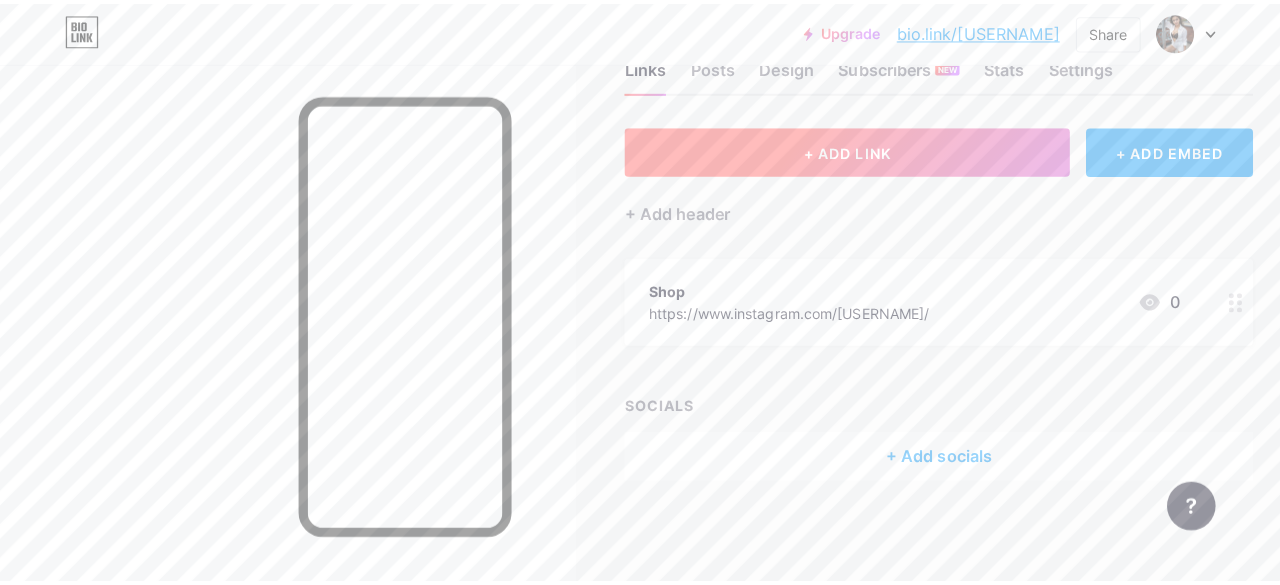 scroll, scrollTop: 0, scrollLeft: 0, axis: both 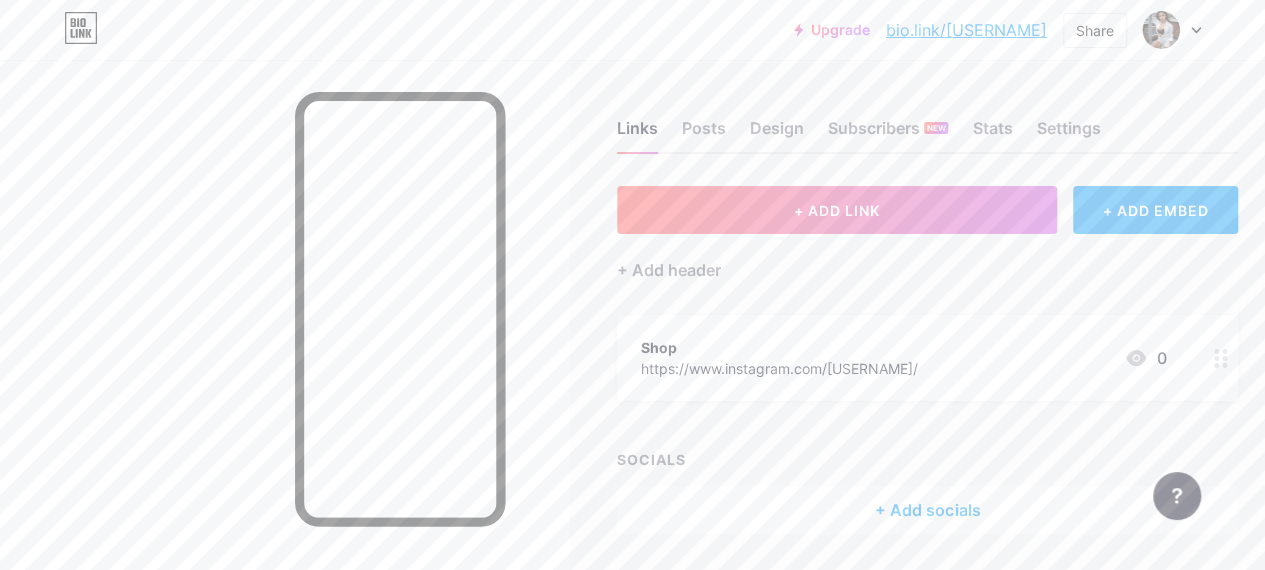 click on "Upgrade" at bounding box center [832, 30] 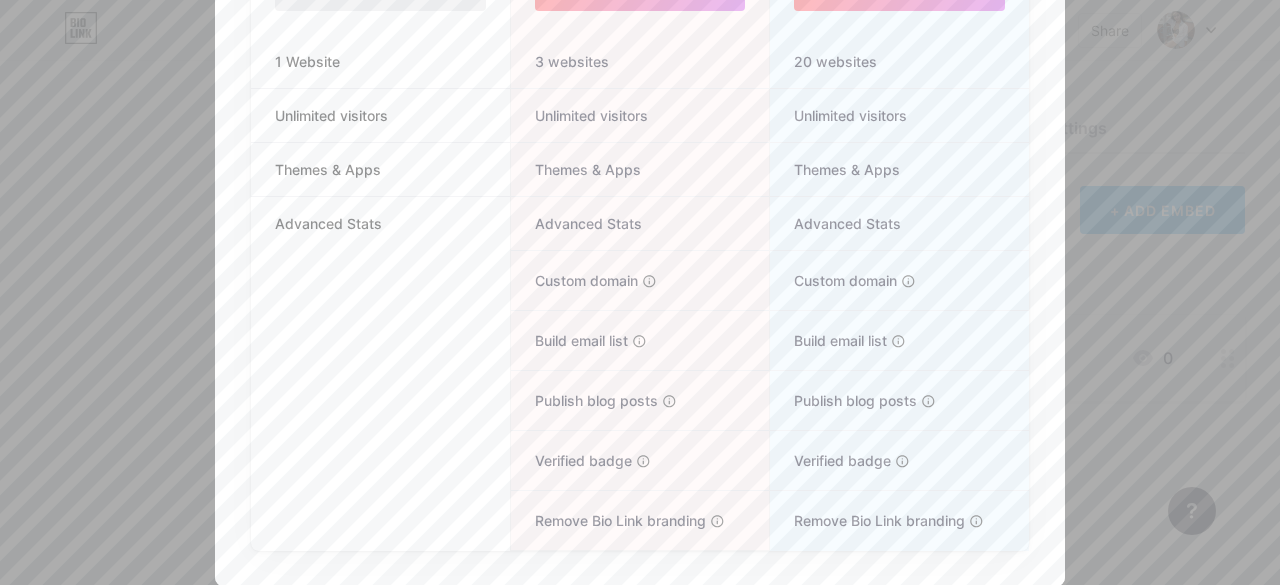 scroll, scrollTop: 0, scrollLeft: 0, axis: both 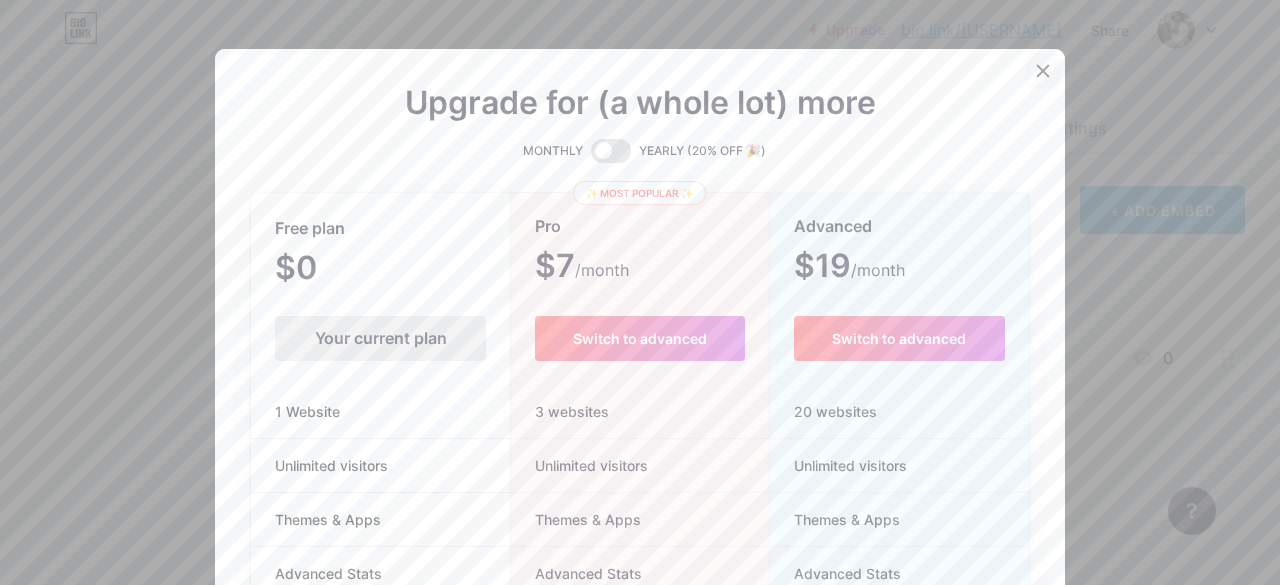 click 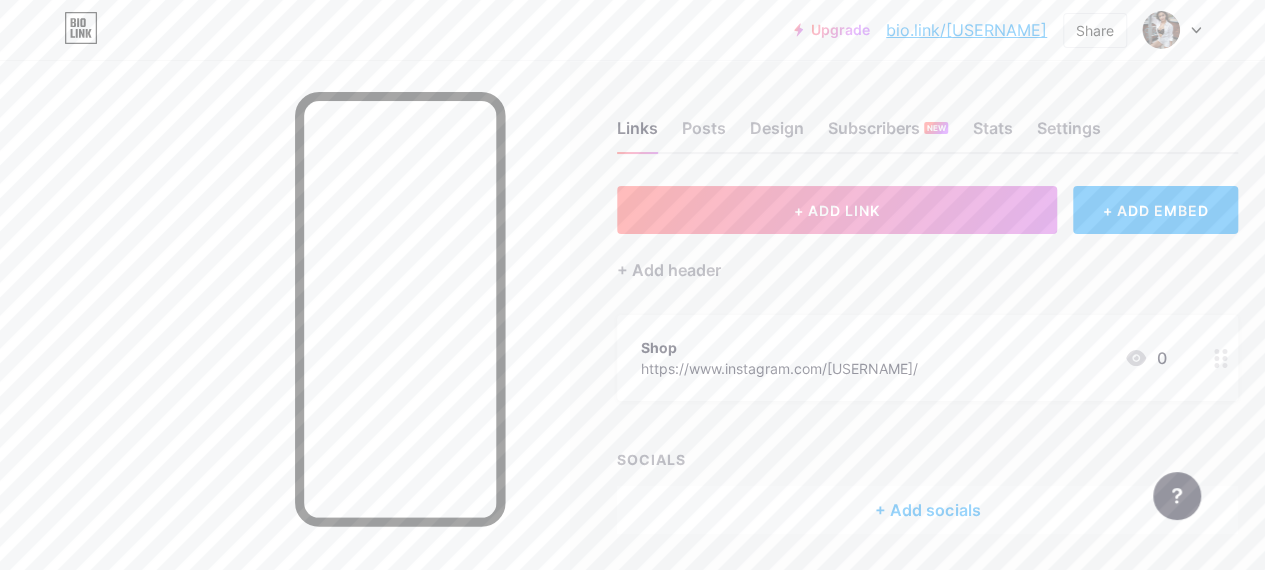 click on "Upgrade" at bounding box center [832, 30] 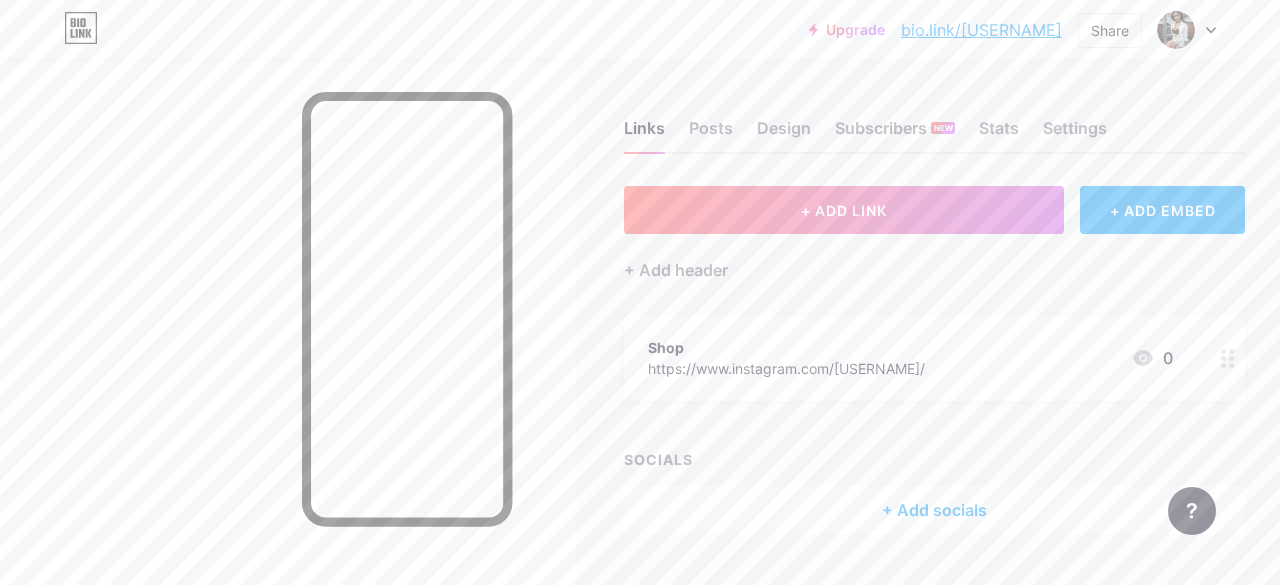 click at bounding box center [611, 151] 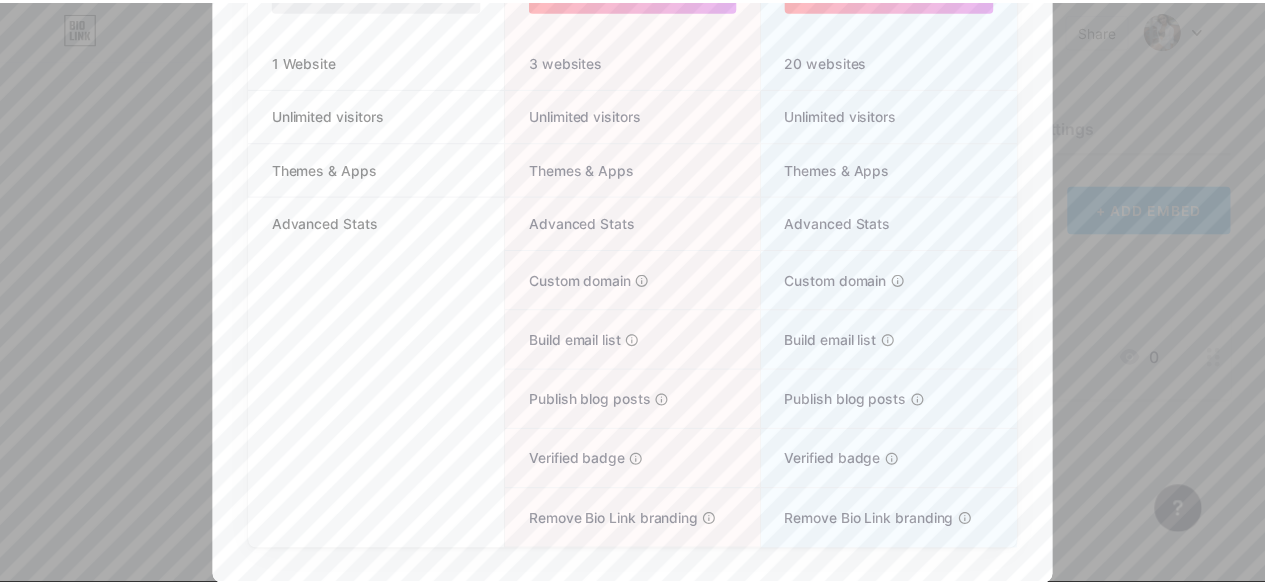 scroll, scrollTop: 0, scrollLeft: 0, axis: both 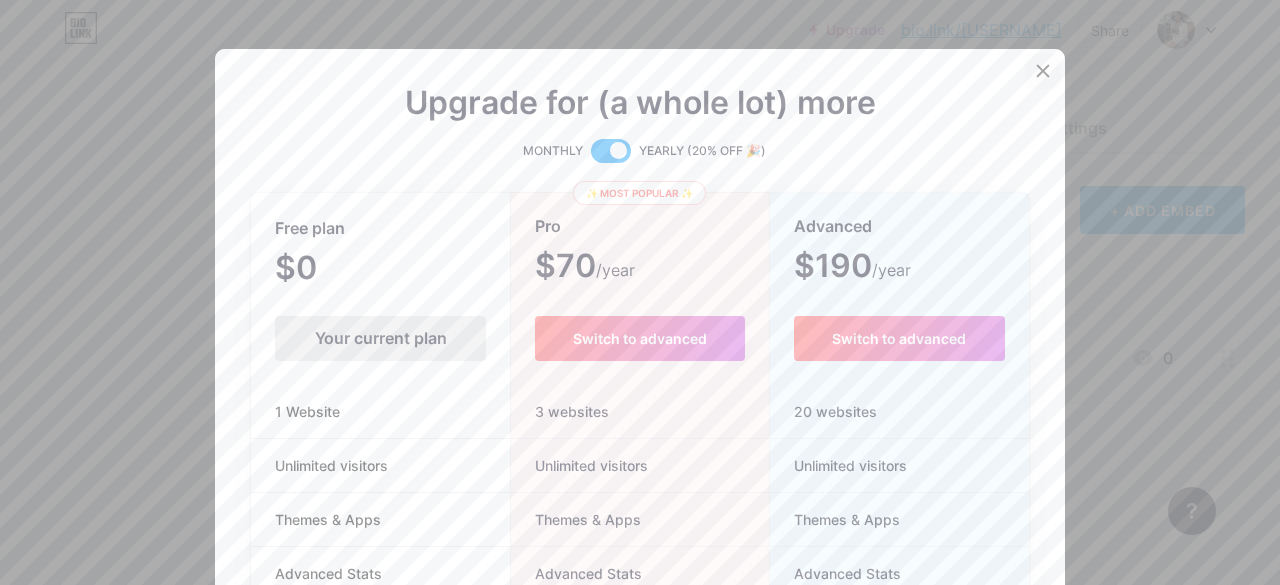 click 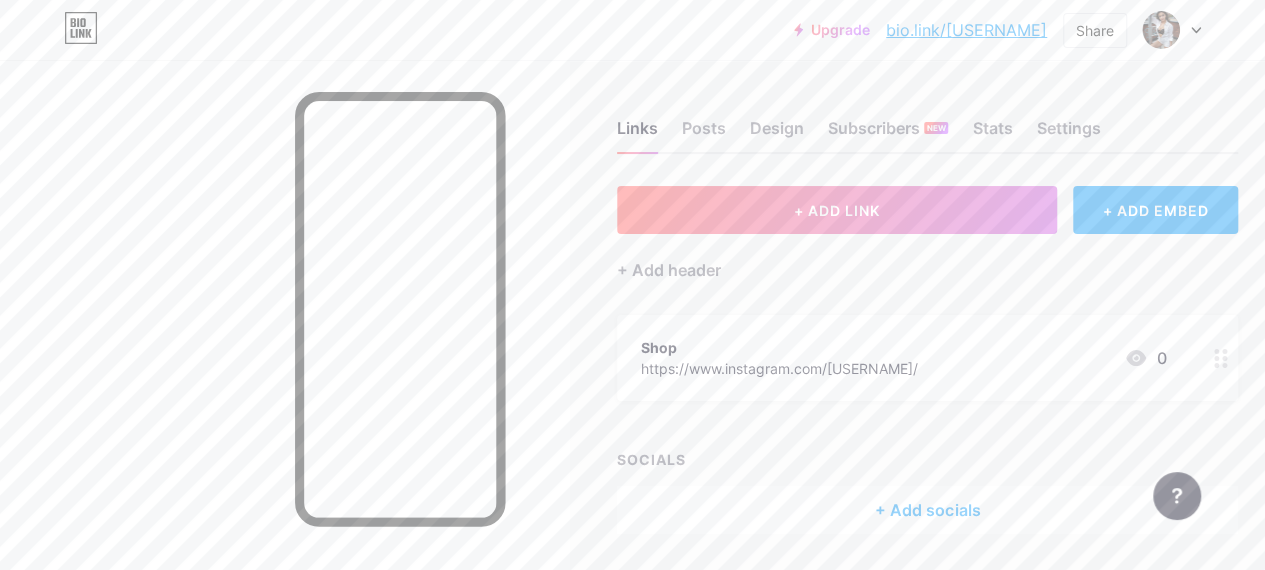 click on "Links
Posts
Design
Subscribers
NEW
Stats
Settings" at bounding box center [927, 119] 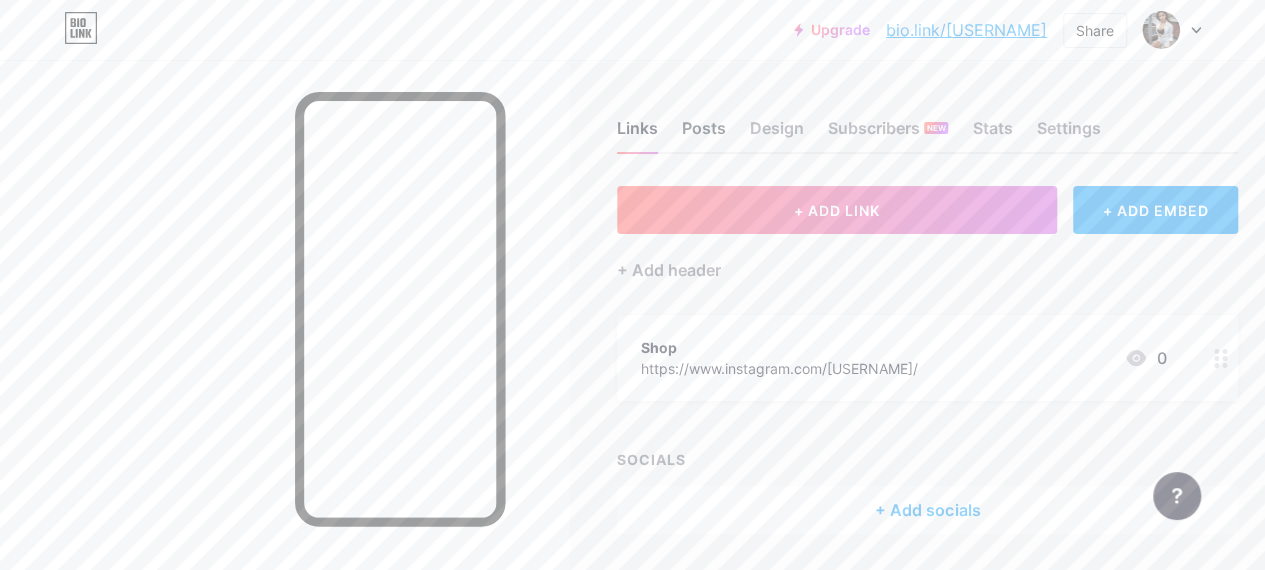 click on "Posts" at bounding box center [704, 134] 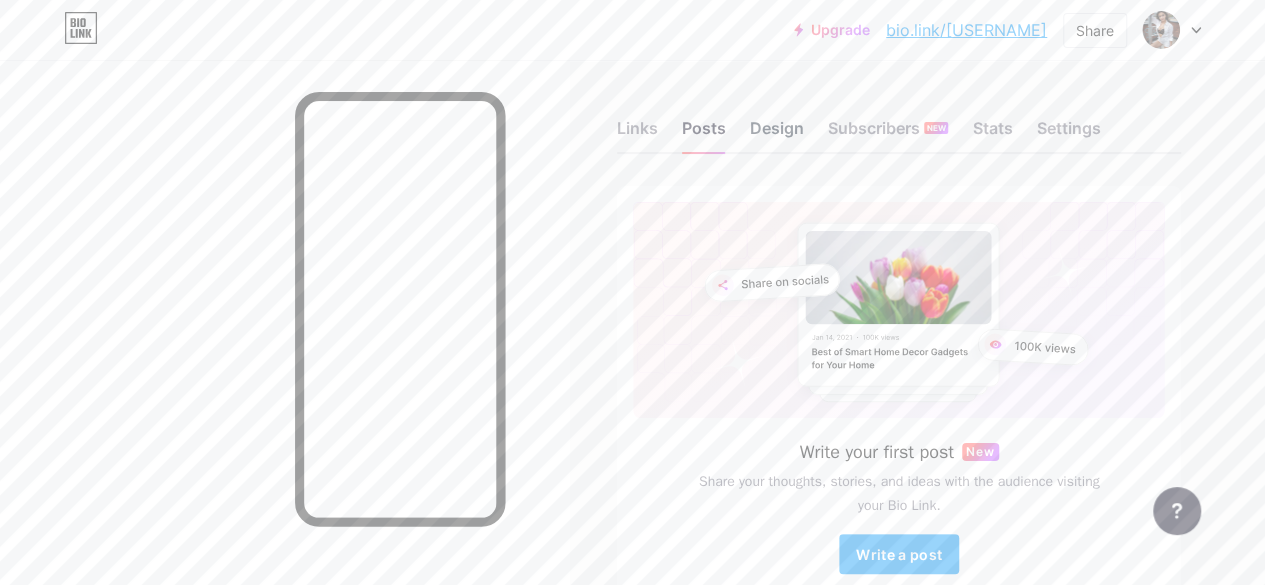 click on "Design" at bounding box center (777, 134) 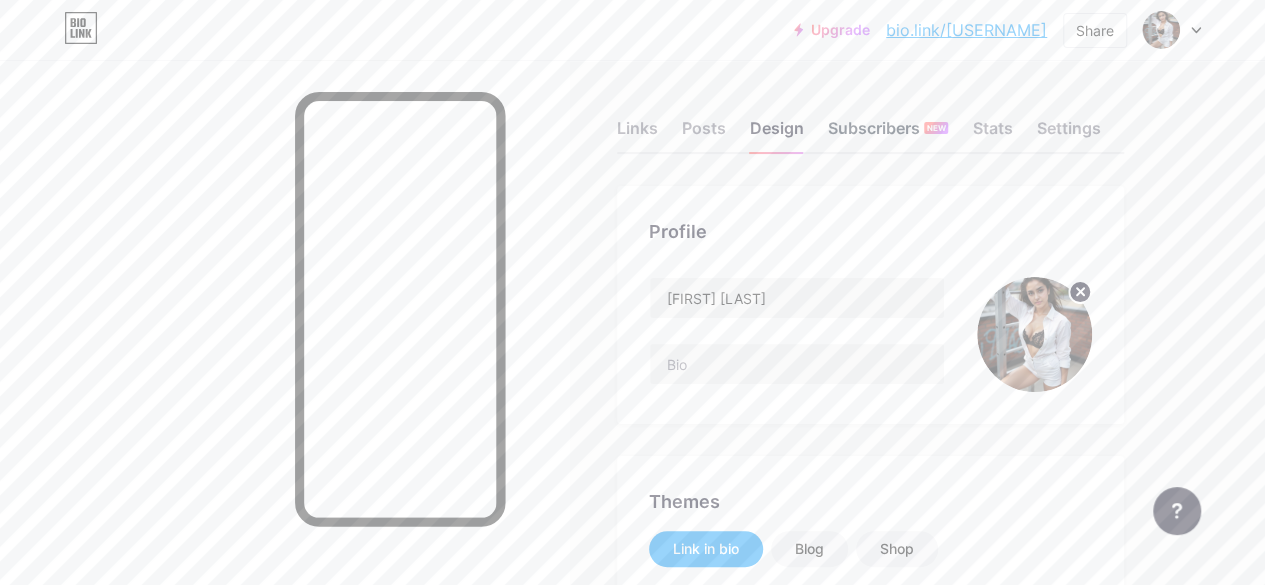 click on "Subscribers
NEW" at bounding box center (888, 134) 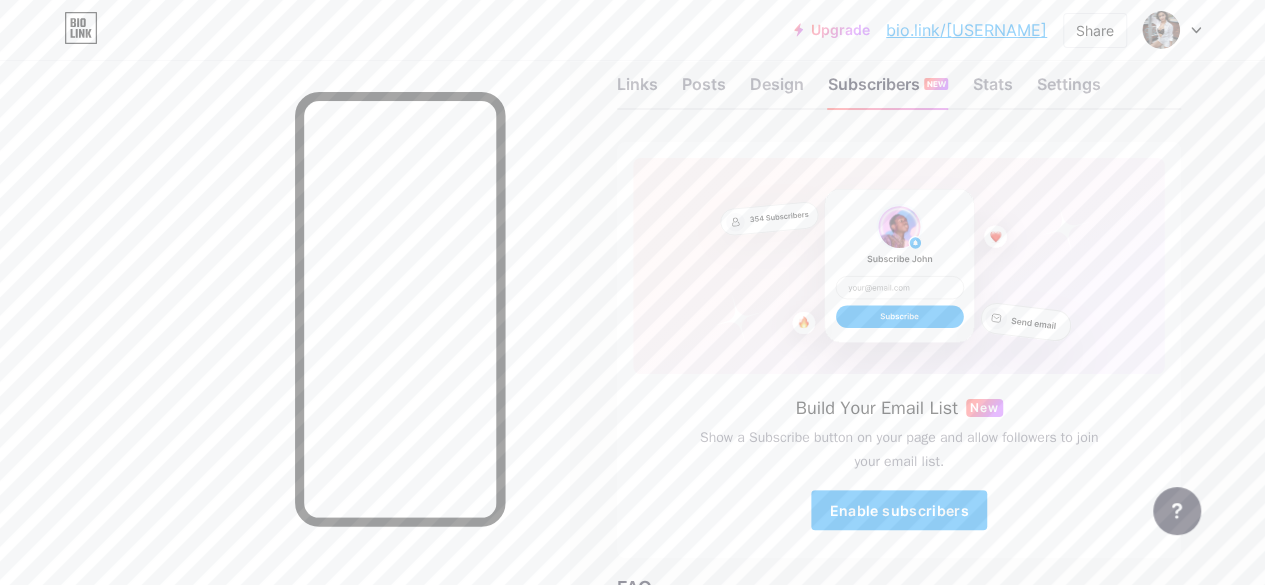 scroll, scrollTop: 0, scrollLeft: 0, axis: both 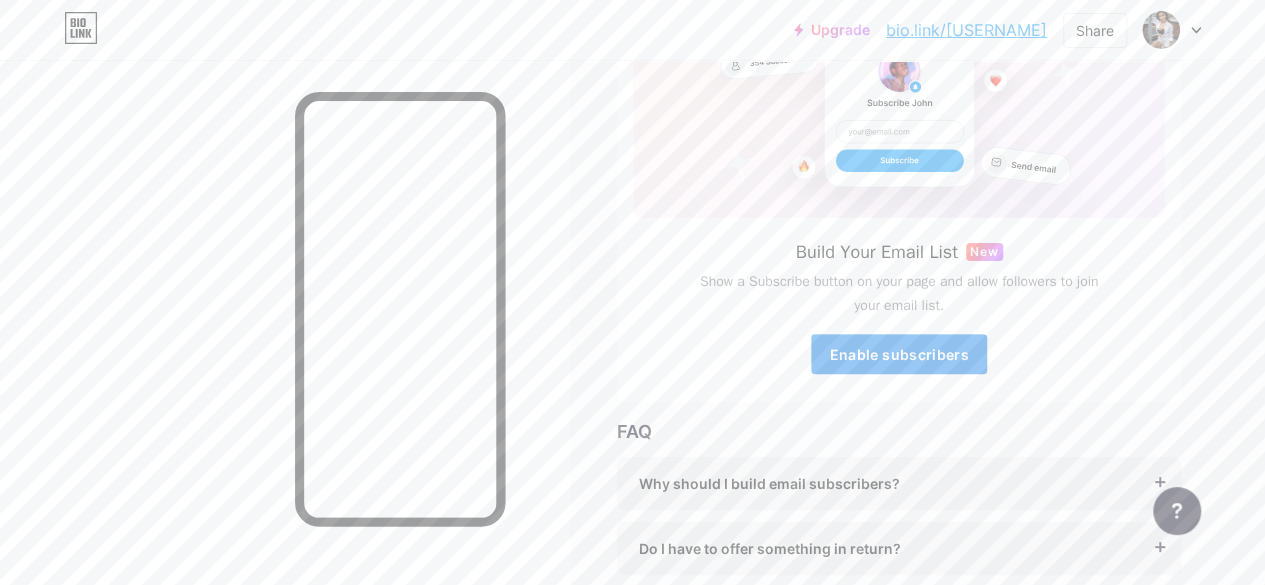click on "Enable subscribers" at bounding box center [899, 354] 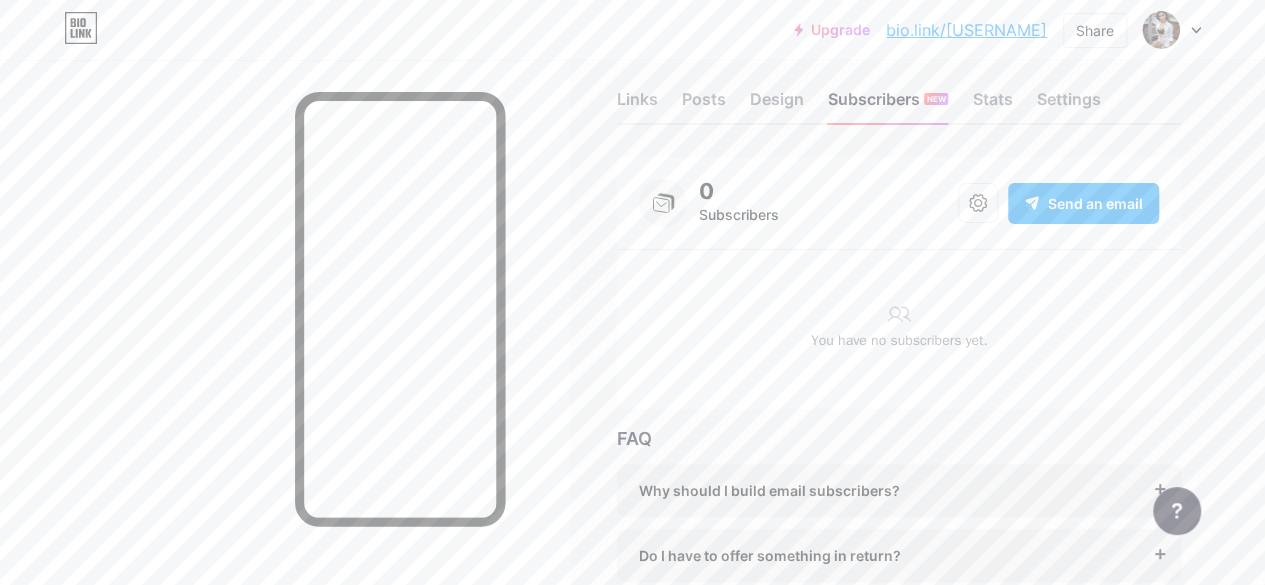 scroll, scrollTop: 38, scrollLeft: 0, axis: vertical 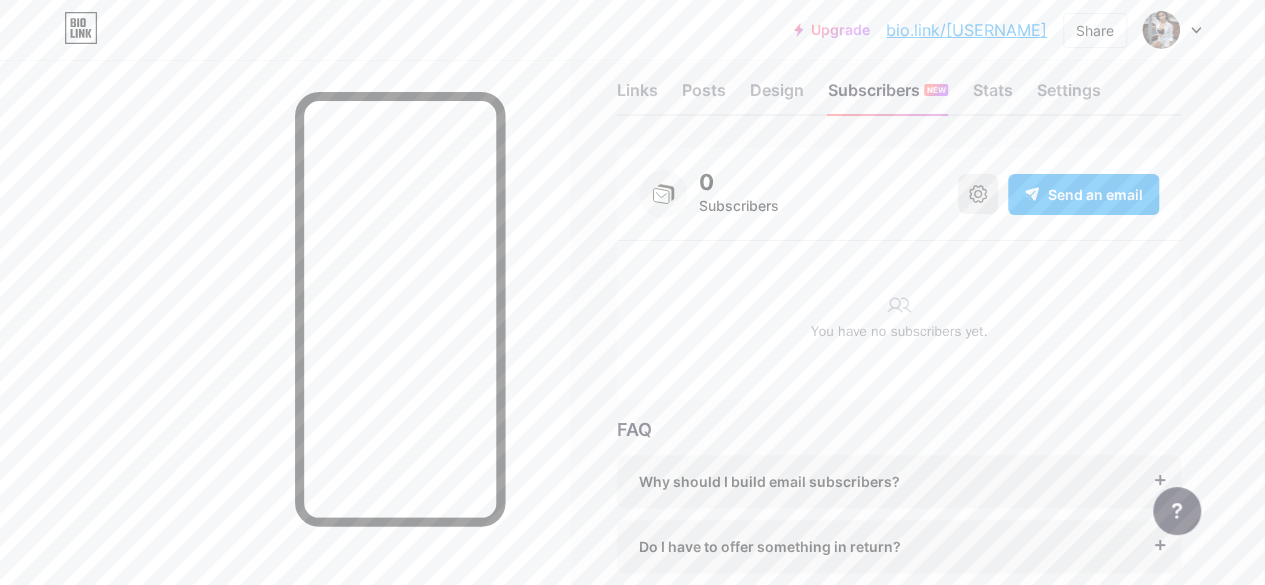 click 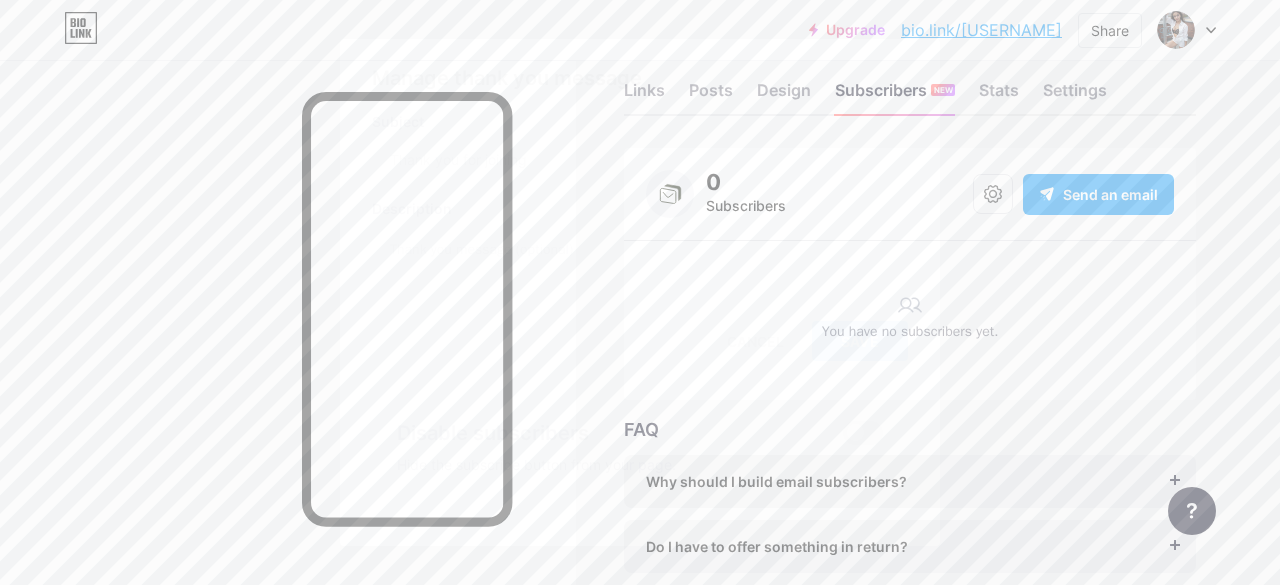 click at bounding box center (640, 292) 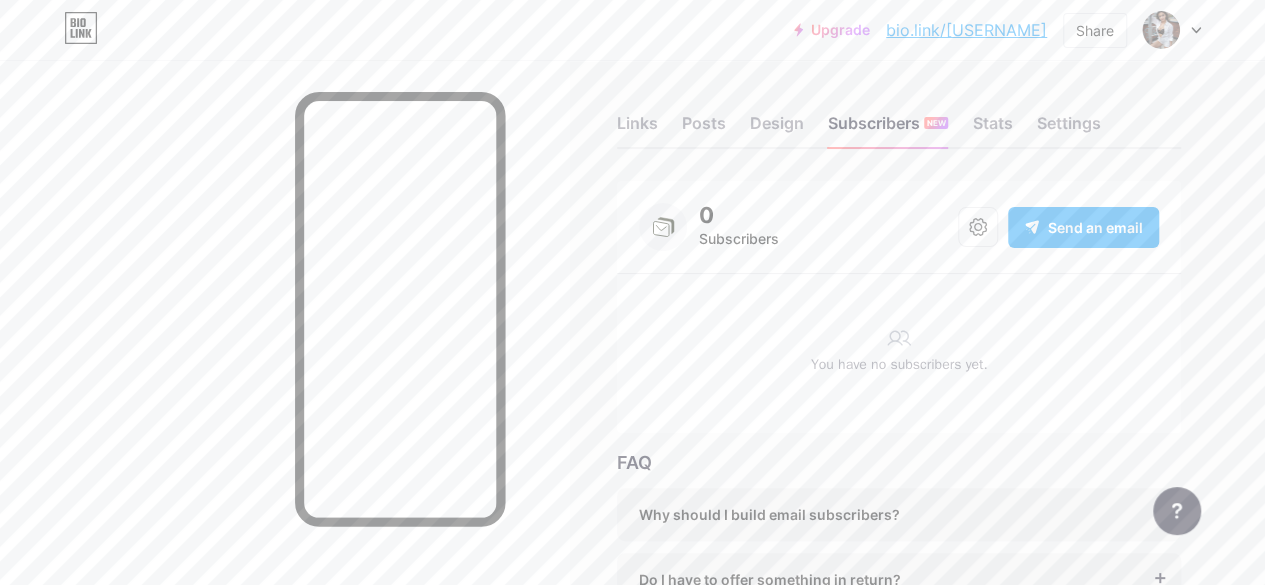 scroll, scrollTop: 0, scrollLeft: 0, axis: both 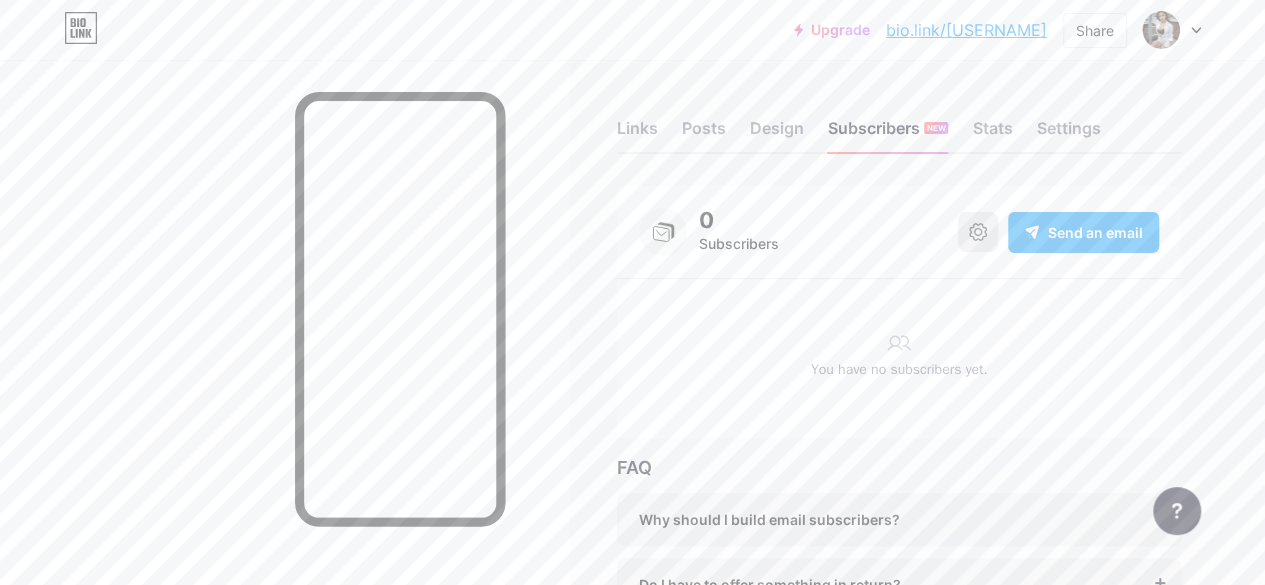 click 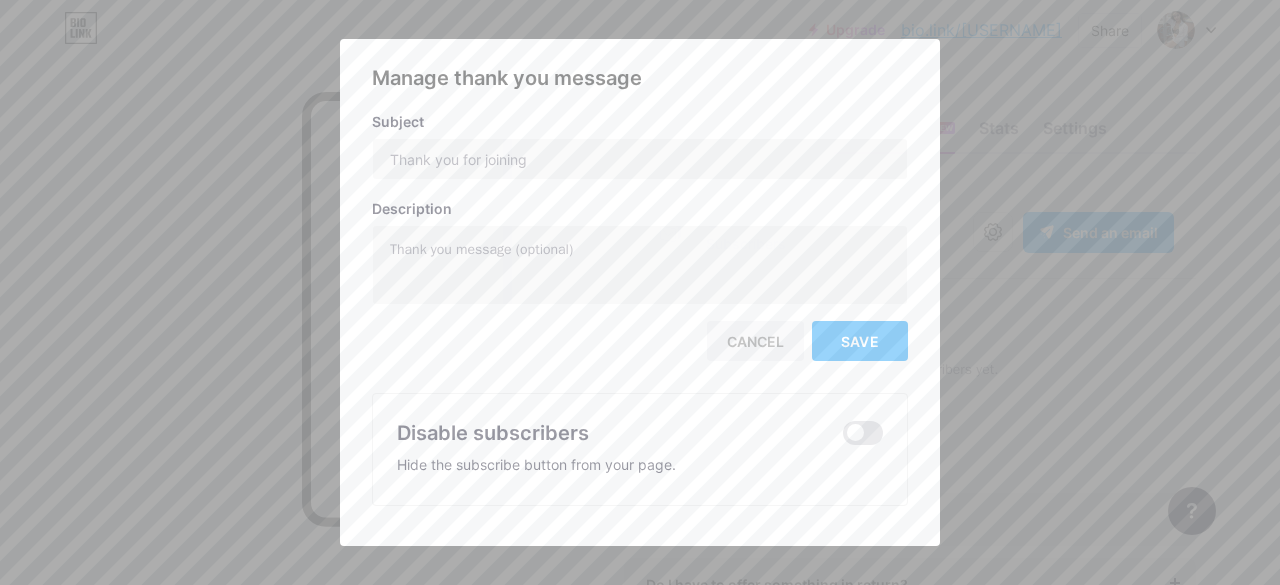 click at bounding box center [640, 292] 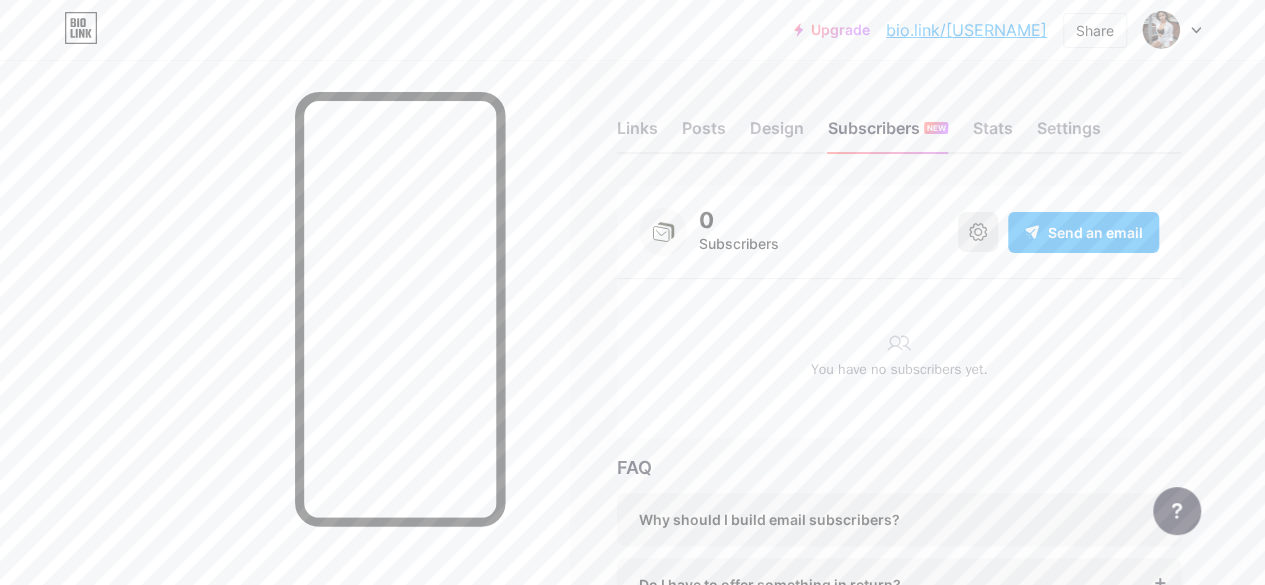 click 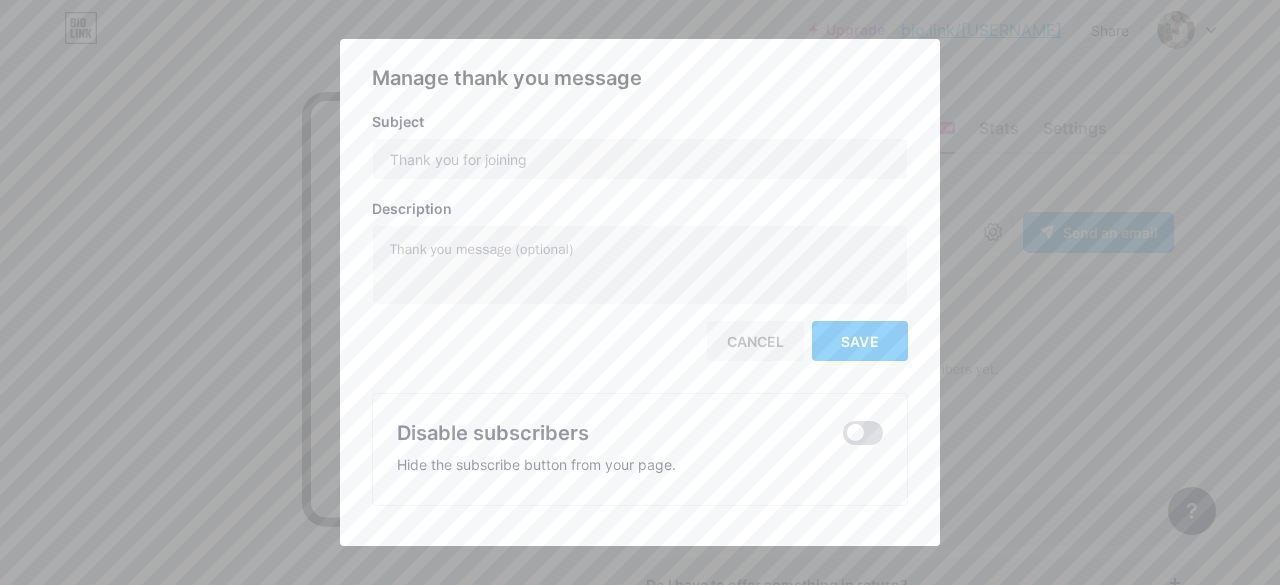 click at bounding box center (863, 433) 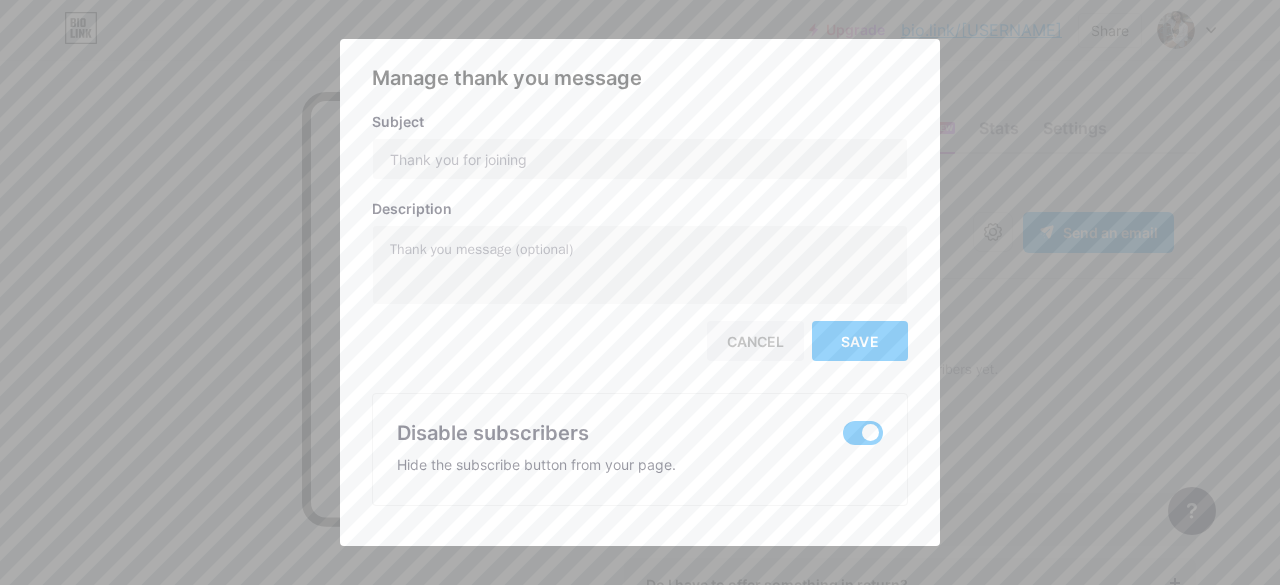 click at bounding box center [640, 292] 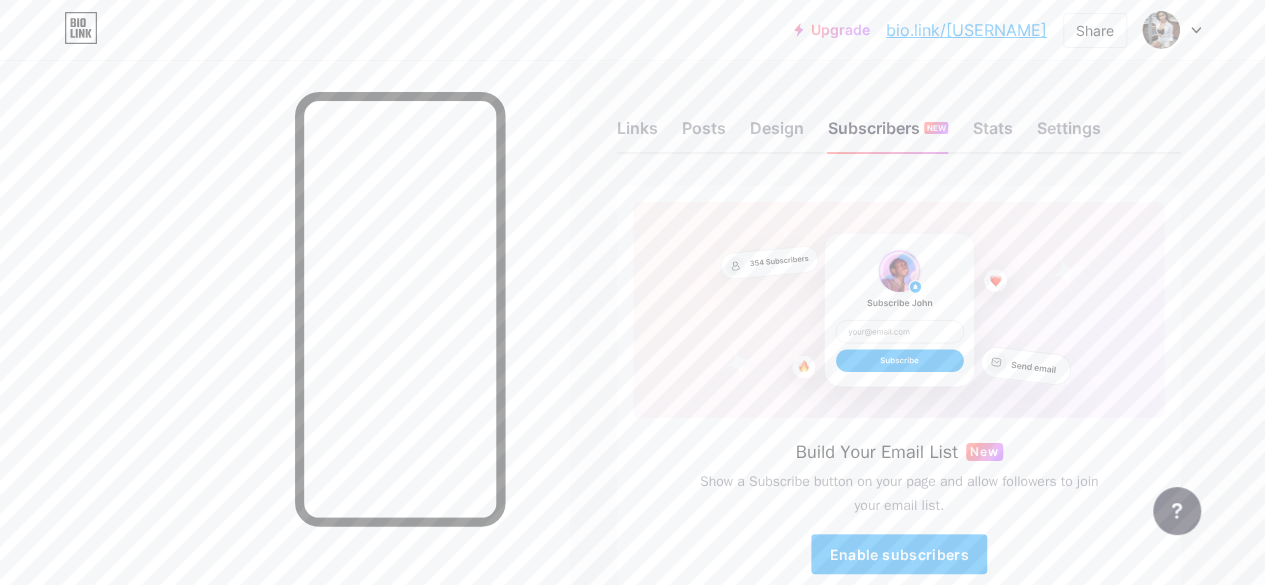 click 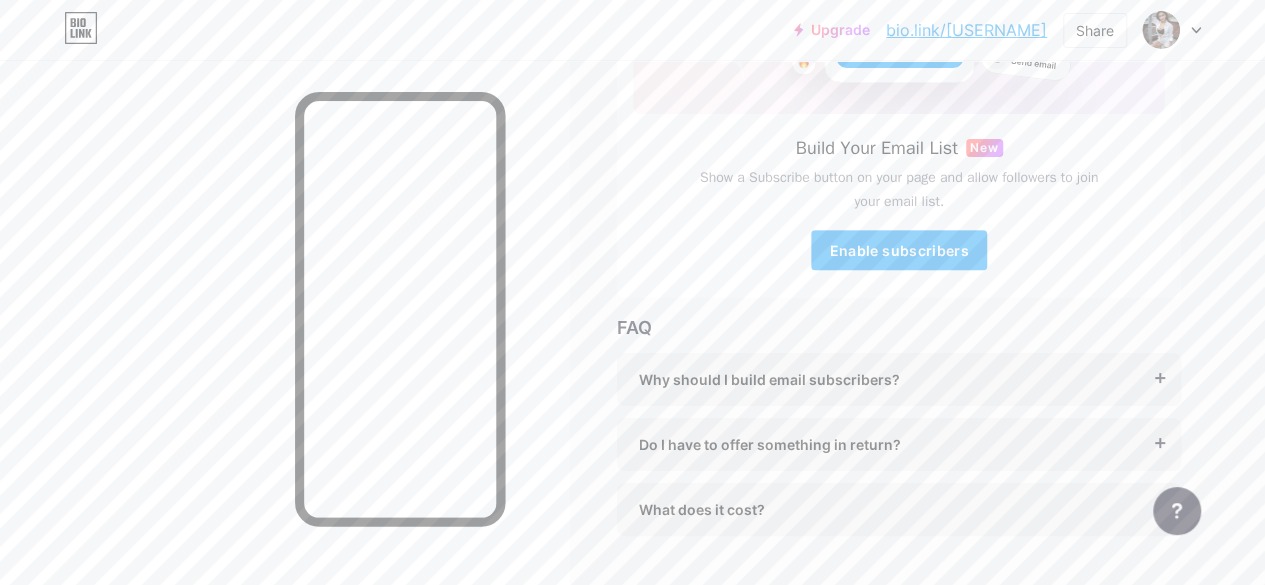 scroll, scrollTop: 352, scrollLeft: 0, axis: vertical 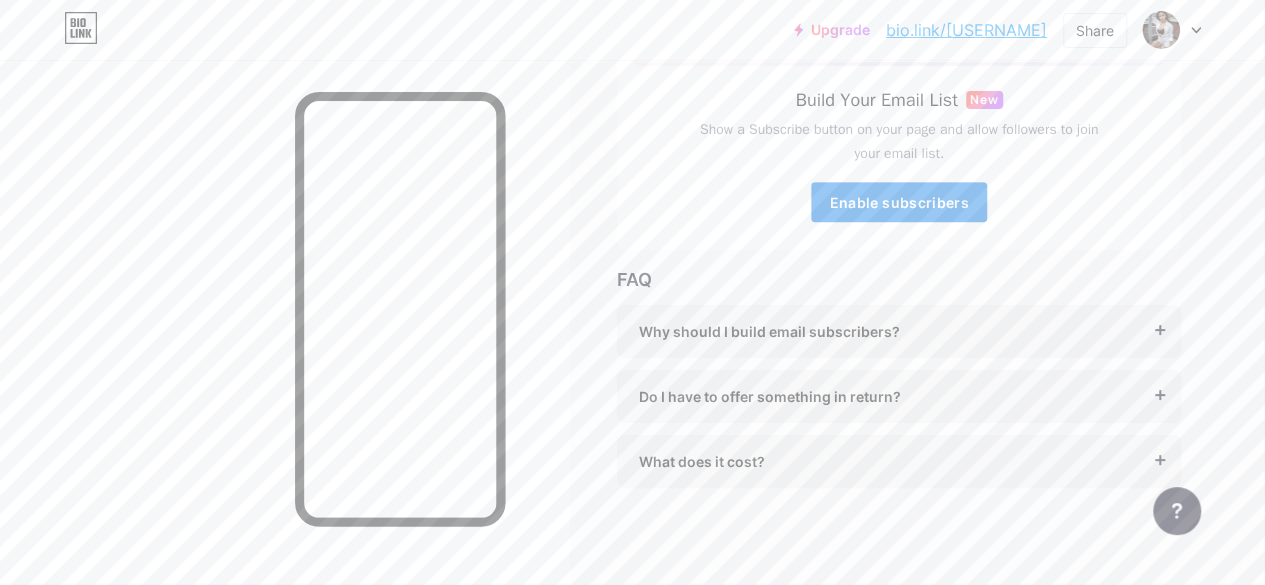 click on "Enable subscribers" at bounding box center [898, 202] 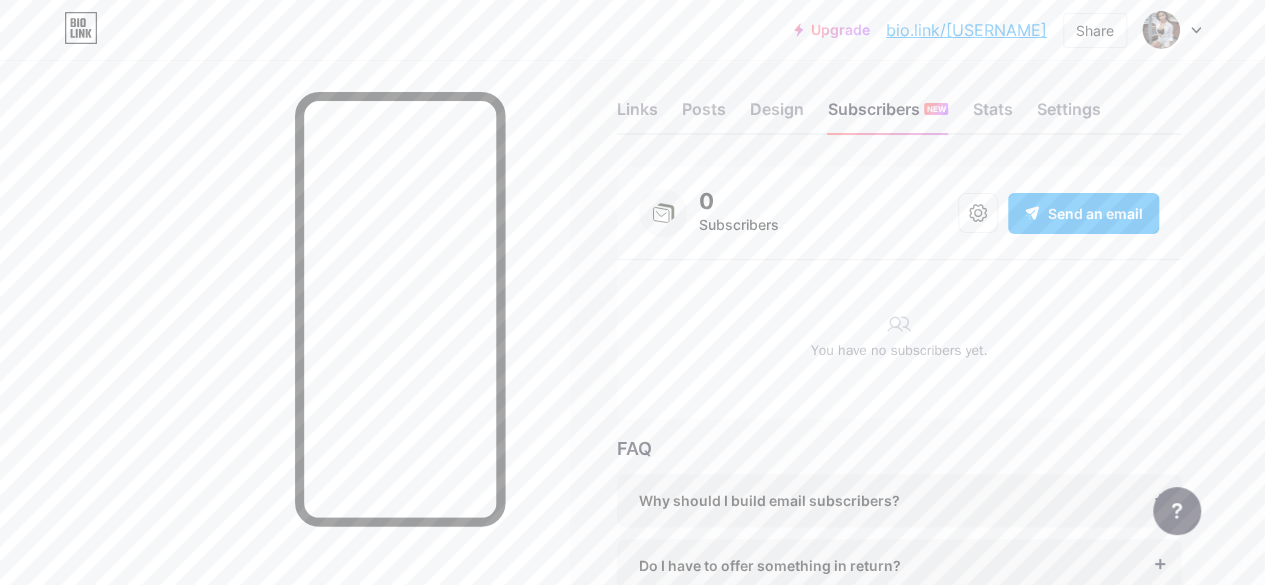 scroll, scrollTop: 0, scrollLeft: 0, axis: both 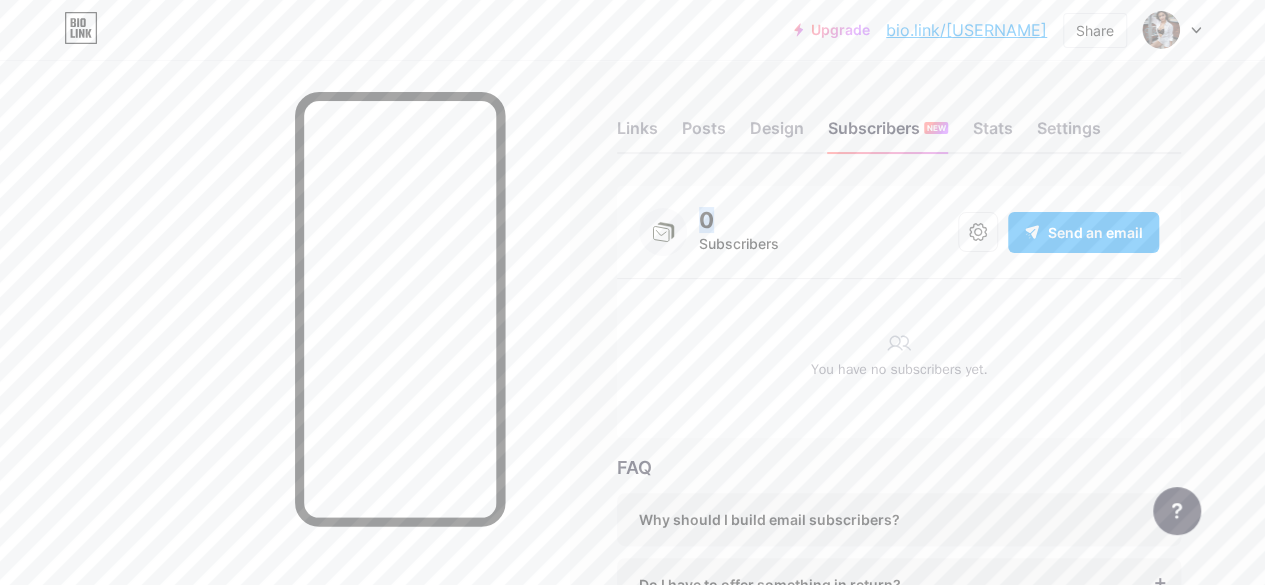 drag, startPoint x: 704, startPoint y: 217, endPoint x: 722, endPoint y: 217, distance: 18 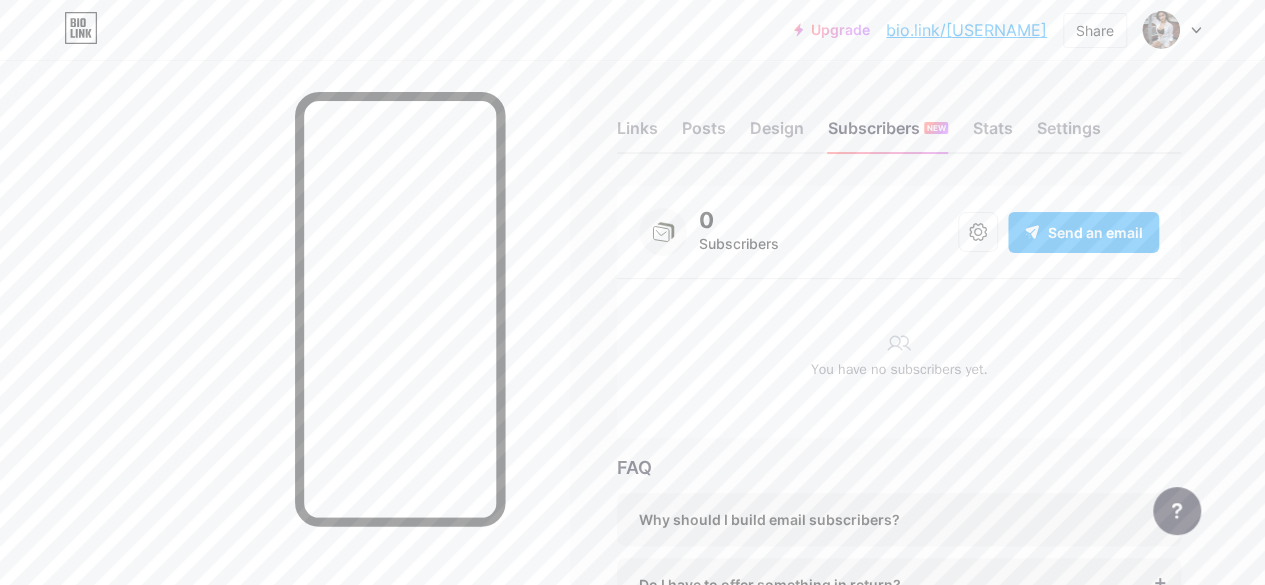 click on "Send an email" at bounding box center [1095, 232] 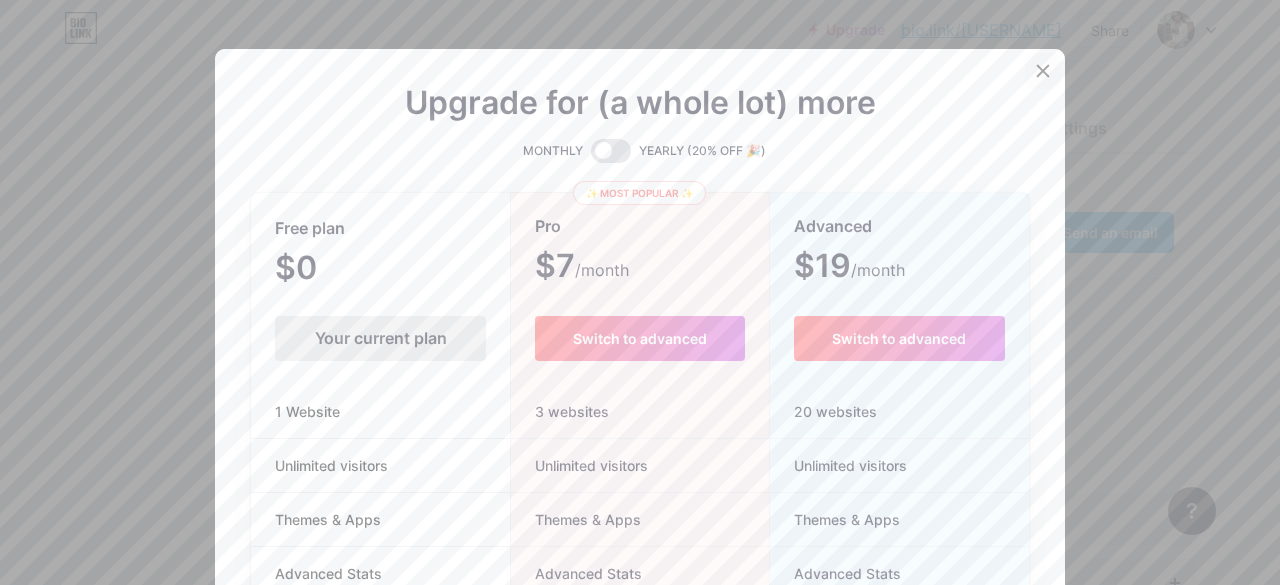 click 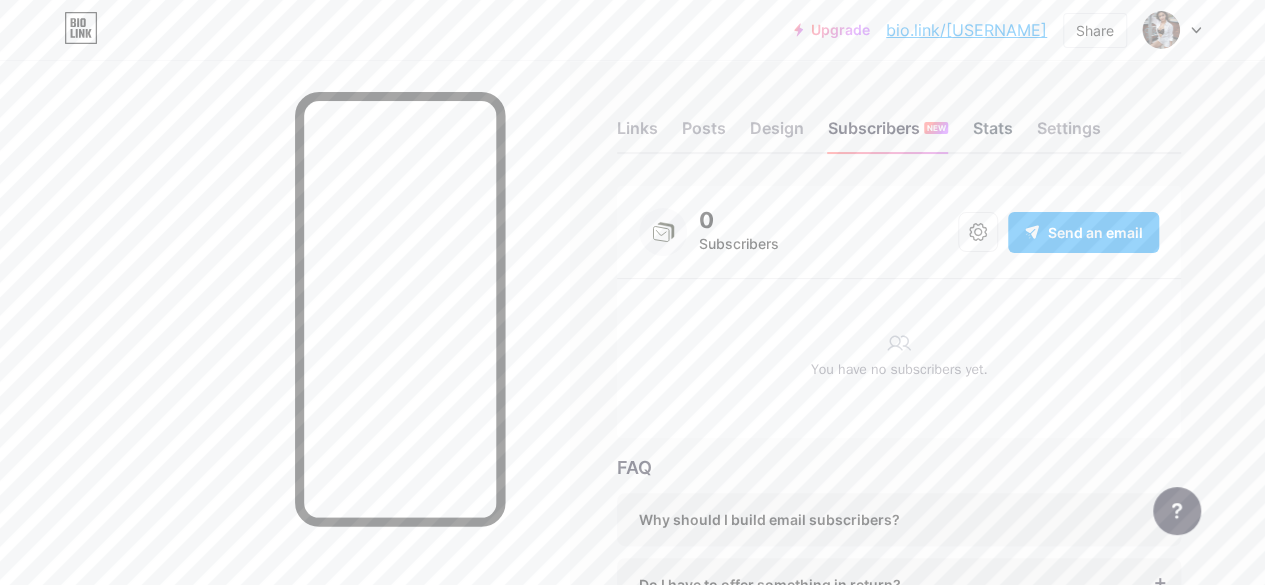 click on "Stats" at bounding box center (992, 134) 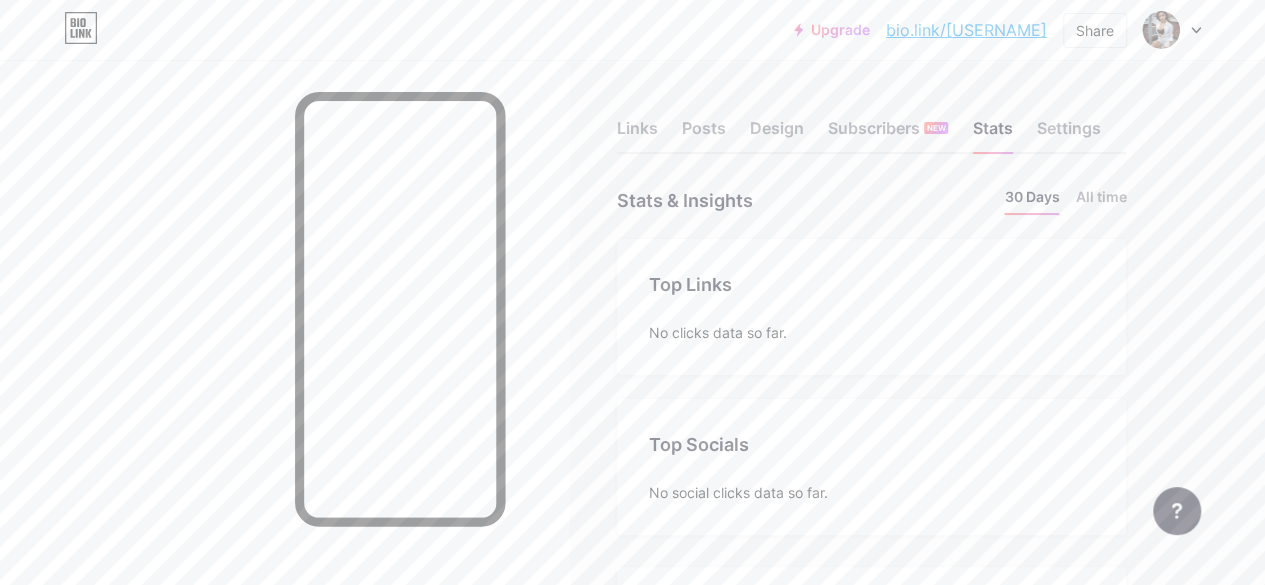 scroll, scrollTop: 999414, scrollLeft: 998735, axis: both 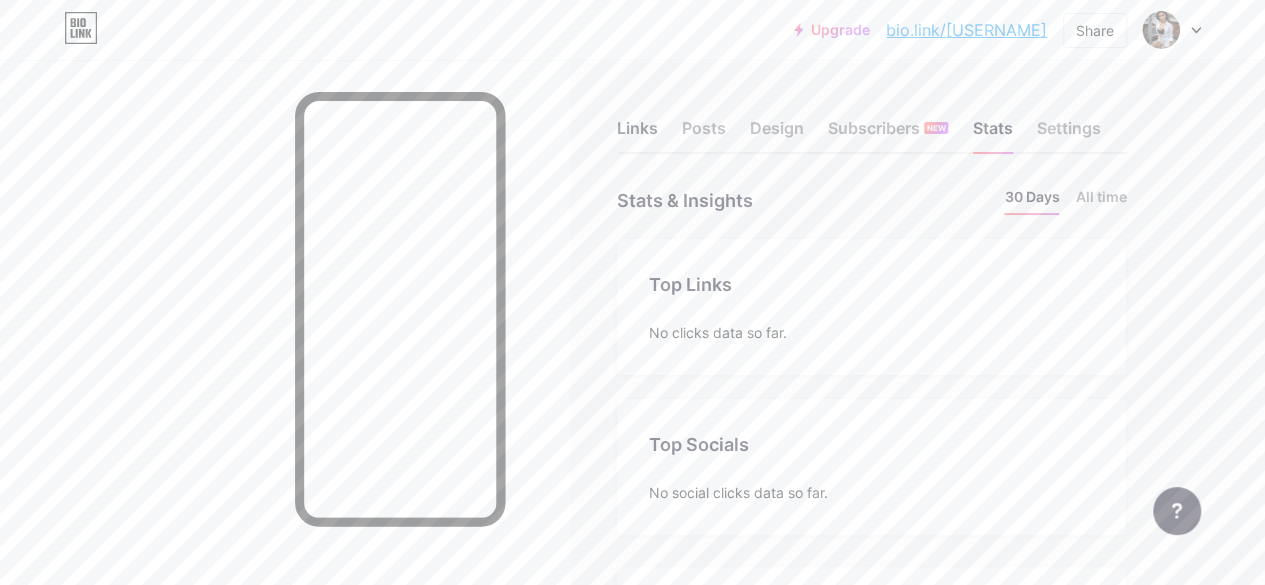click on "Links" at bounding box center (637, 134) 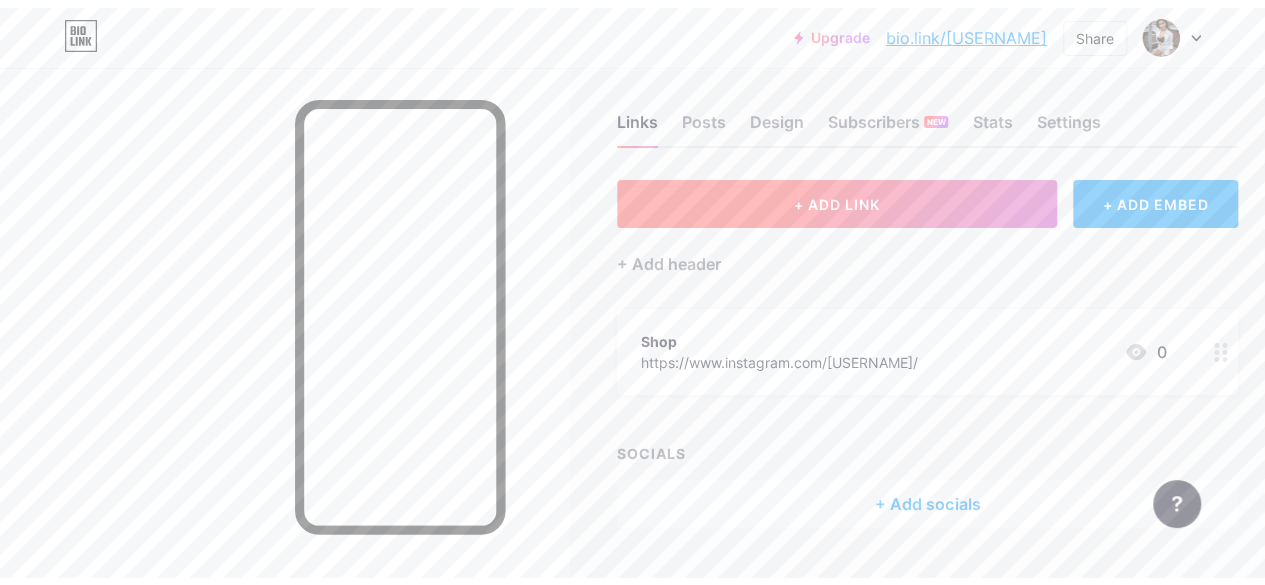 scroll, scrollTop: 0, scrollLeft: 0, axis: both 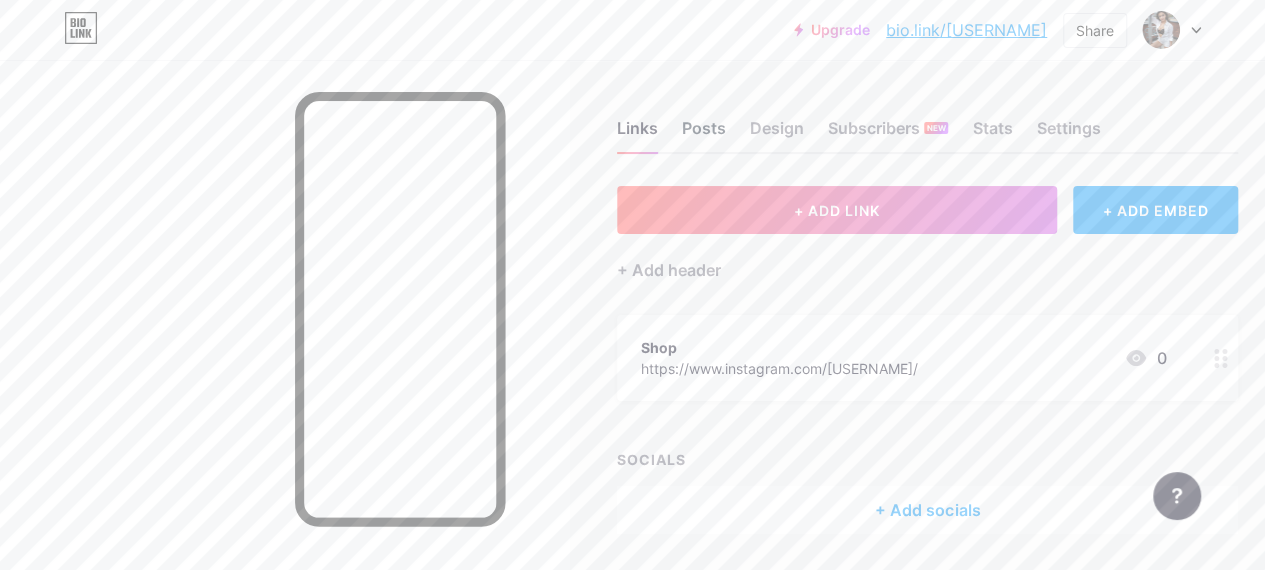 click on "Posts" at bounding box center [704, 134] 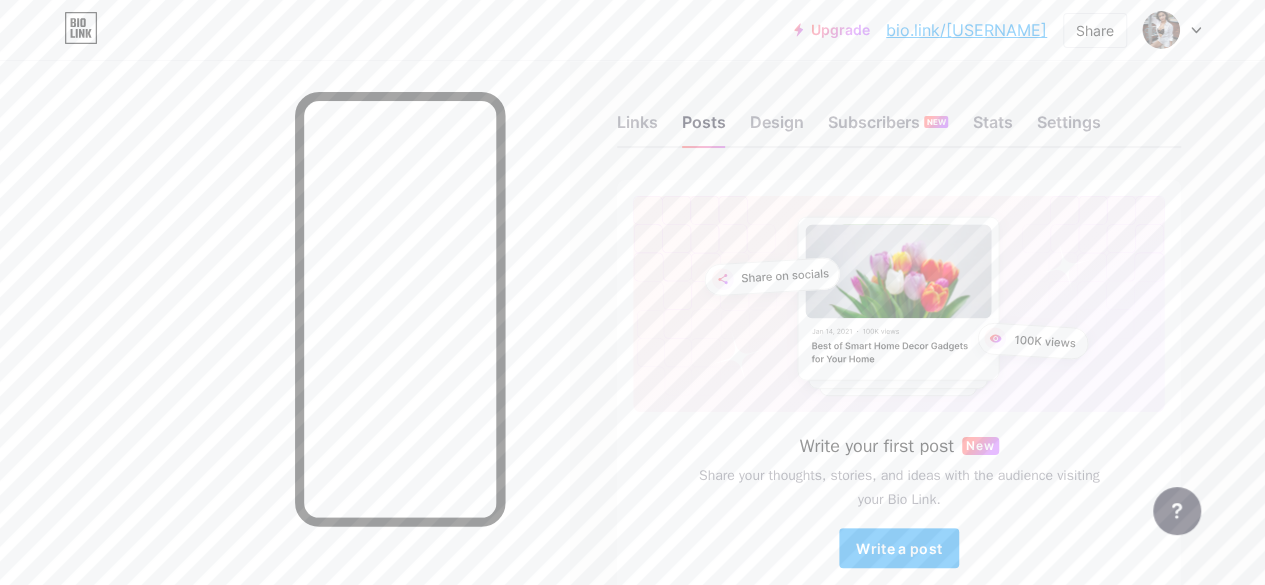 scroll, scrollTop: 0, scrollLeft: 0, axis: both 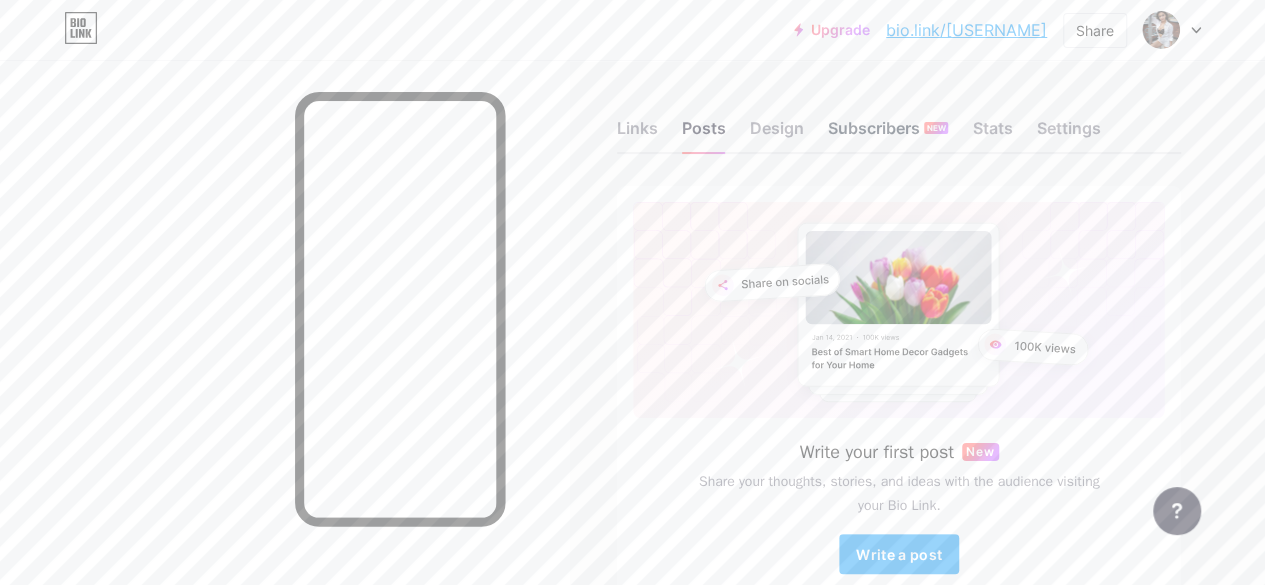 click on "Subscribers
NEW" at bounding box center (888, 134) 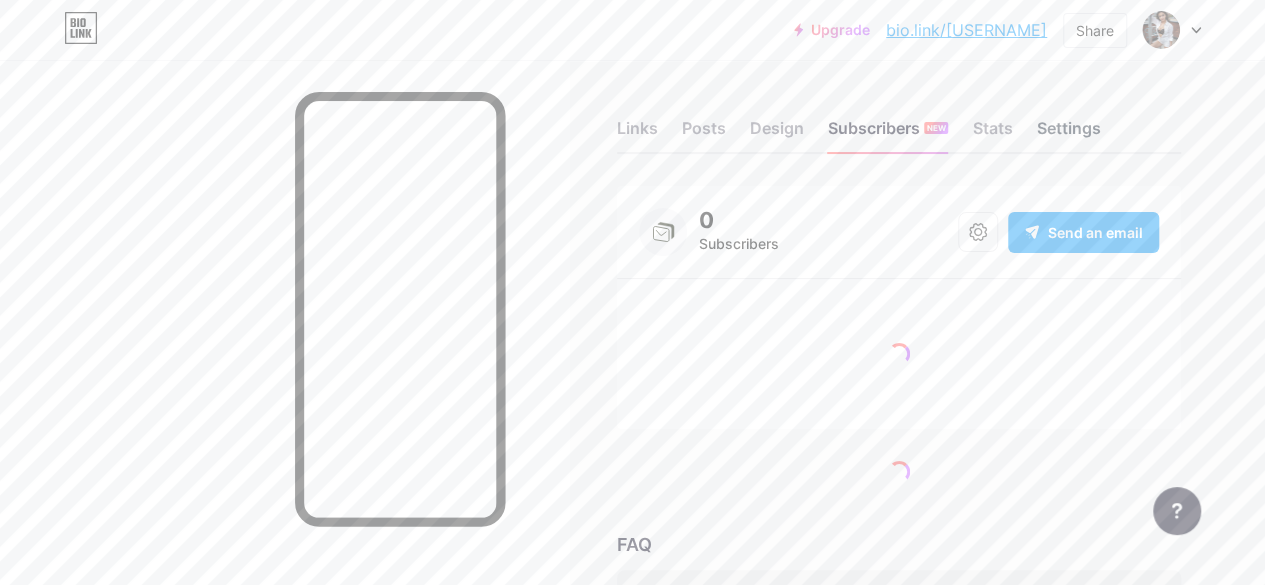 click on "Settings" at bounding box center [1068, 134] 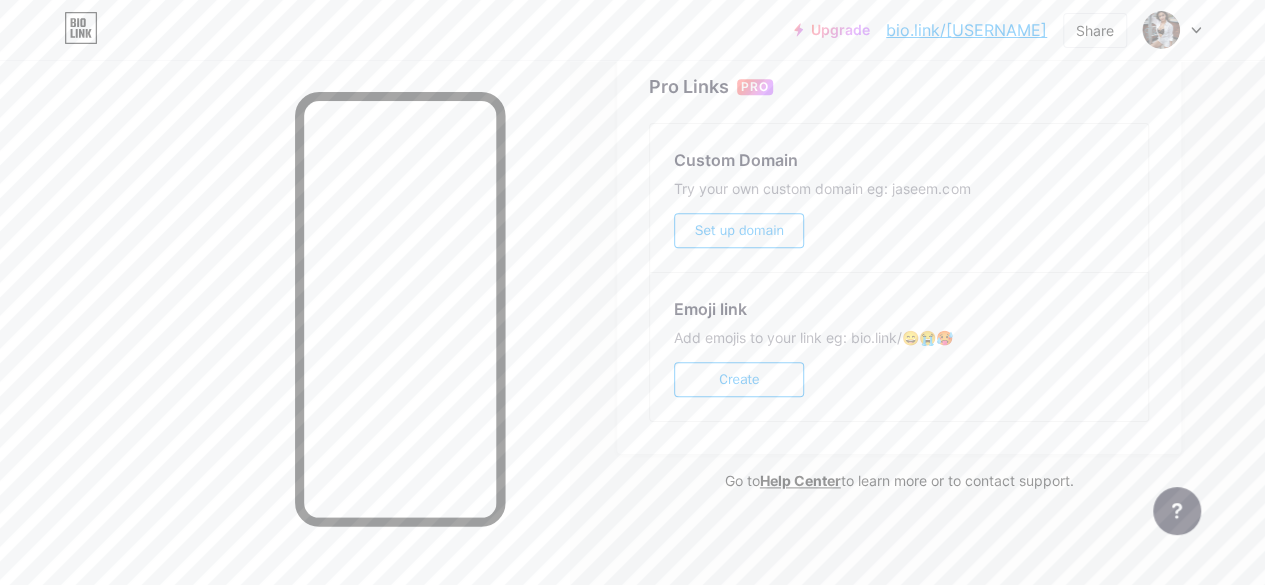 scroll, scrollTop: 792, scrollLeft: 0, axis: vertical 